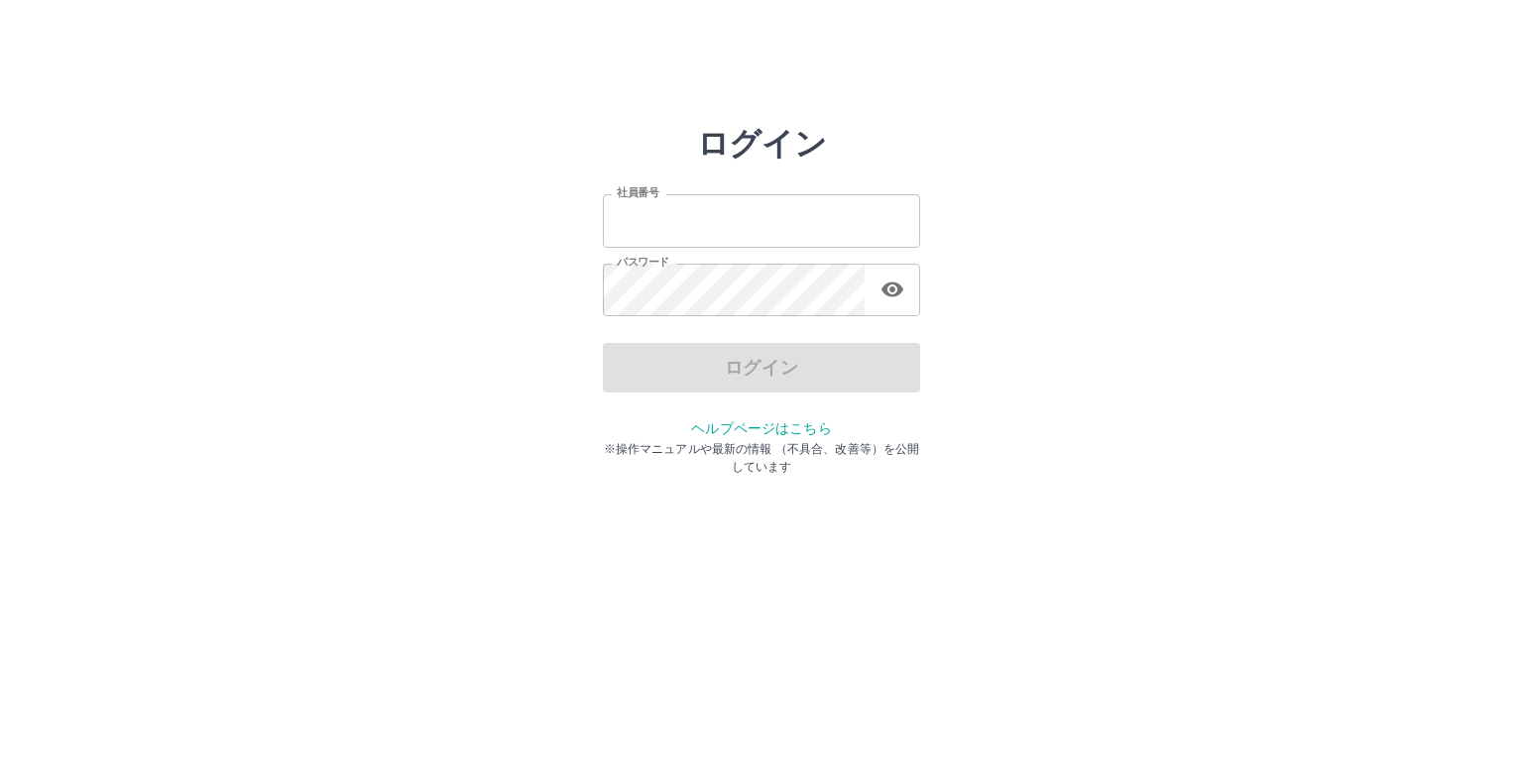 scroll, scrollTop: 0, scrollLeft: 0, axis: both 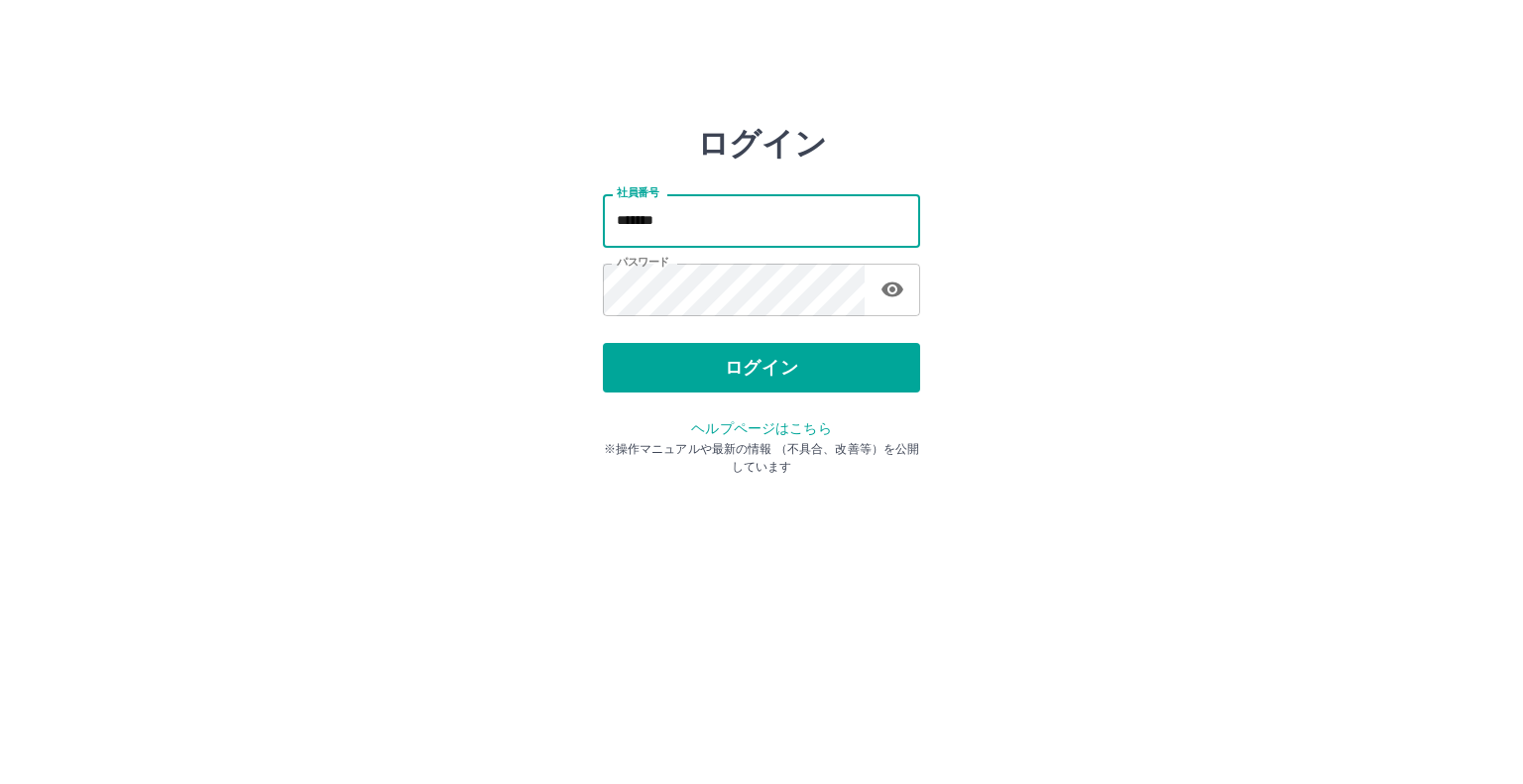 click on "*******" at bounding box center [762, 220] 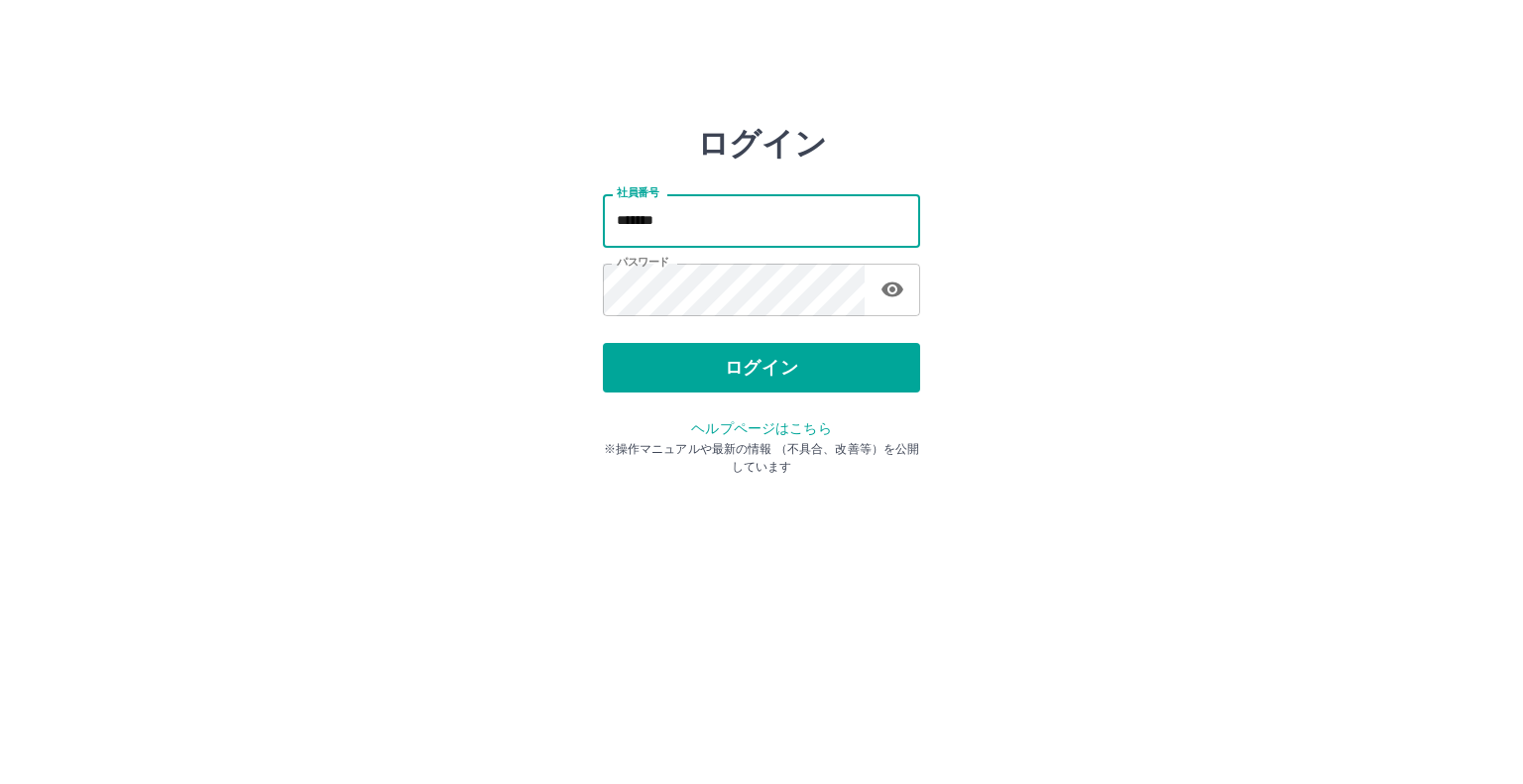 type on "*******" 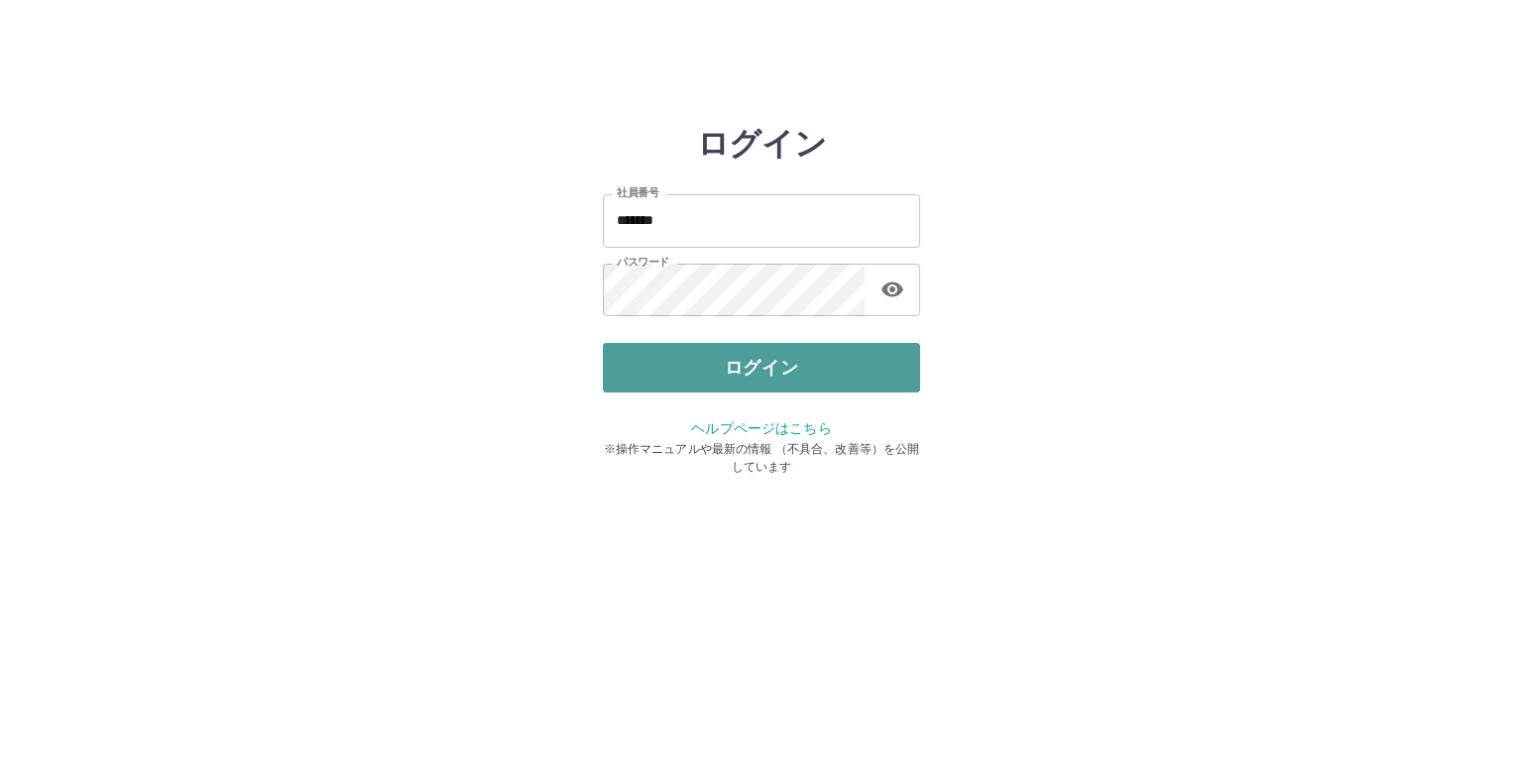 click on "ログイン" at bounding box center (762, 368) 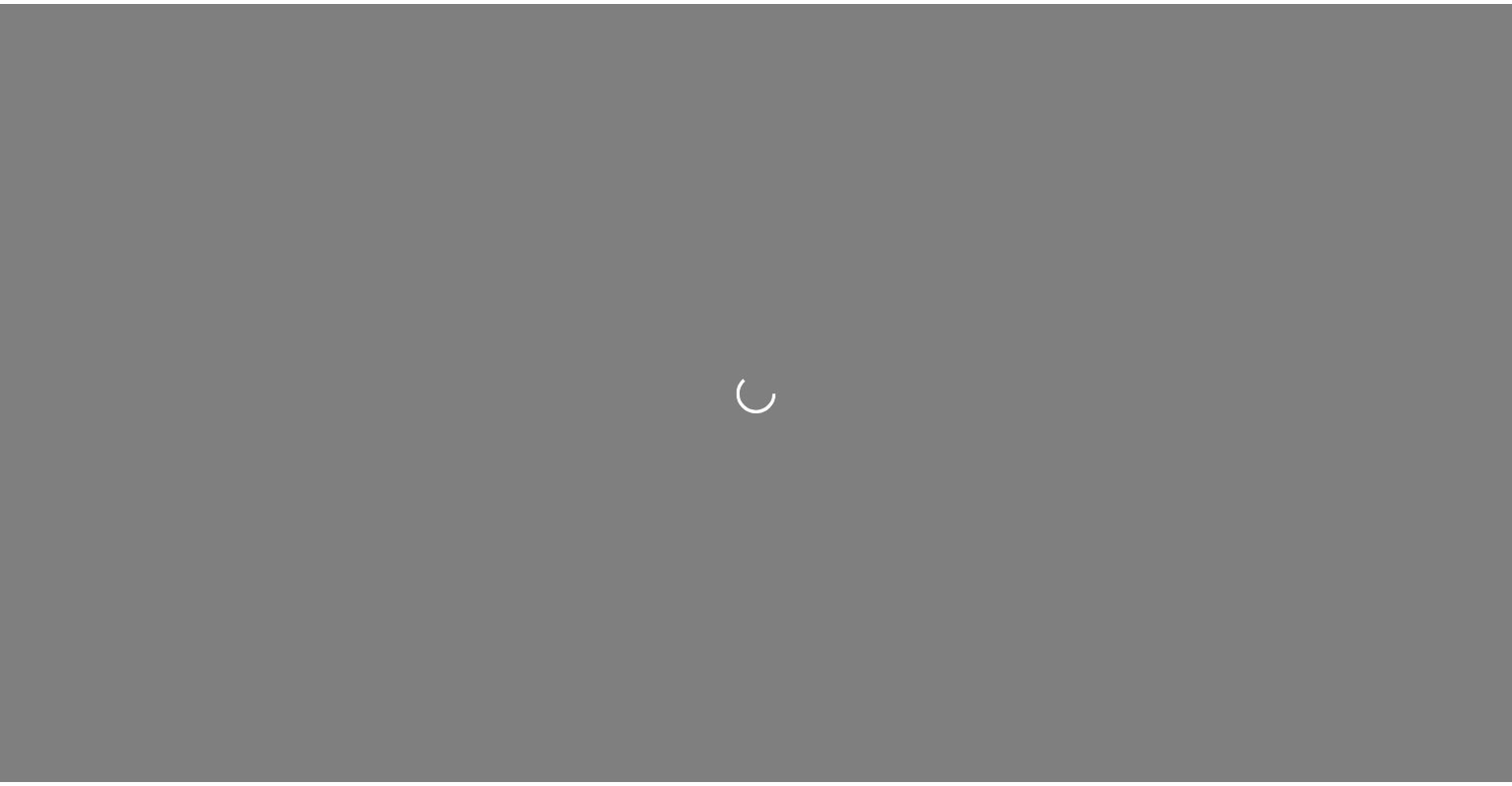 scroll, scrollTop: 0, scrollLeft: 0, axis: both 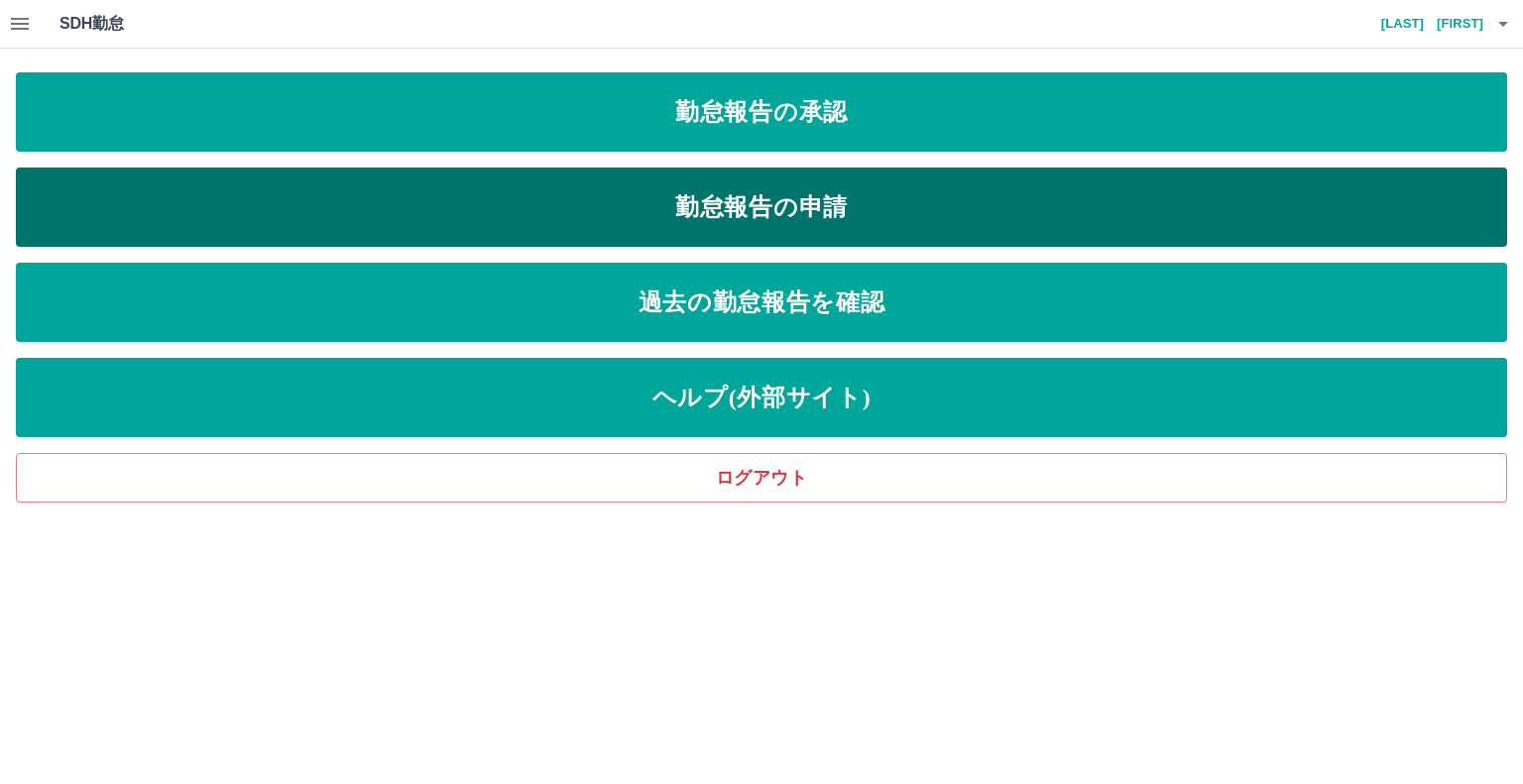click on "勤怠報告の申請" at bounding box center (762, 207) 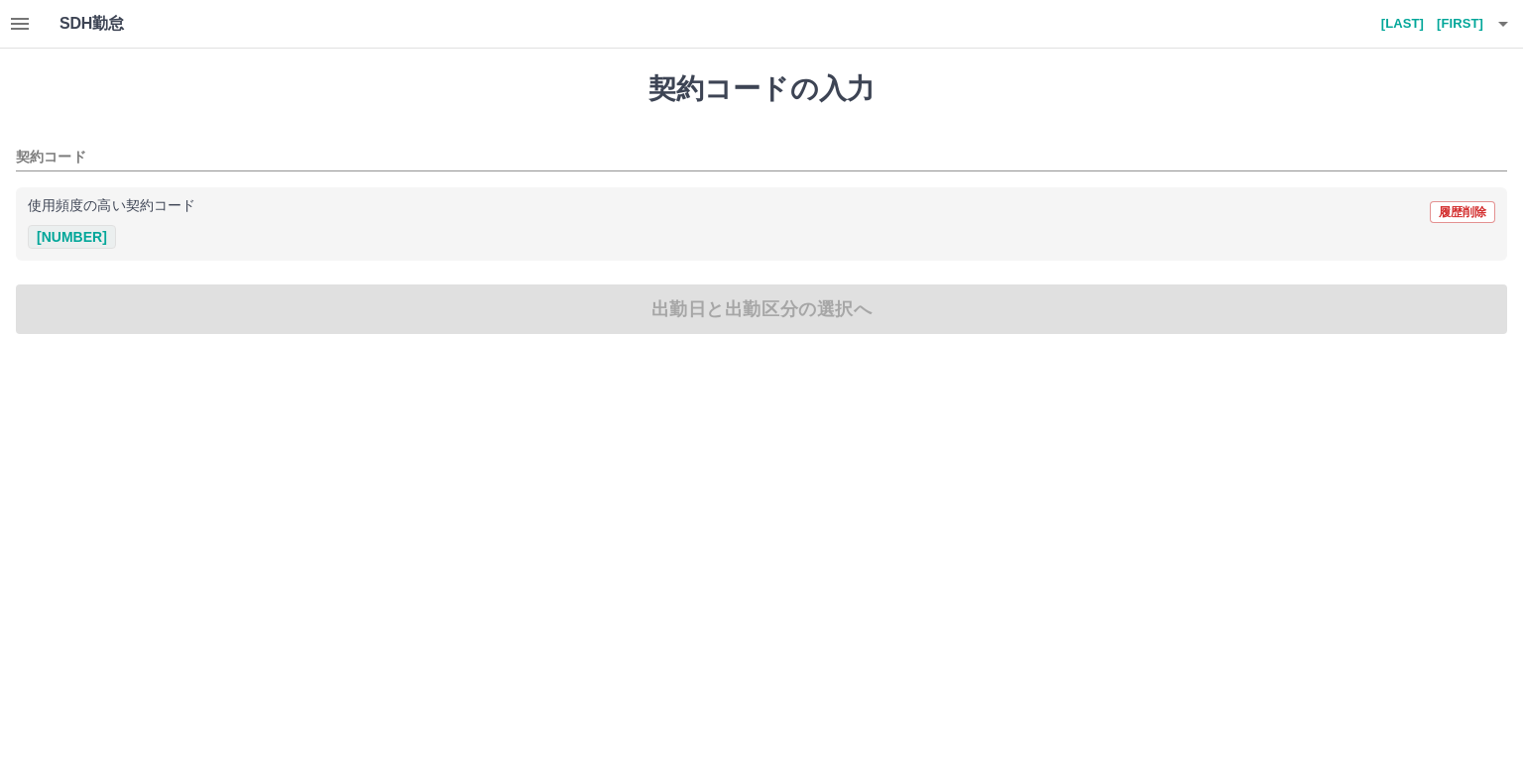 click on "[NUMBER]" at bounding box center (71, 237) 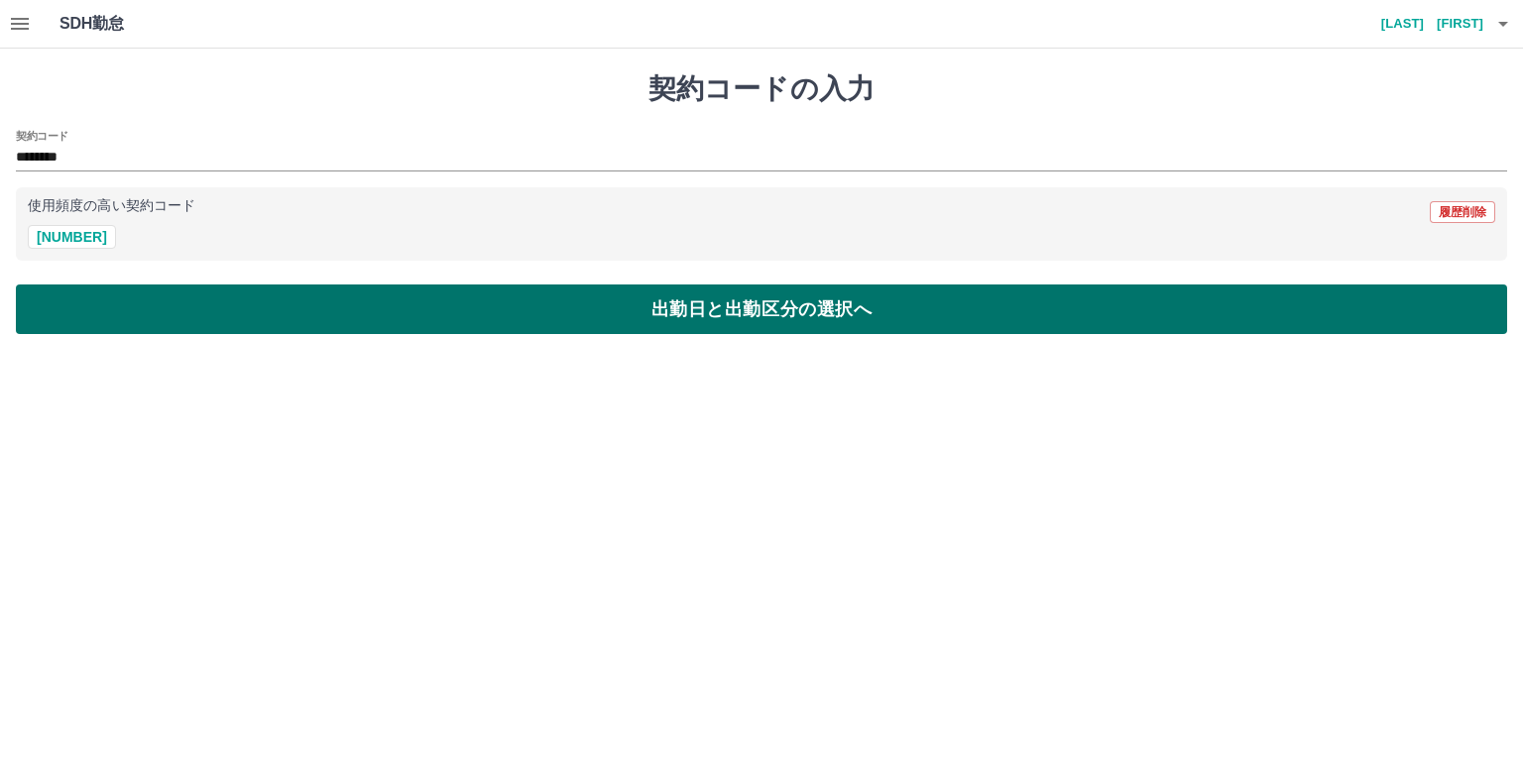 click on "出勤日と出勤区分の選択へ" at bounding box center (762, 309) 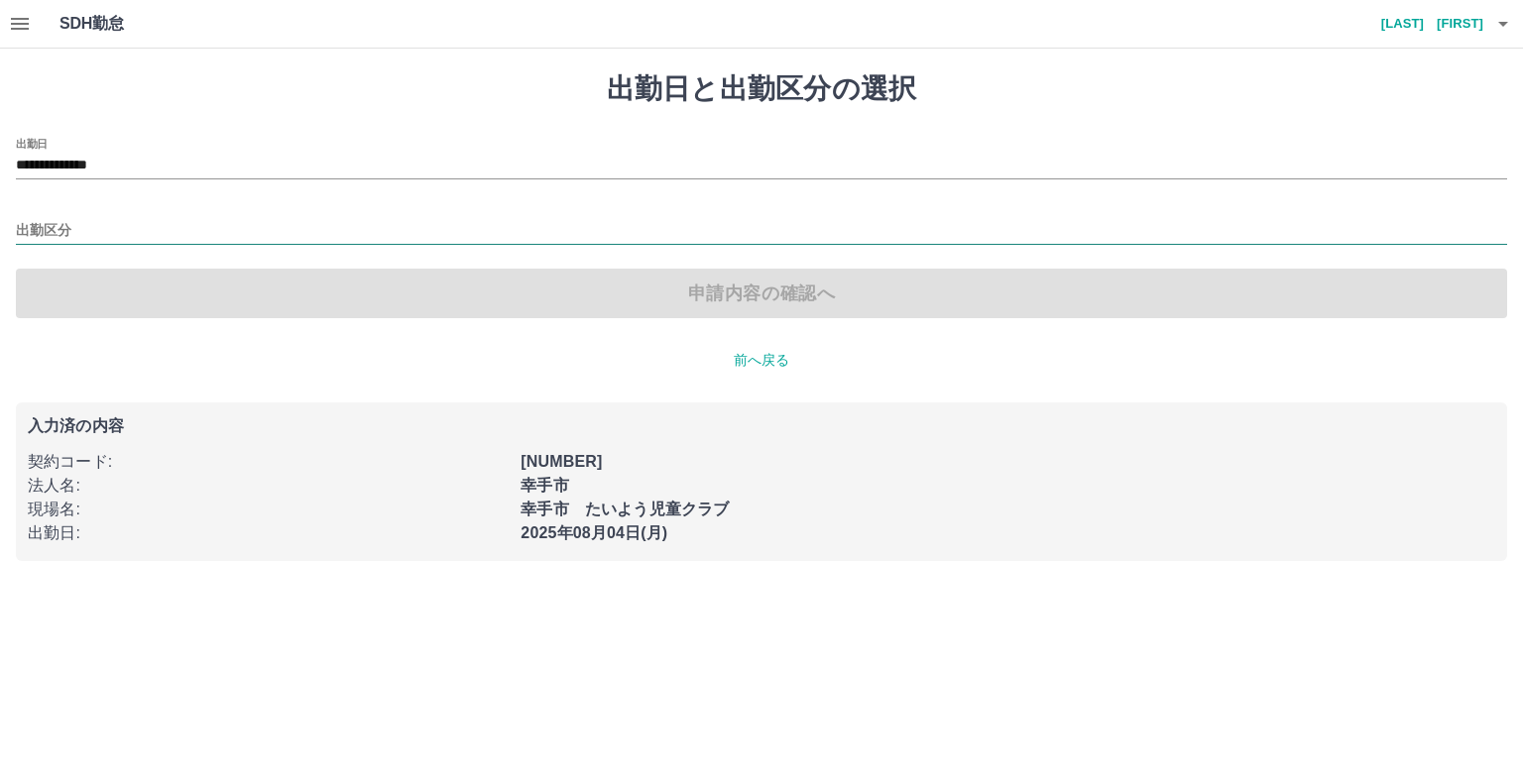click on "出勤区分" at bounding box center (762, 231) 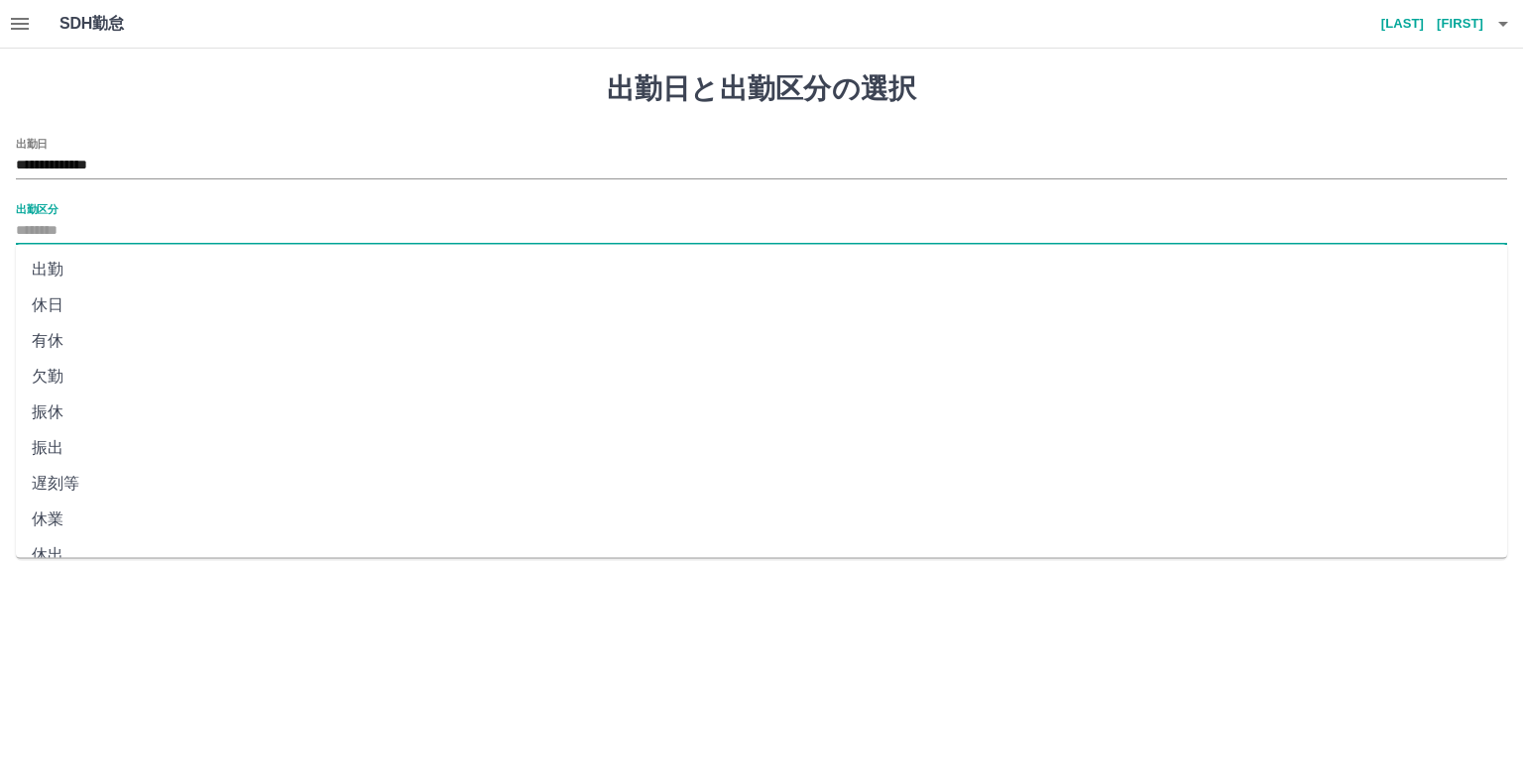 click on "出勤" at bounding box center (762, 270) 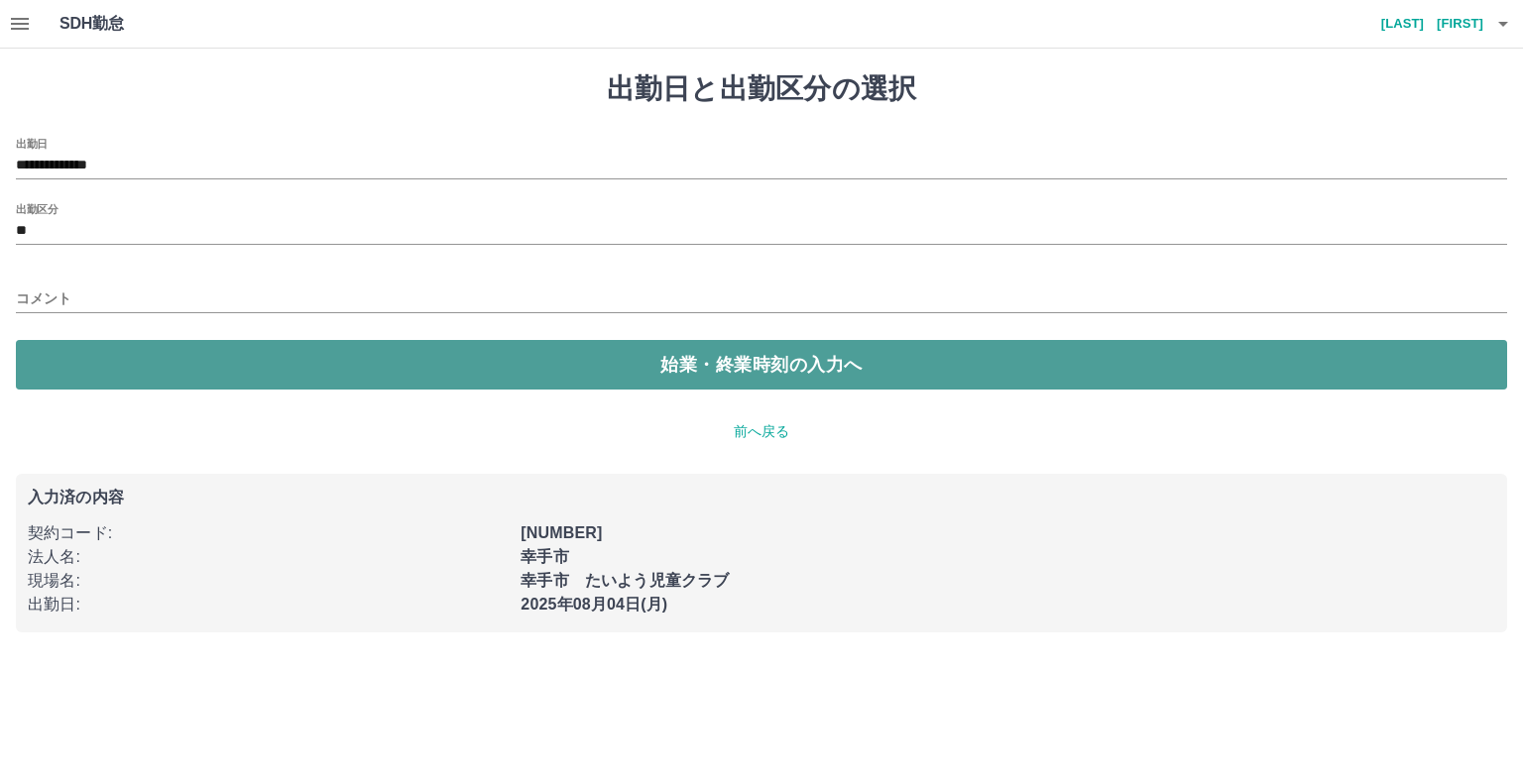 click on "始業・終業時刻の入力へ" at bounding box center [762, 365] 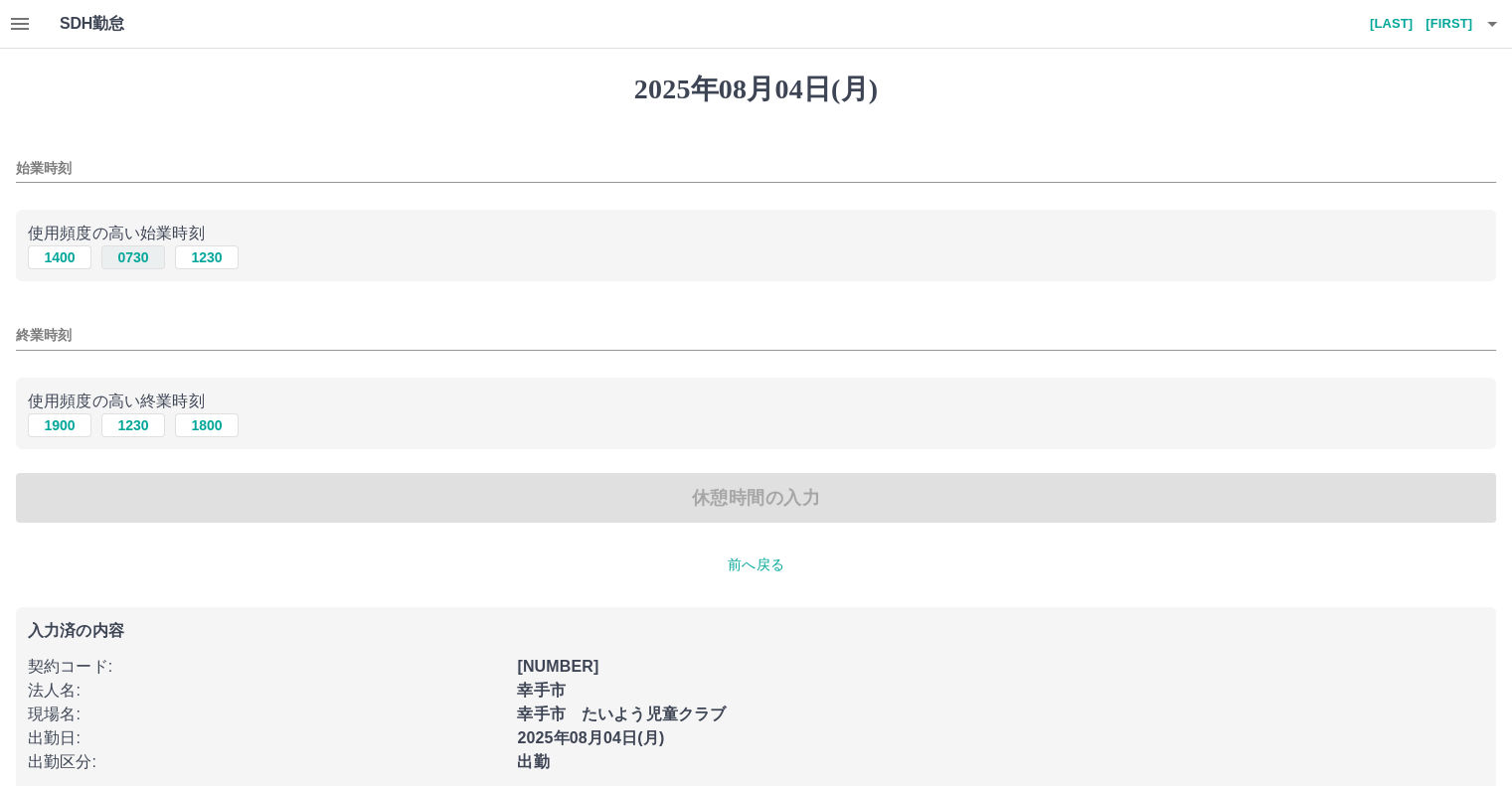 click on "0730" at bounding box center [133, 257] 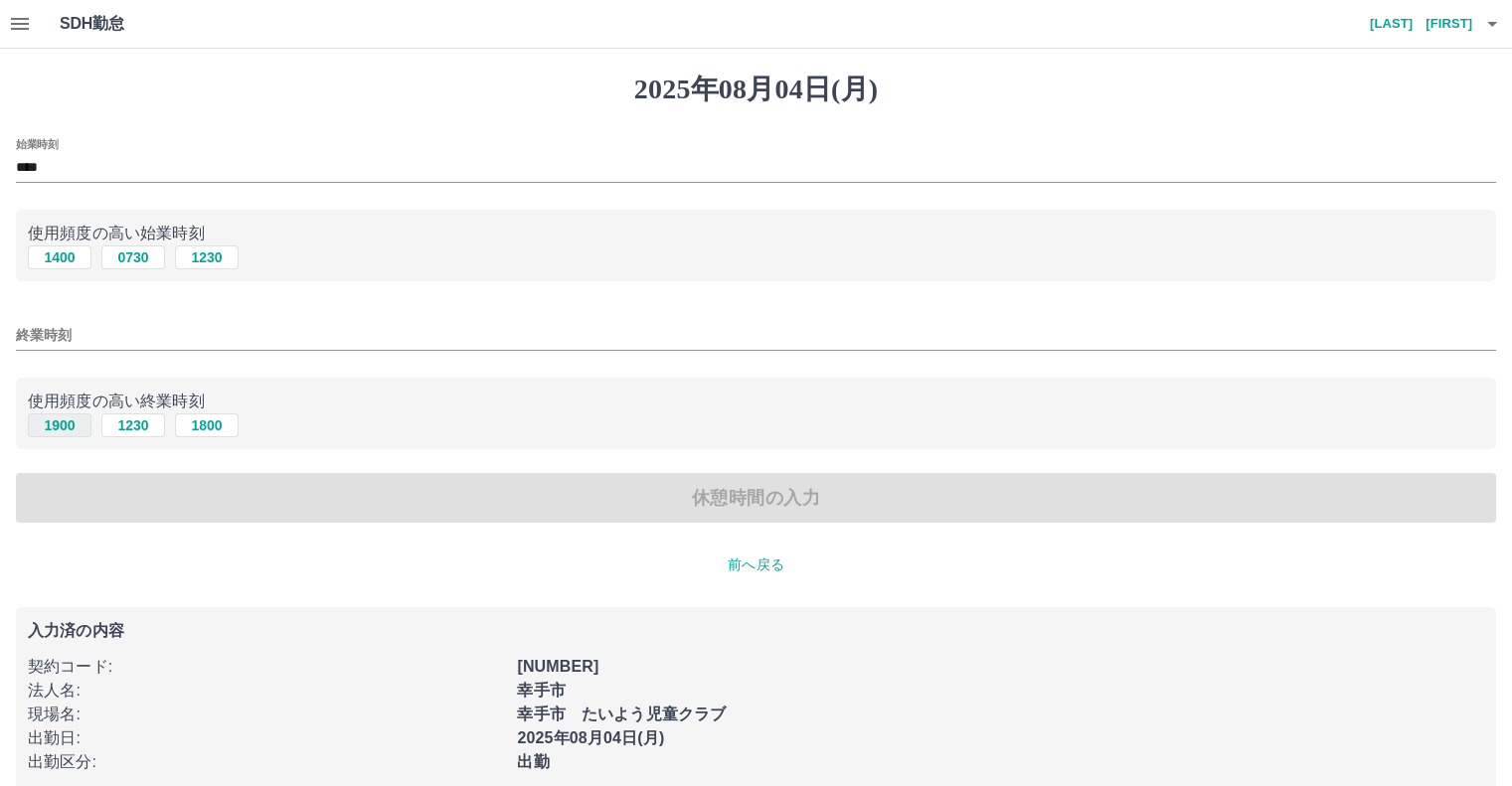 click on "1900" at bounding box center [60, 425] 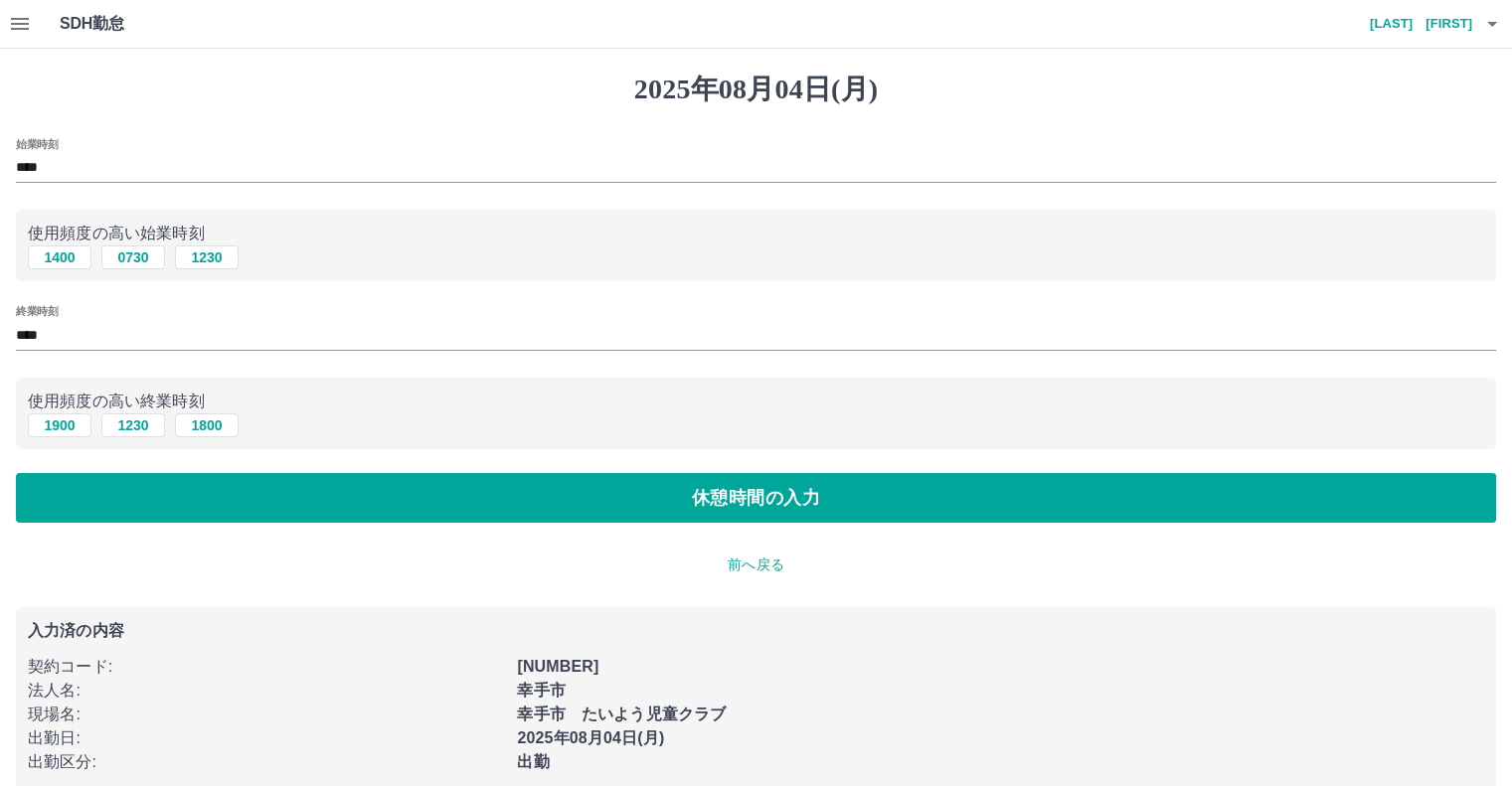 click on "[NUMBER]年[NUMBER]月[NUMBER]日(月) 始業時刻 **** 使用頻度の高い始業時刻 1400 0730 1230 終業時刻 **** 使用頻度の高い終業時刻 1900 1230 1800 休憩時間の入力 前へ戻る 入力済の内容 契約コード : [NUMBER] 法人名 : [COMPANY] 現場名 : [LOCATION]　[PRODUCT] 出勤日 : 2025年08月04日(月) 出勤区分 : 出勤" at bounding box center [756, 431] 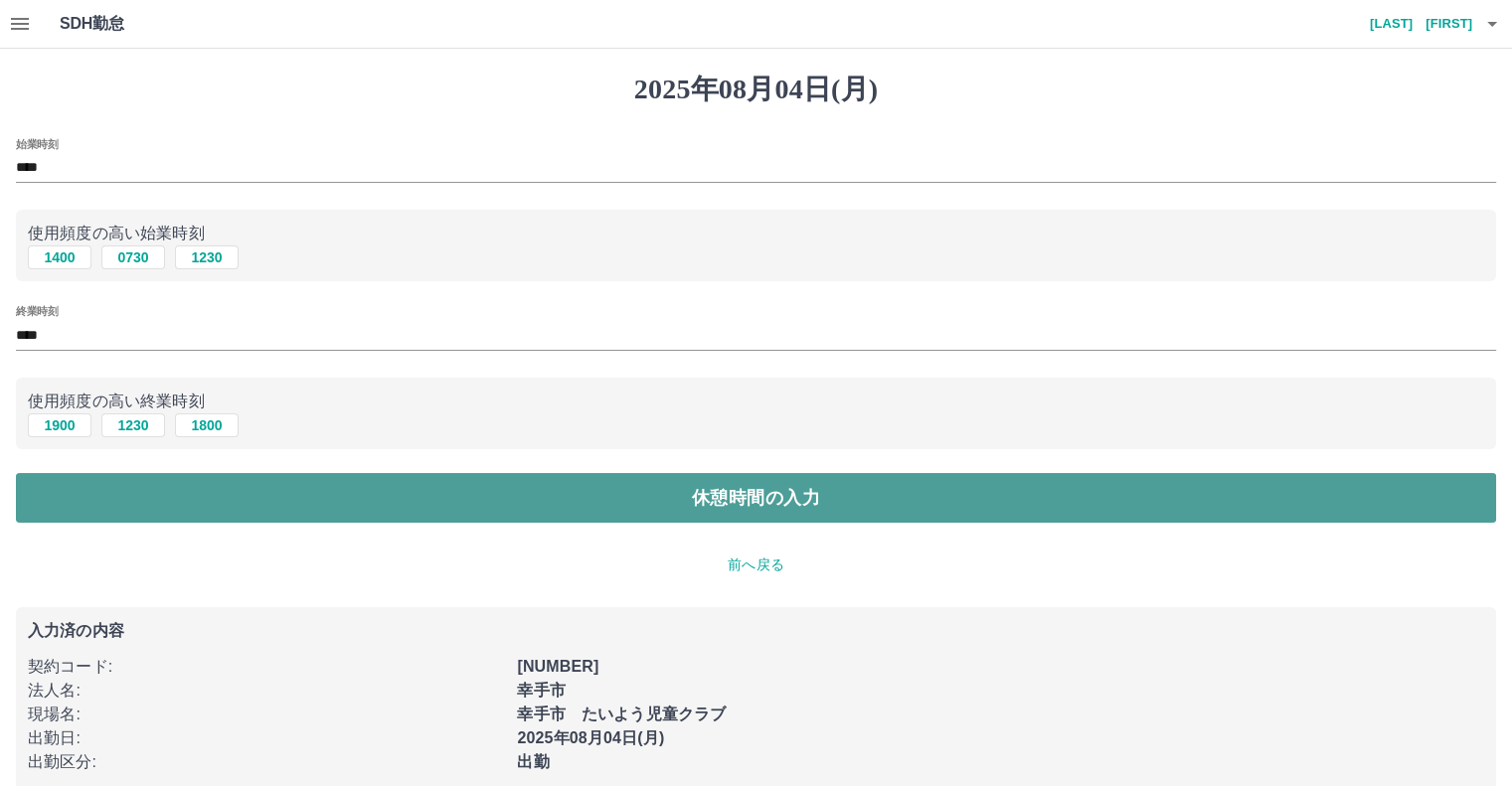 click on "休憩時間の入力" at bounding box center (756, 498) 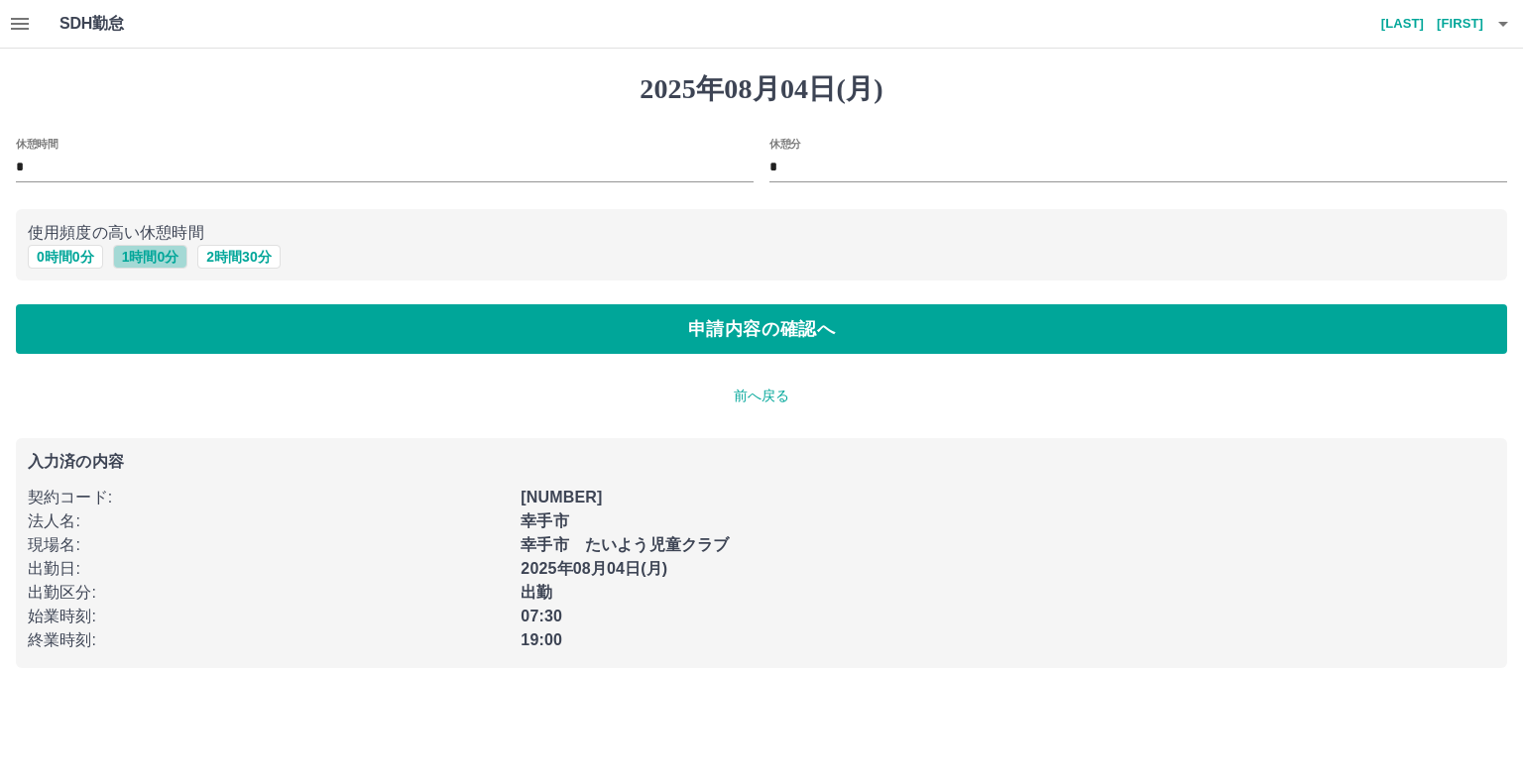 click on "1 時間 0 分" at bounding box center [151, 257] 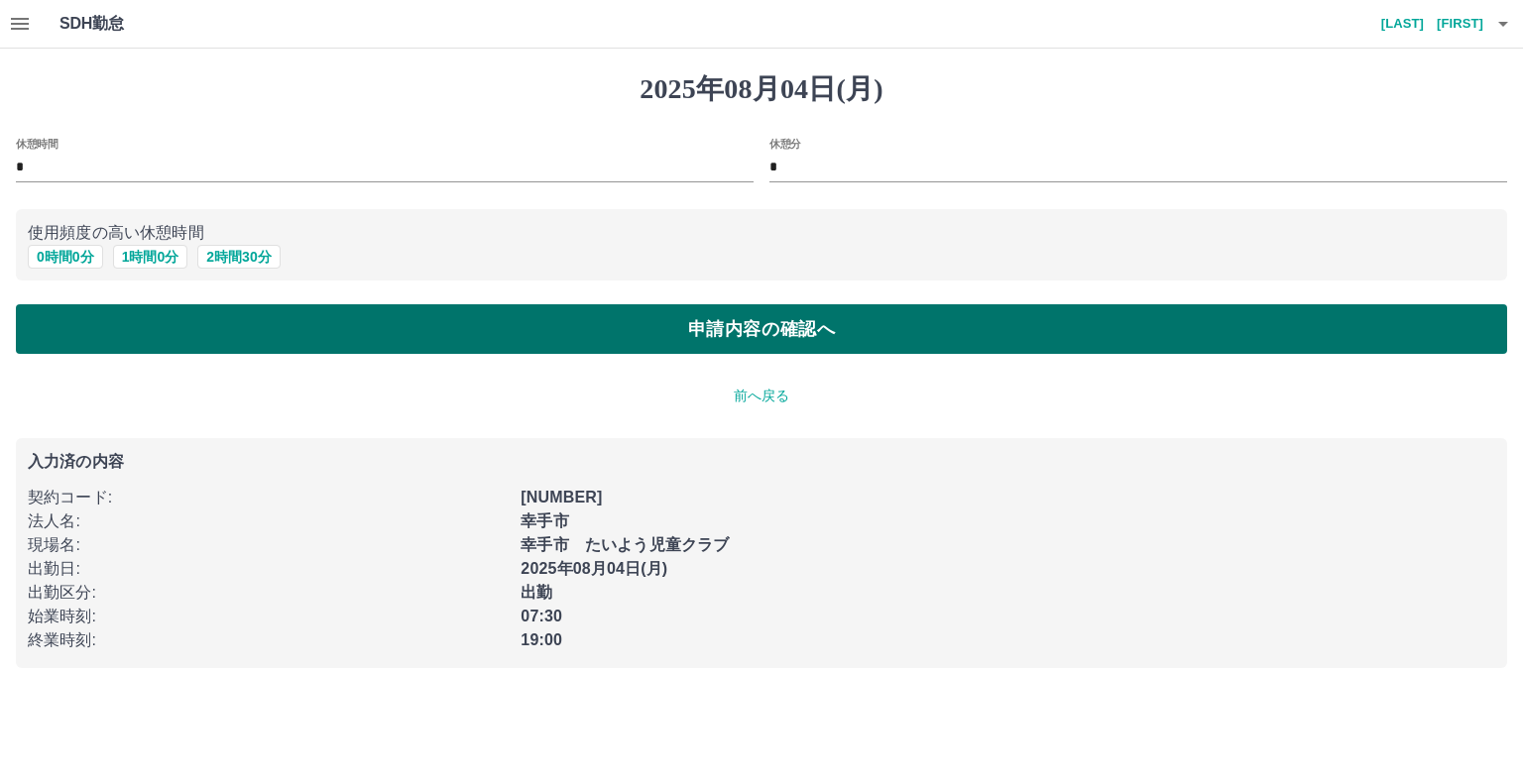 click on "申請内容の確認へ" at bounding box center [762, 329] 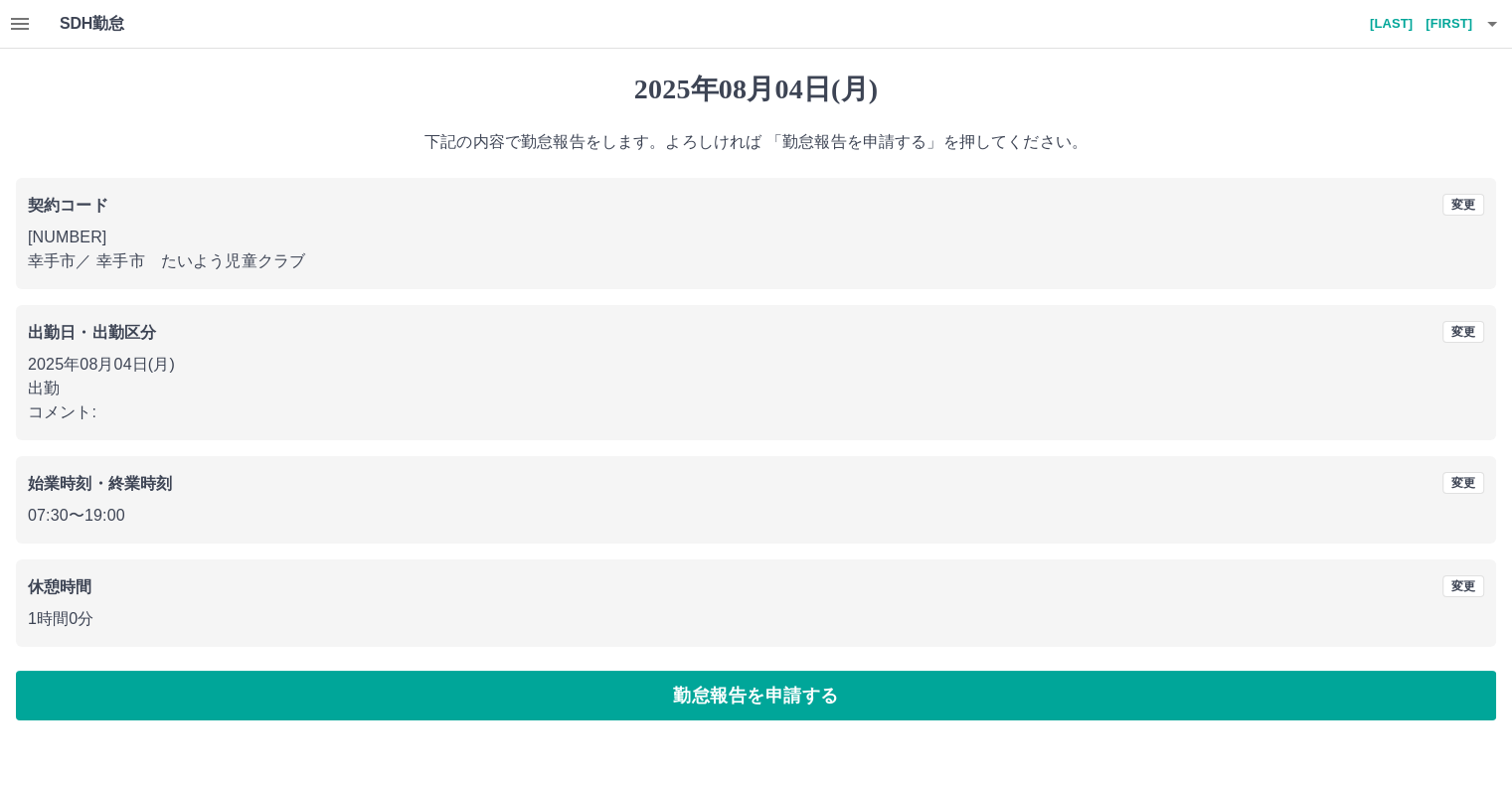 scroll, scrollTop: 29, scrollLeft: 0, axis: vertical 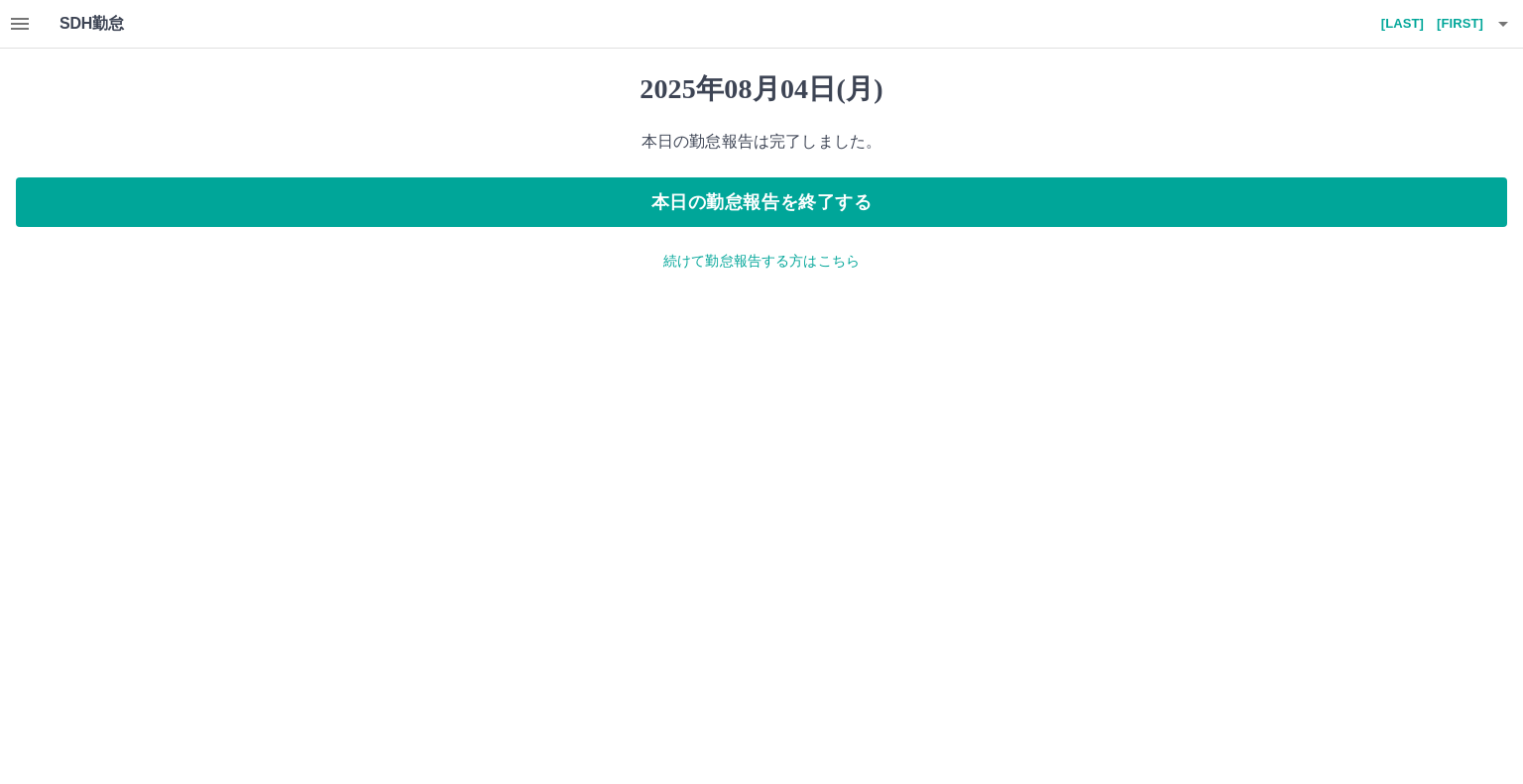 click on "続けて勤怠報告する方はこちら" at bounding box center [762, 261] 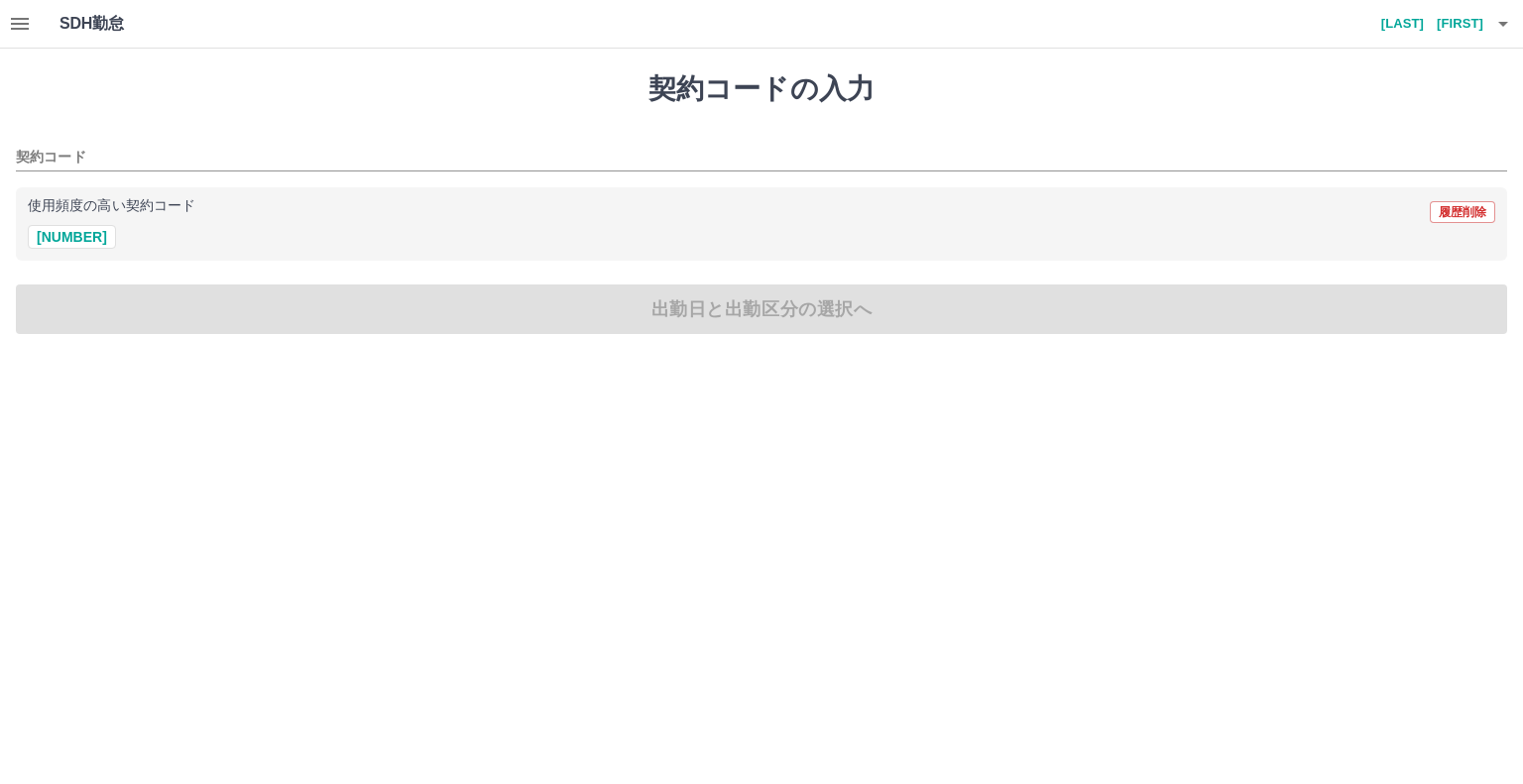 click on "[NUMBER]" at bounding box center (762, 237) 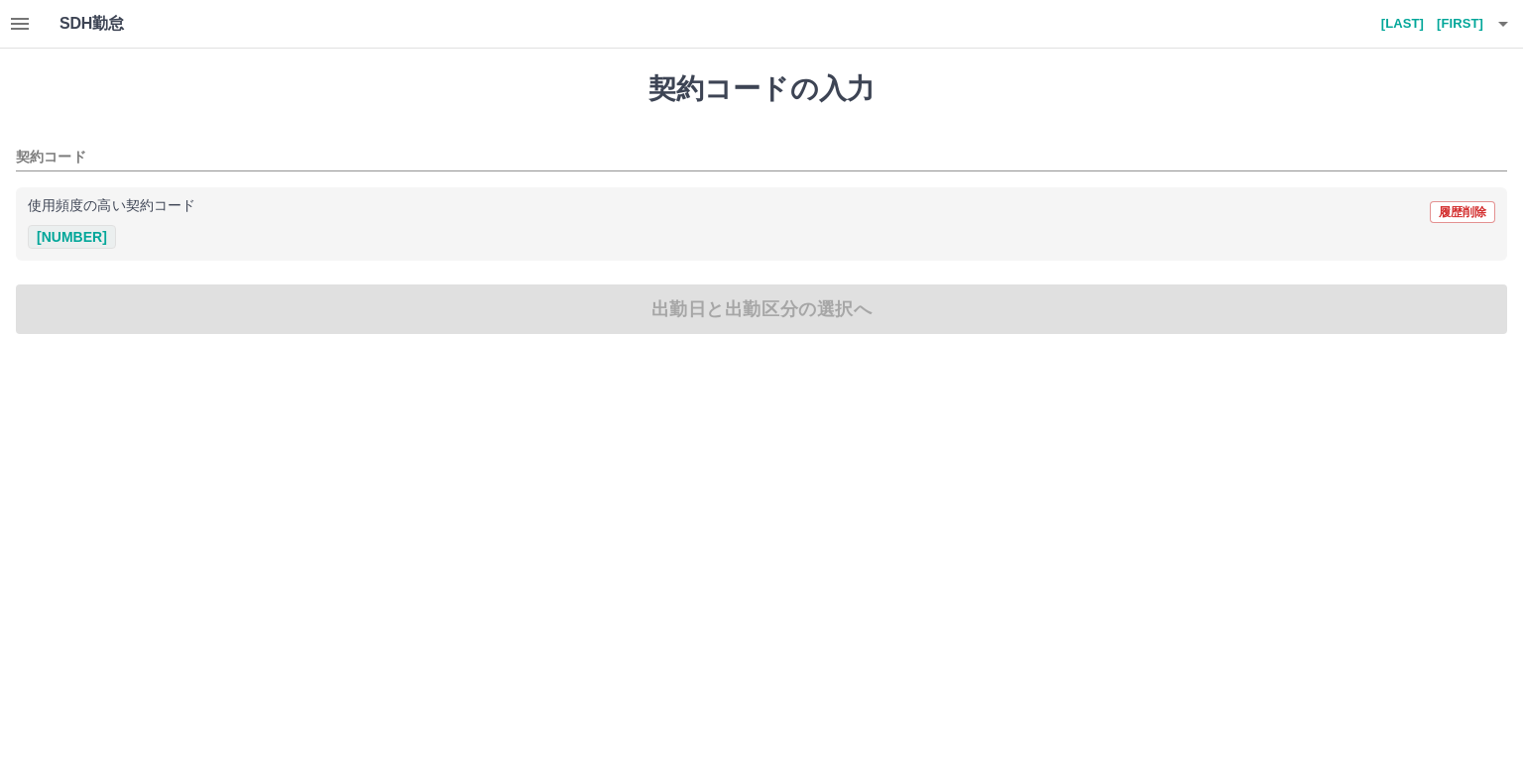click on "[NUMBER]" at bounding box center (71, 237) 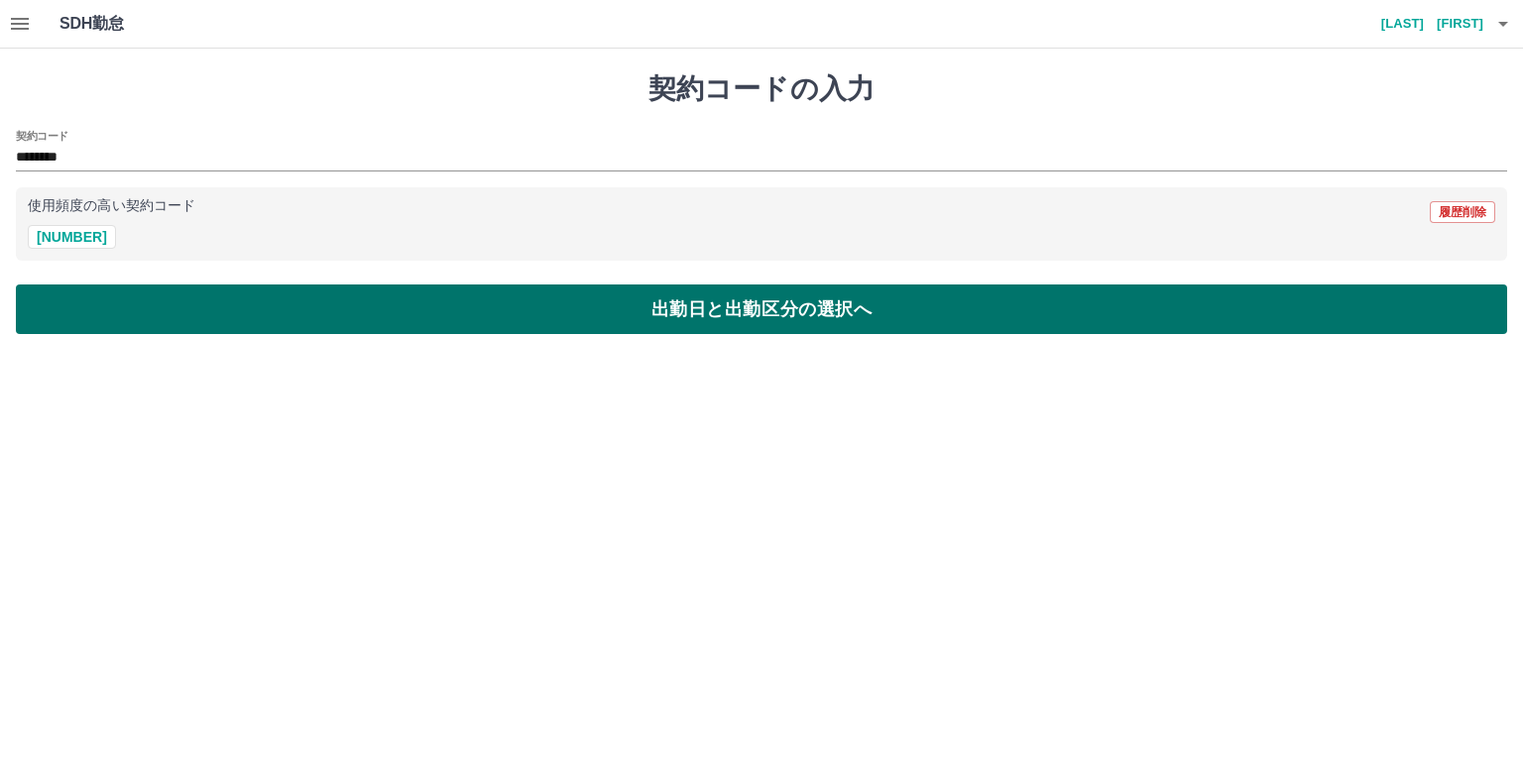 click on "出勤日と出勤区分の選択へ" at bounding box center [762, 309] 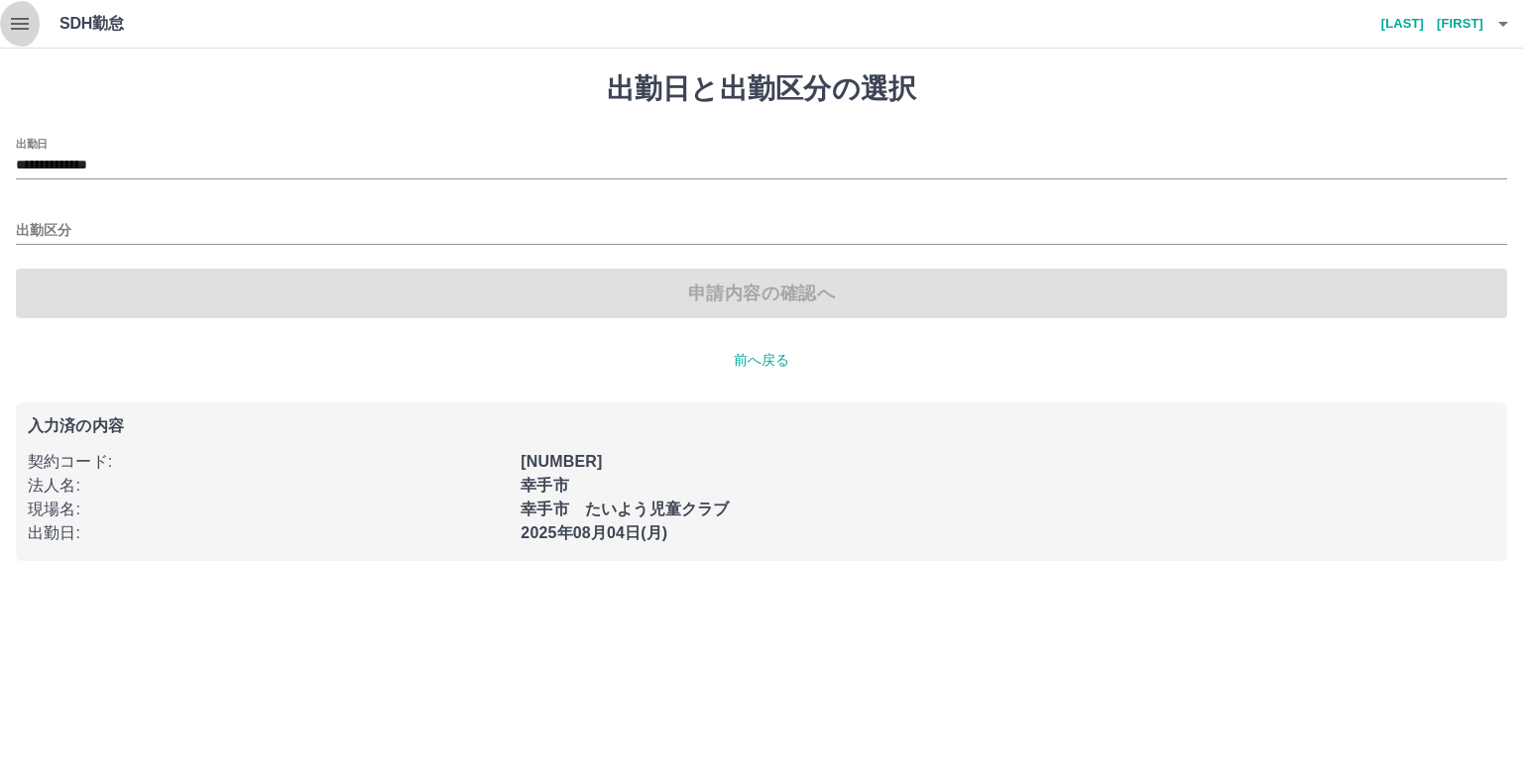 click 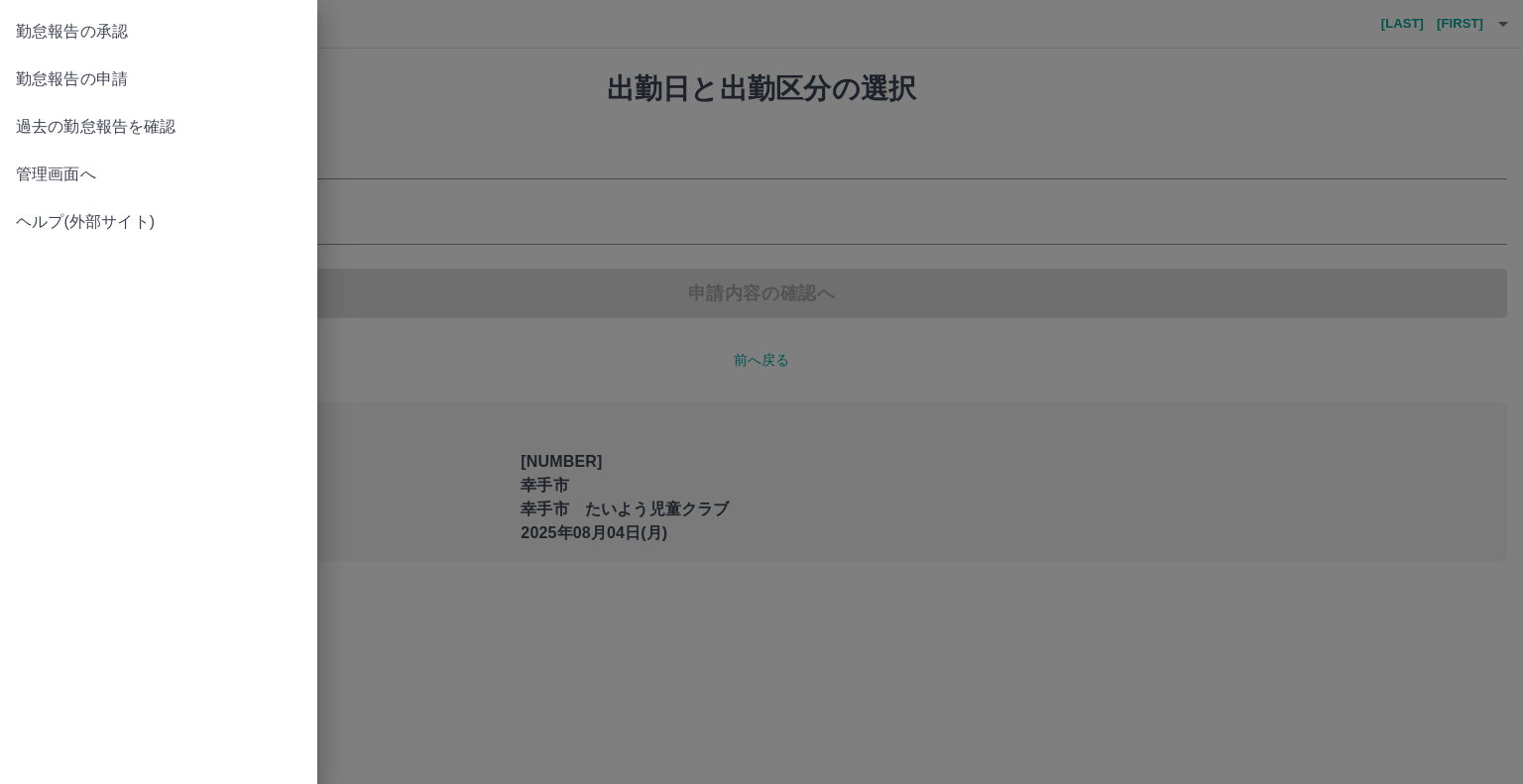 click on "勤怠報告の承認" at bounding box center [159, 32] 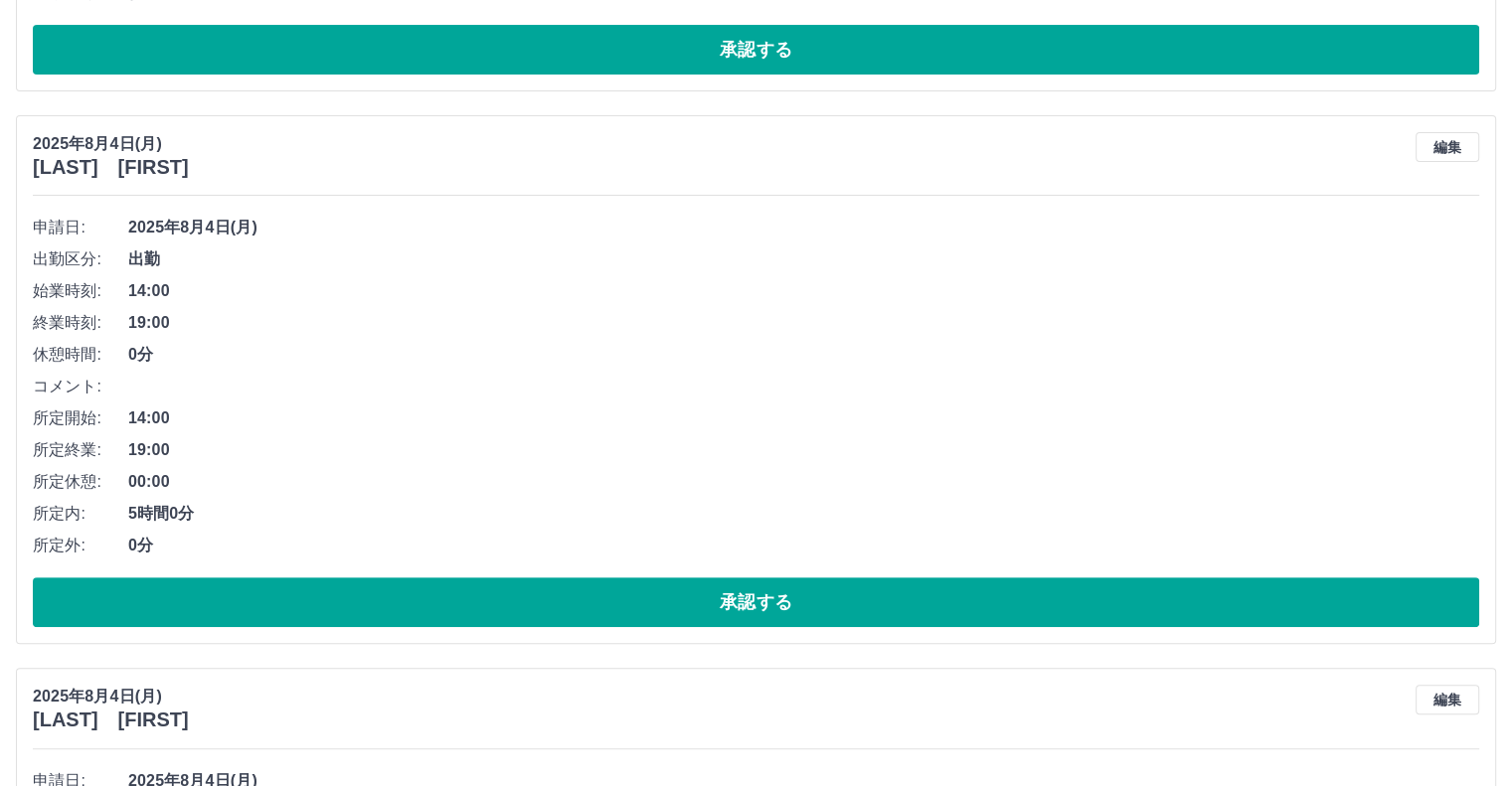 scroll, scrollTop: 397, scrollLeft: 0, axis: vertical 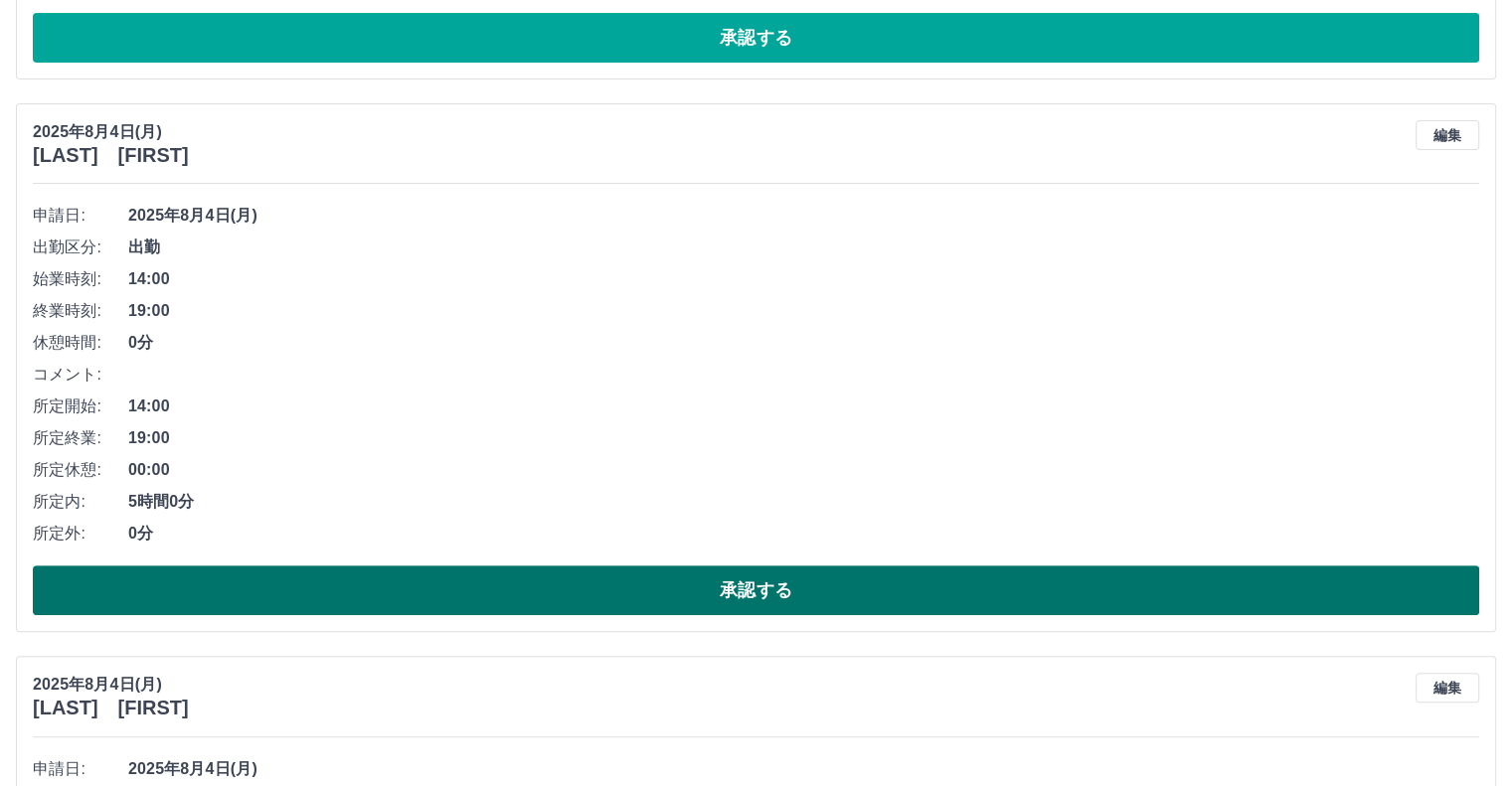 click on "承認する" at bounding box center [756, 590] 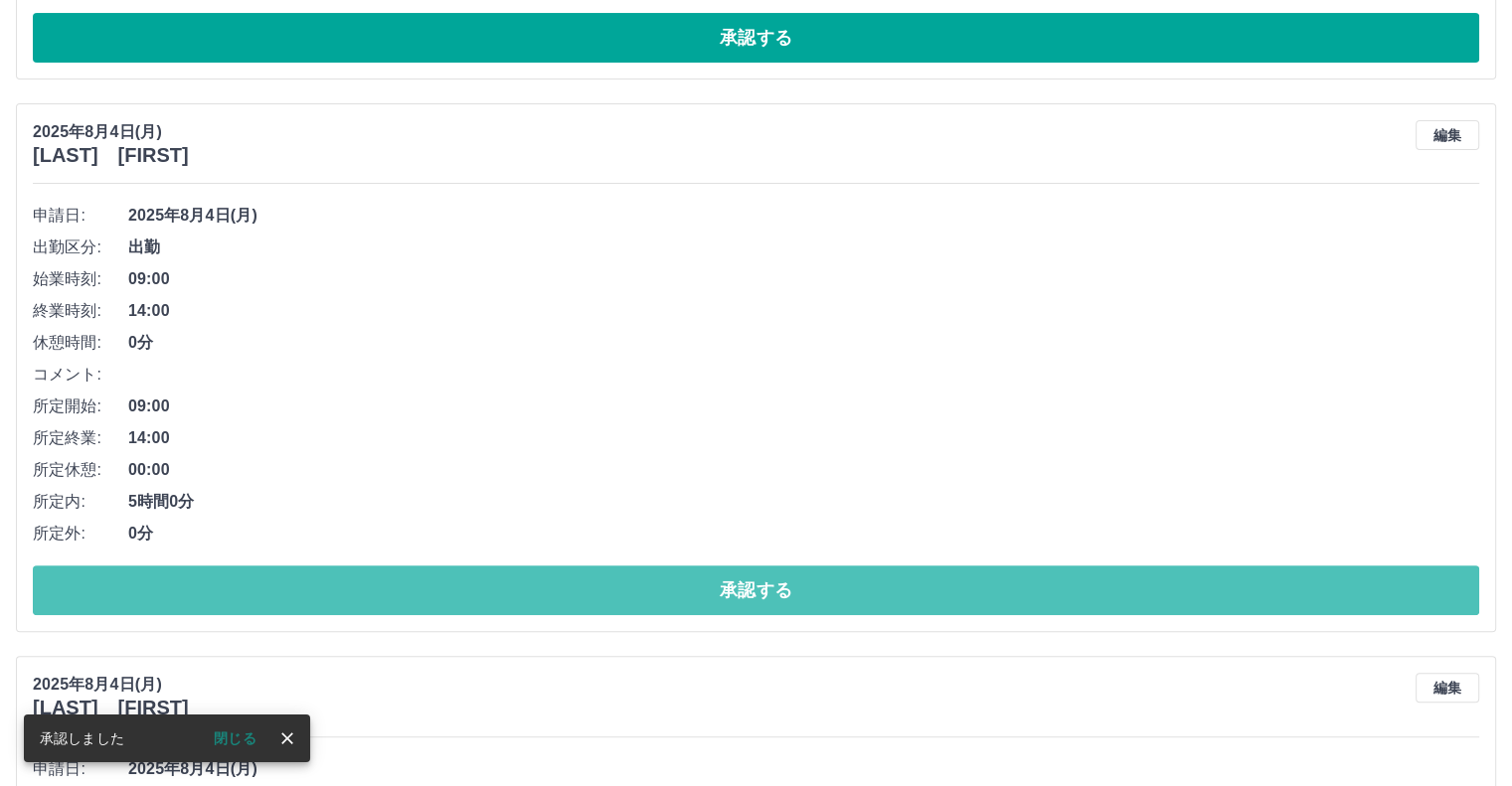 click on "承認する" at bounding box center [756, 590] 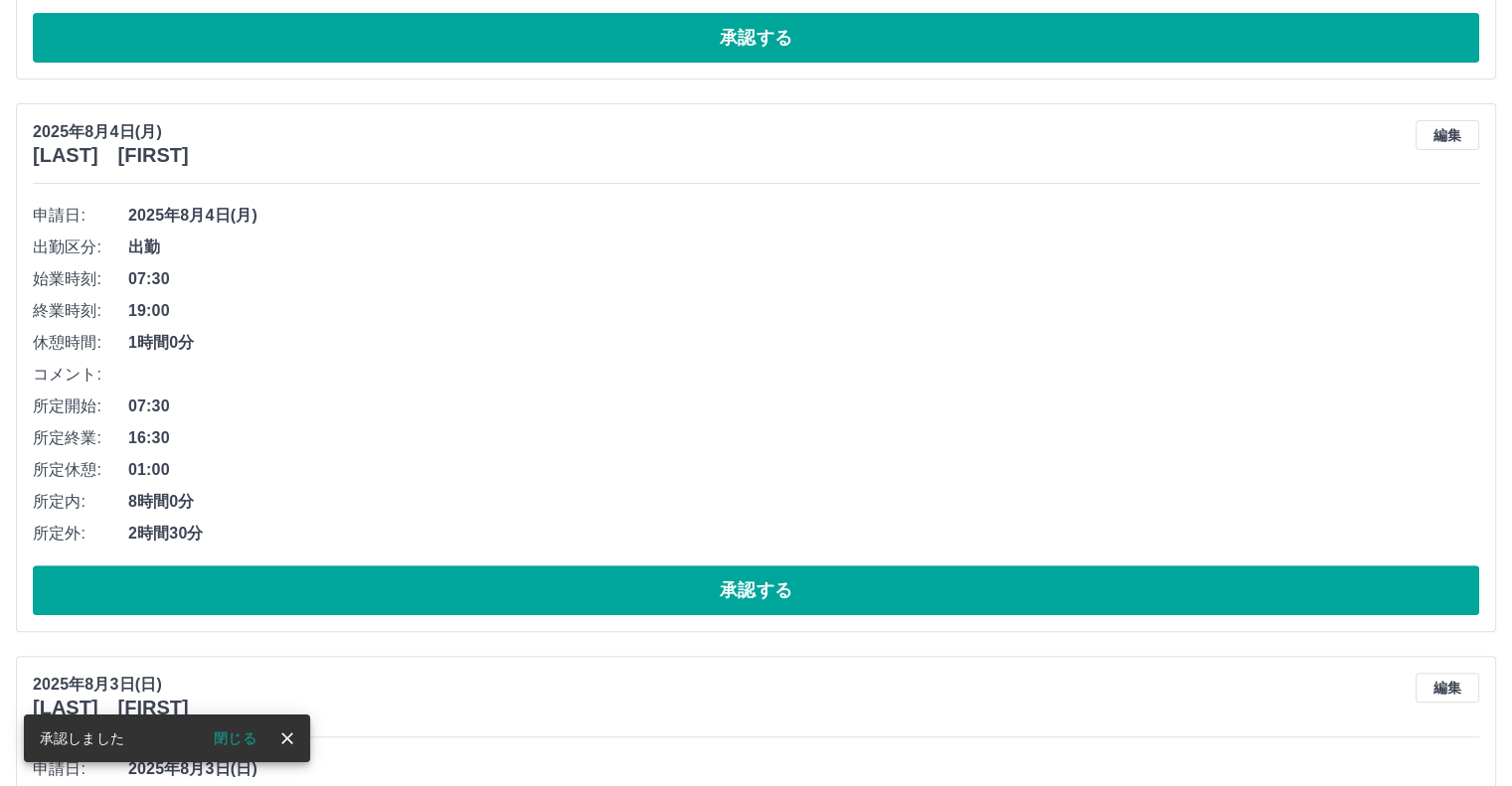 click on "承認する" at bounding box center [756, 590] 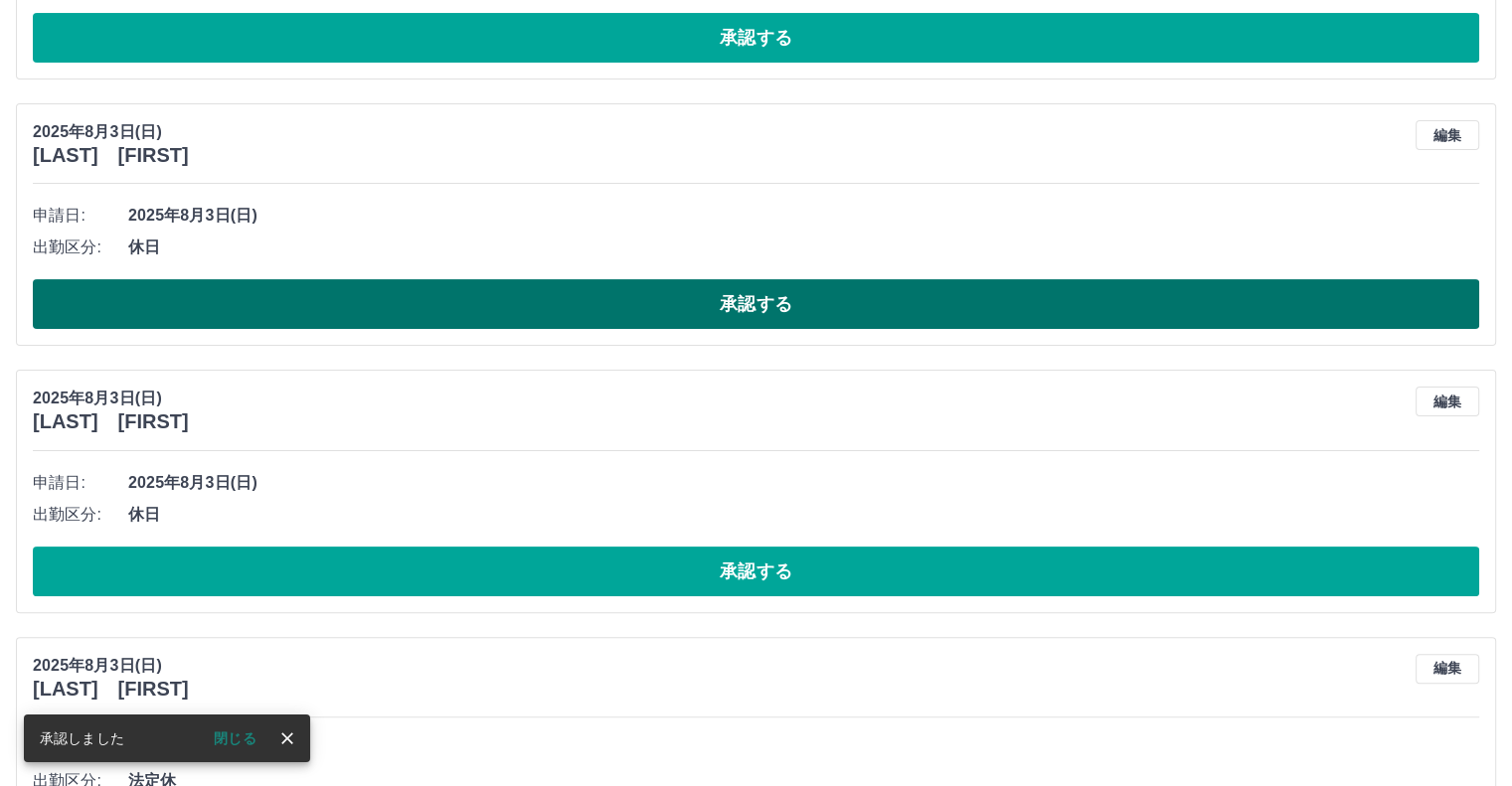 click on "承認する" at bounding box center [756, 304] 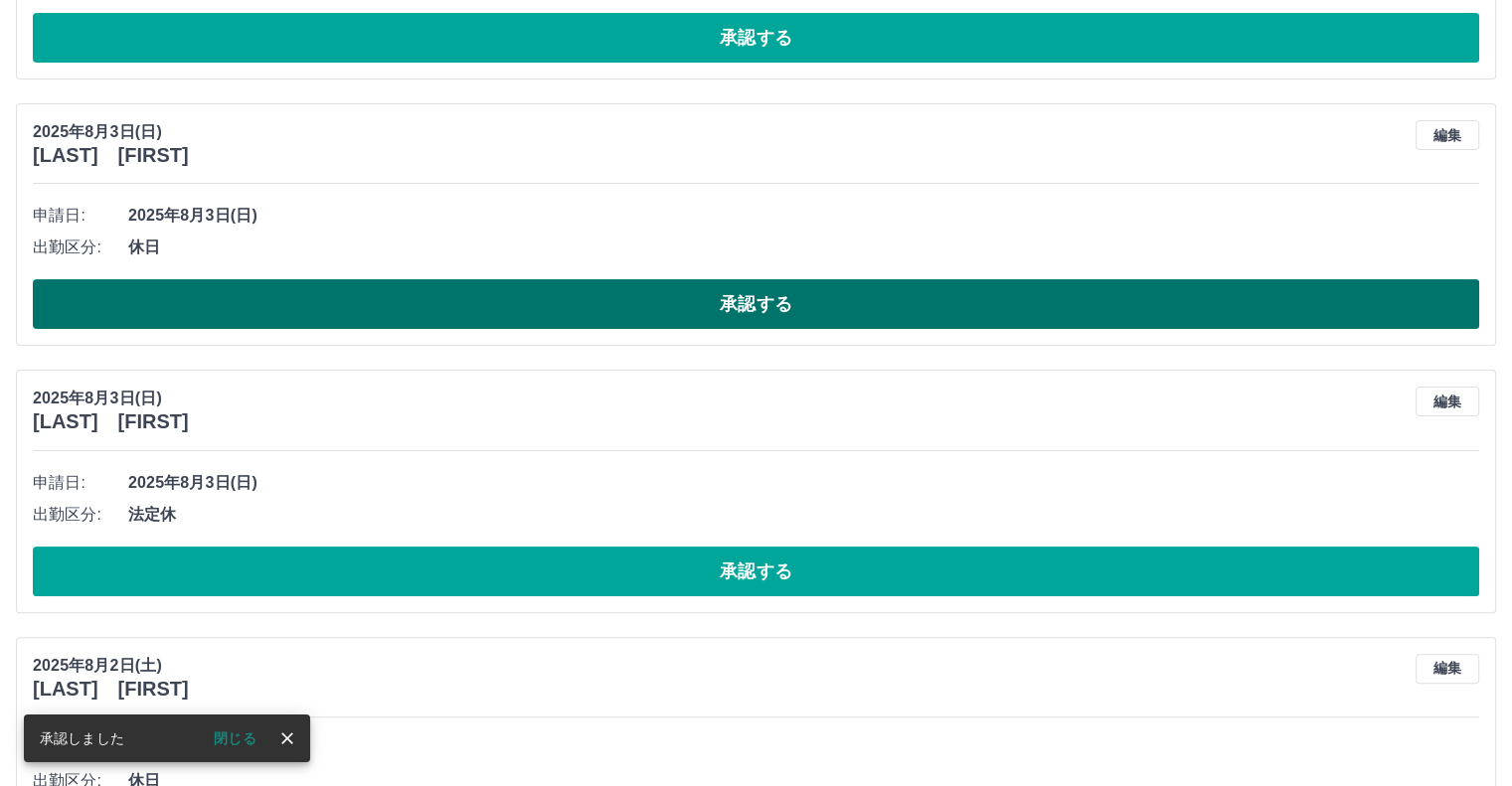 click on "承認する" at bounding box center (756, 304) 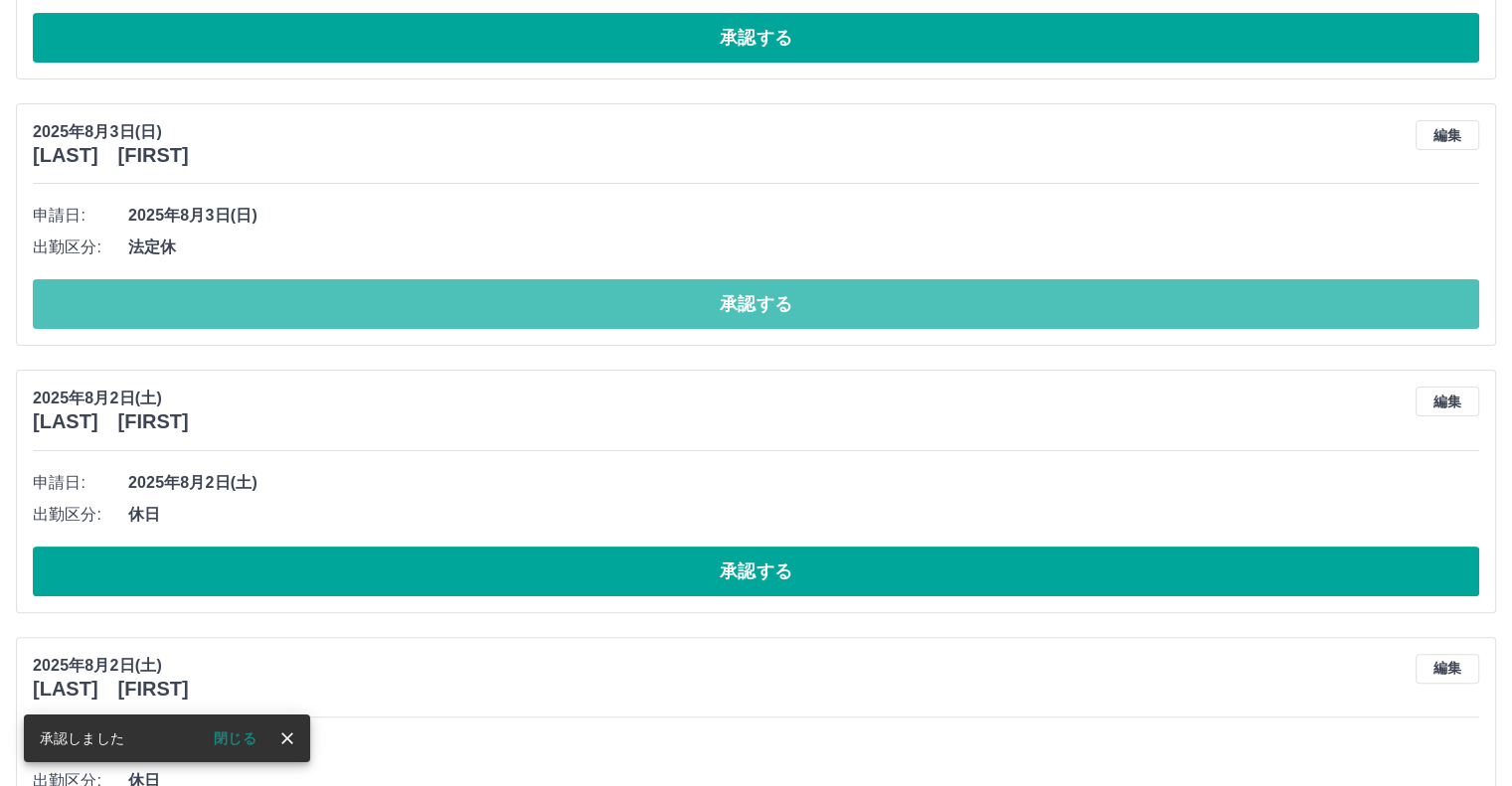 click on "承認する" at bounding box center (756, 304) 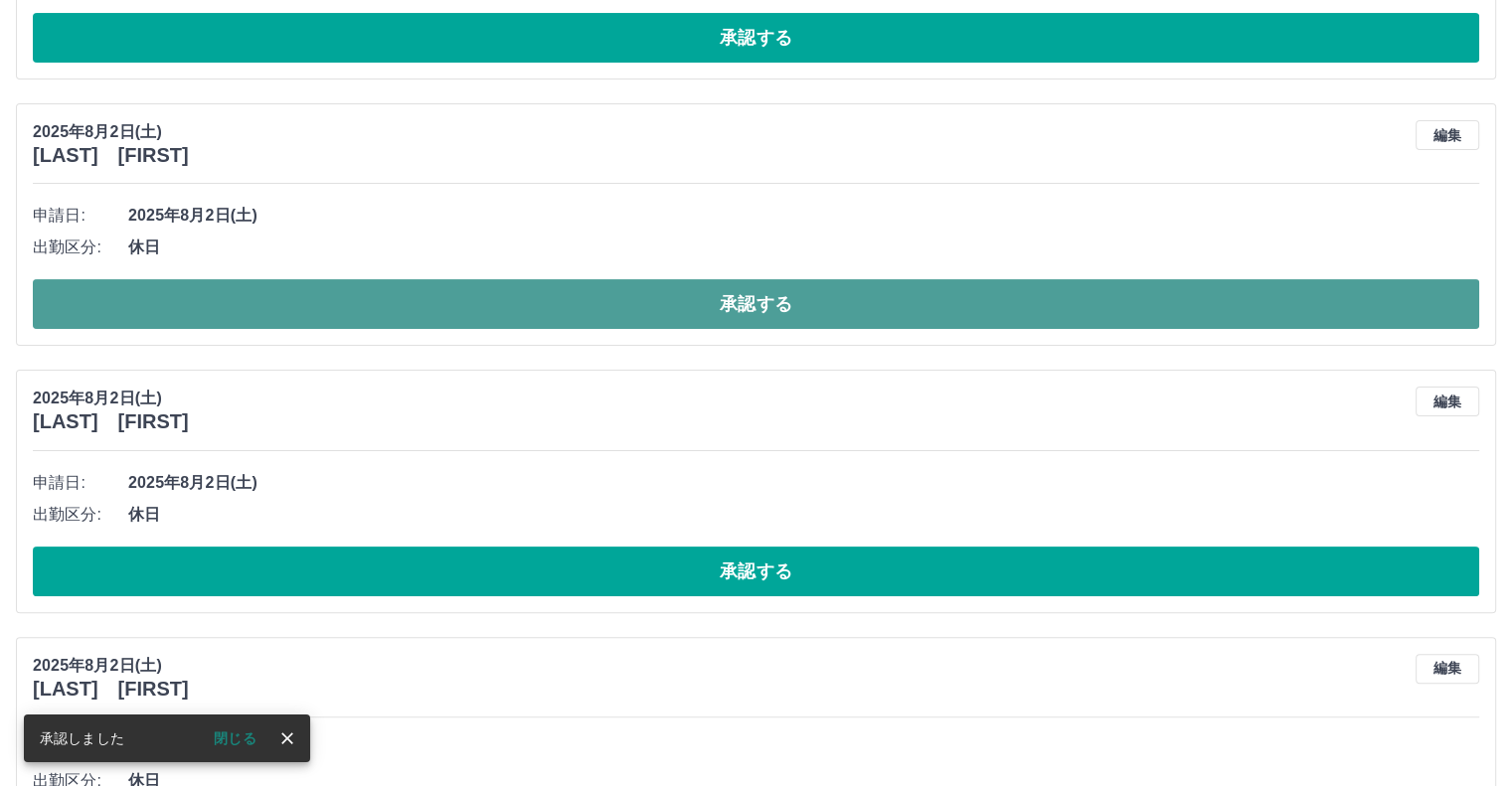 click on "承認する" at bounding box center [756, 304] 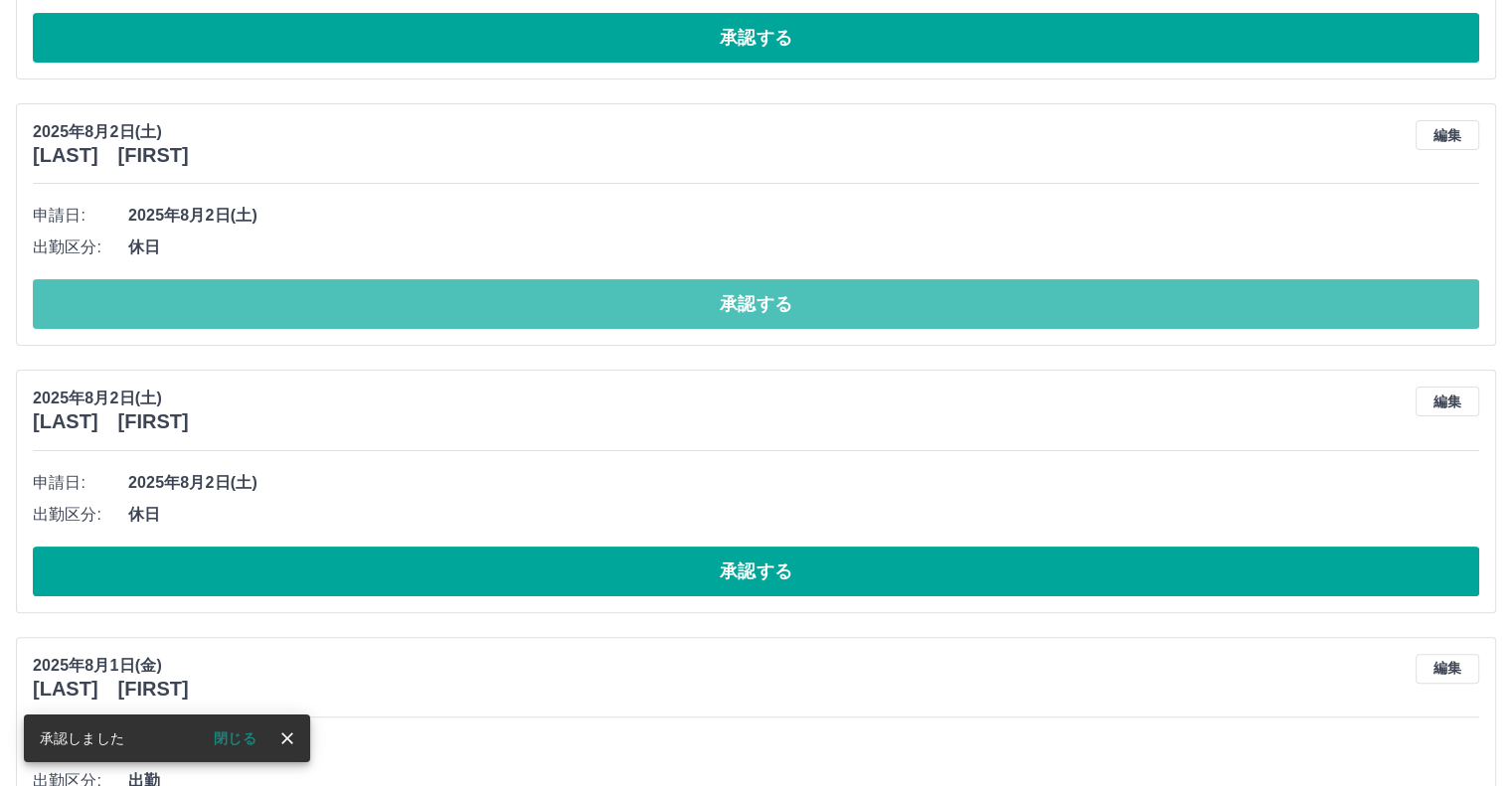 click on "承認する" at bounding box center (756, 304) 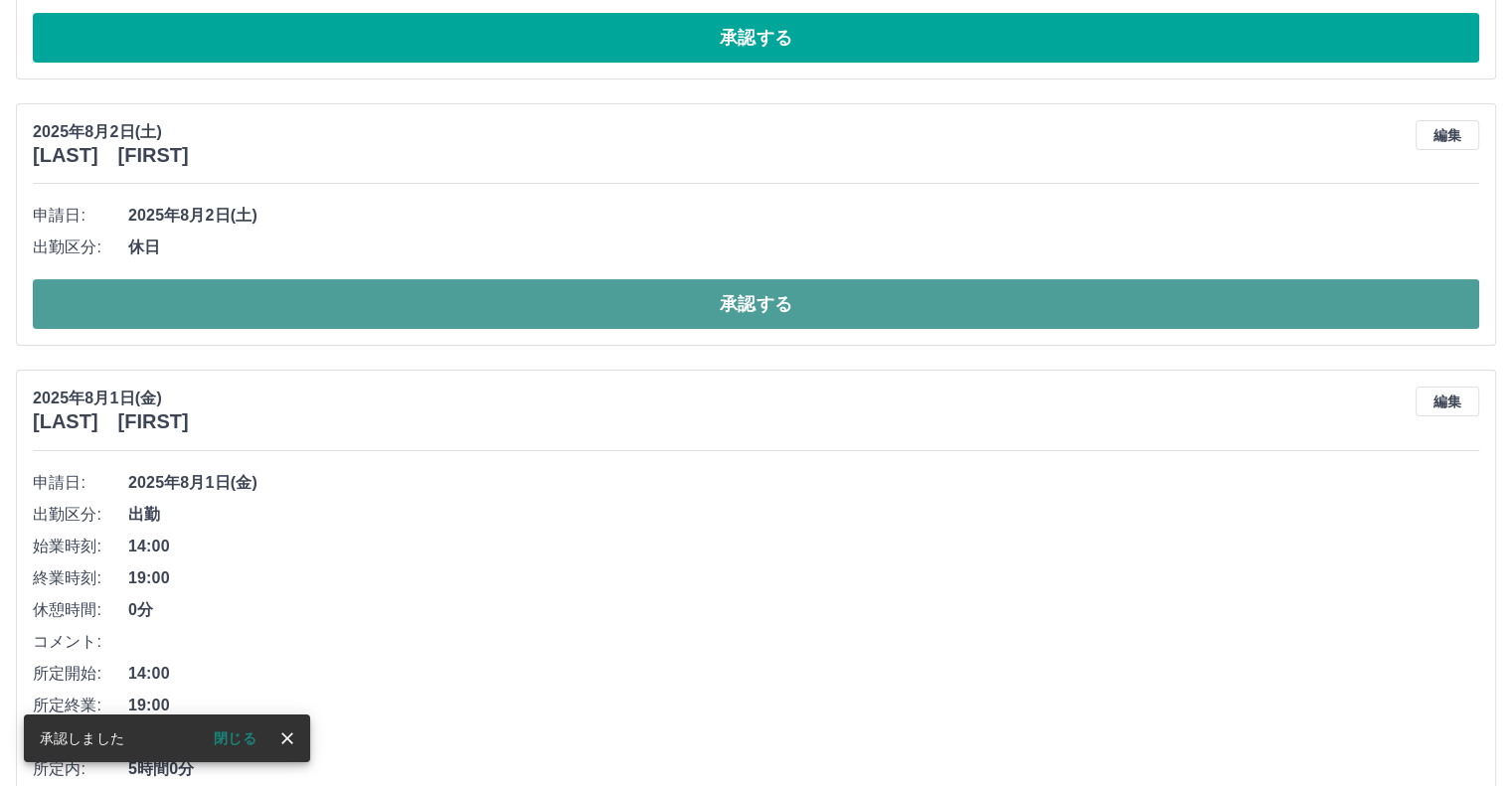 click on "承認する" at bounding box center (756, 304) 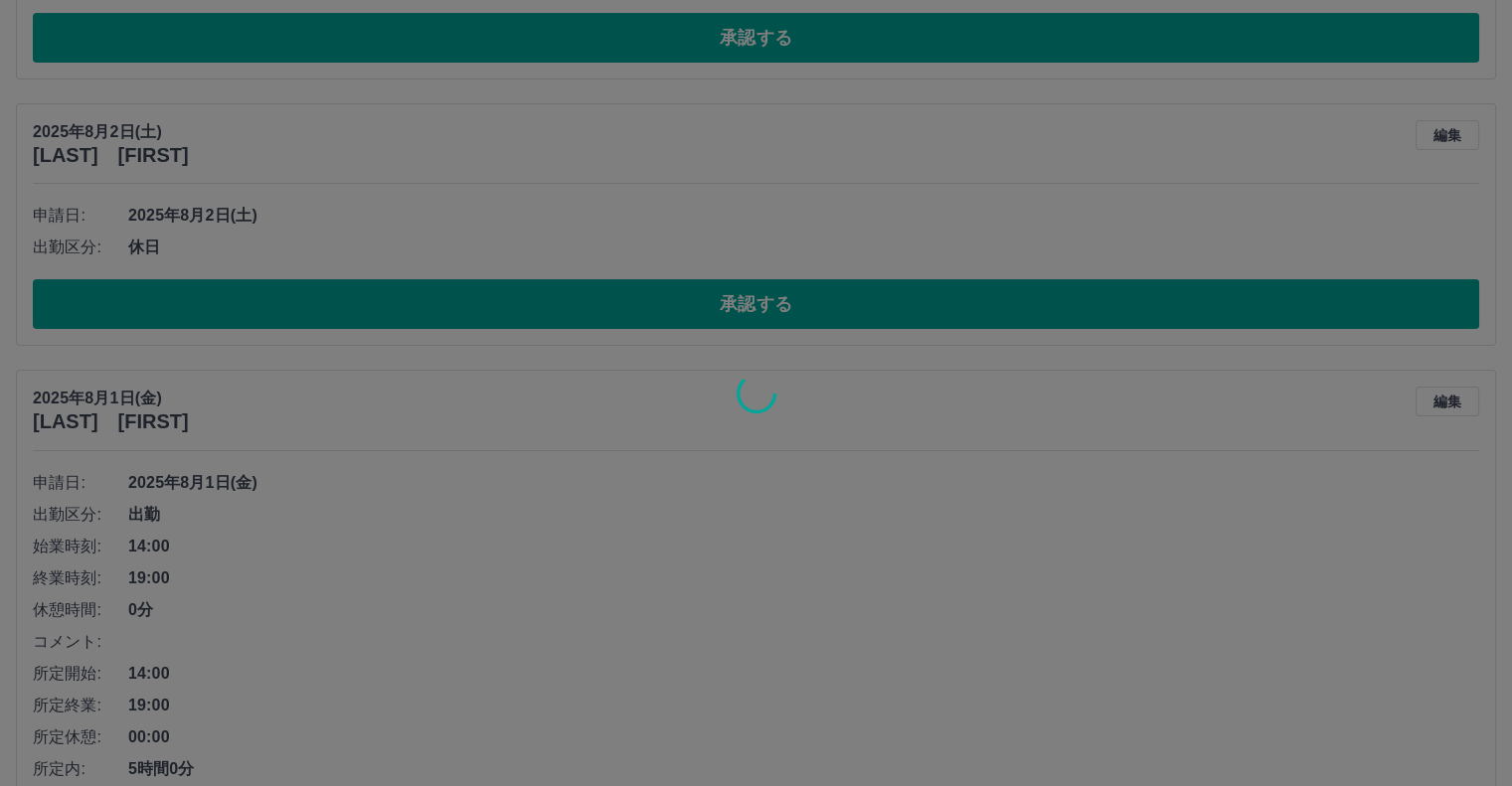 scroll, scrollTop: 364, scrollLeft: 0, axis: vertical 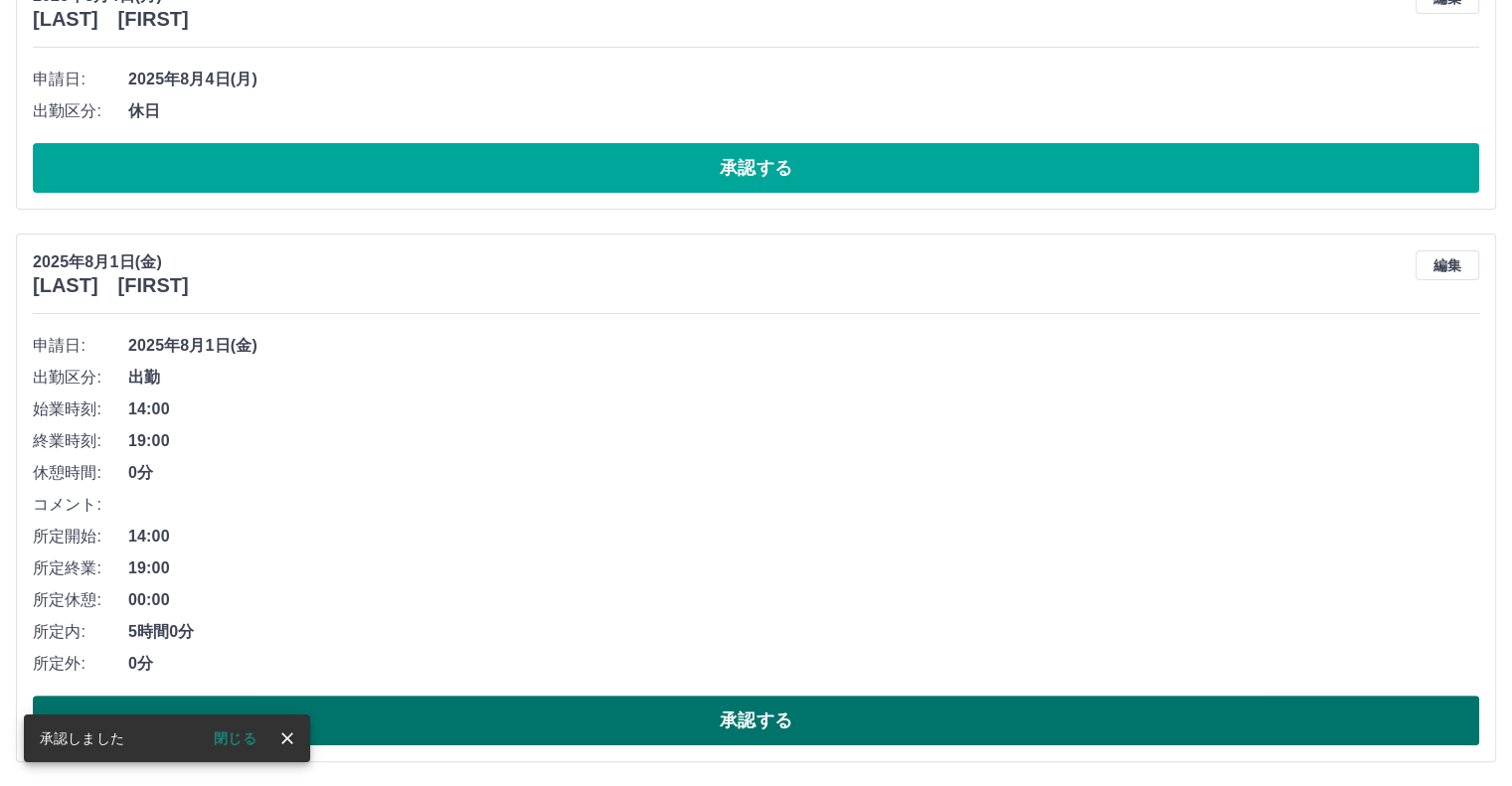 click on "承認する" at bounding box center (756, 720) 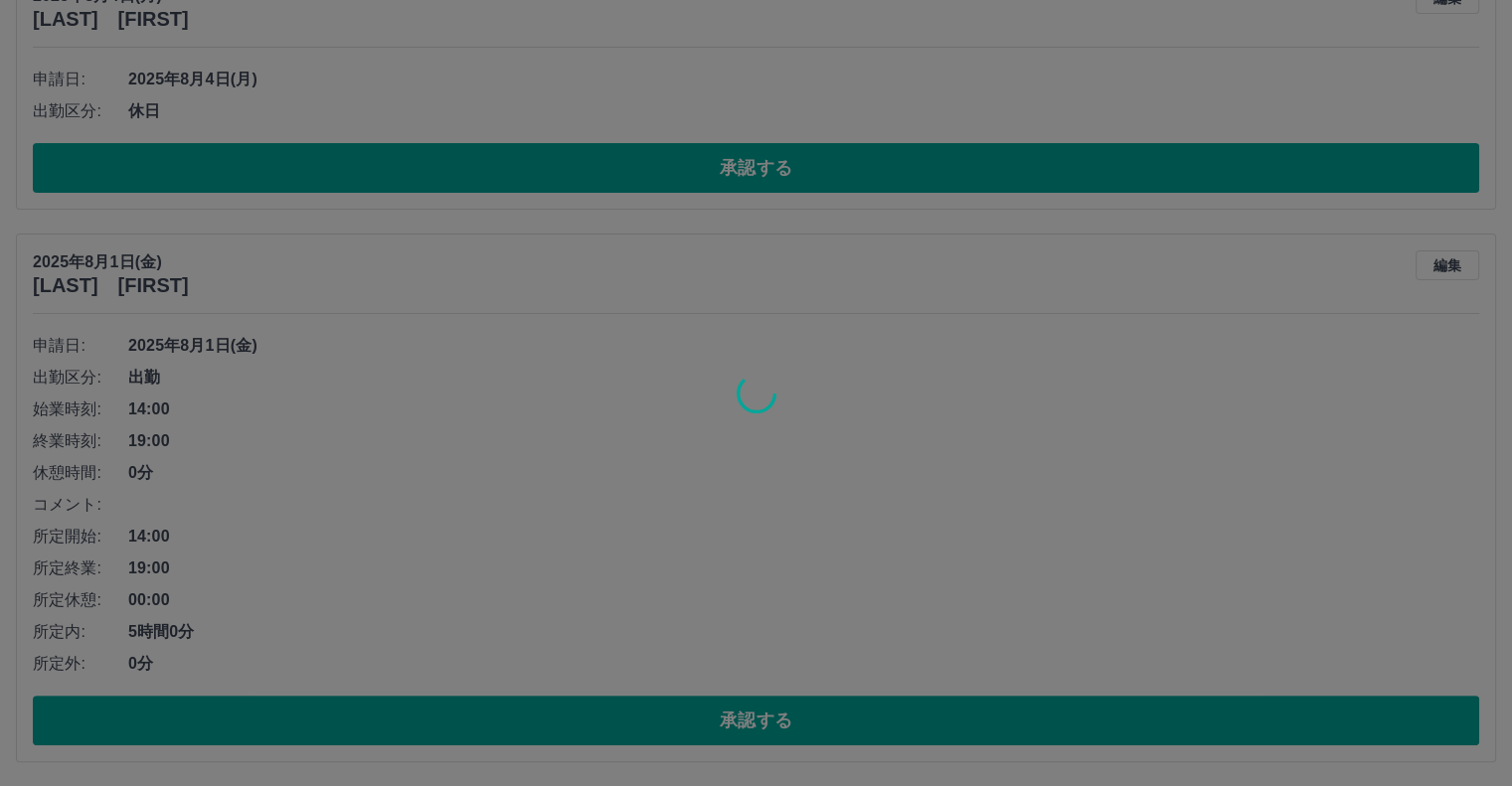 scroll, scrollTop: 0, scrollLeft: 0, axis: both 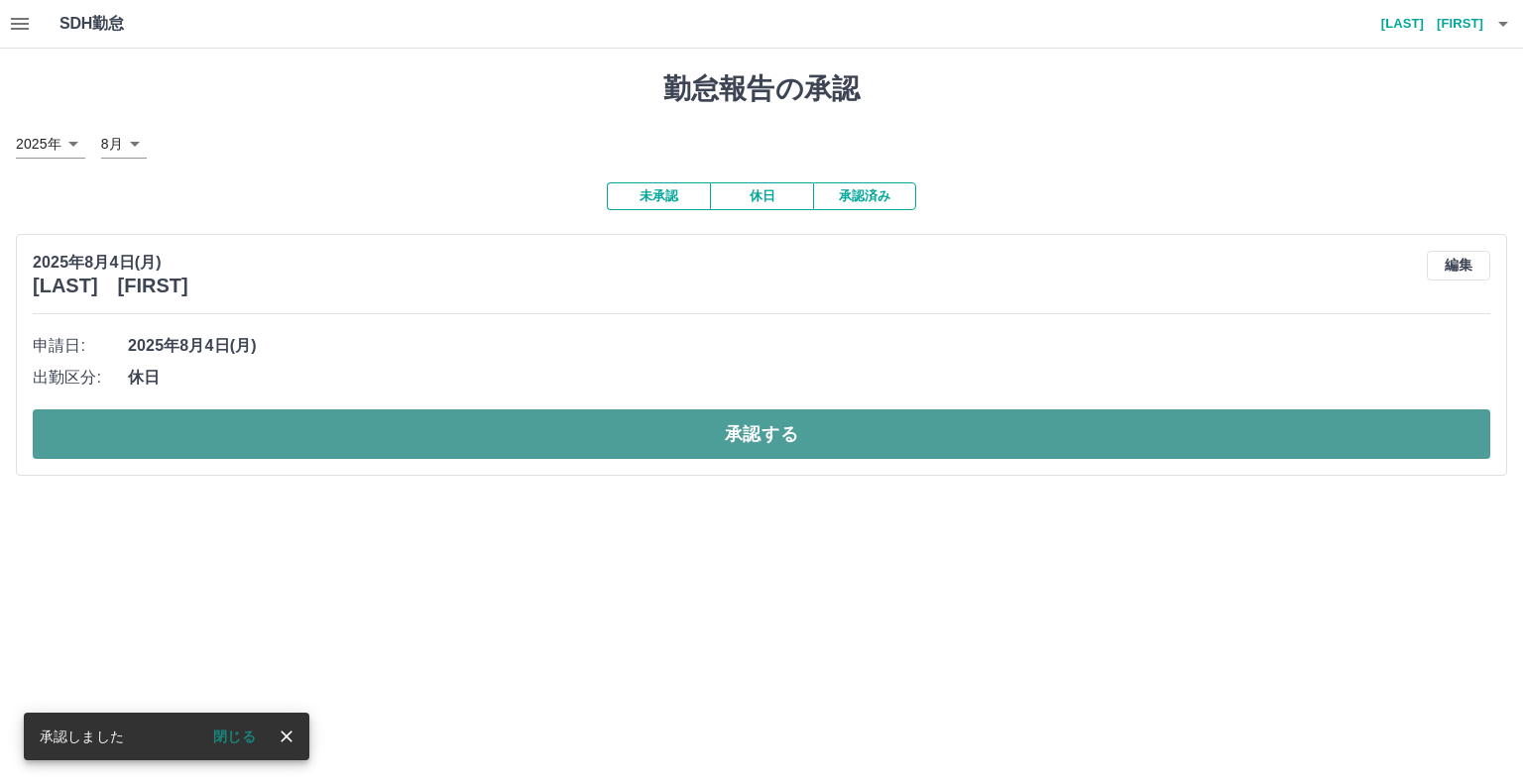 click on "承認する" at bounding box center [762, 434] 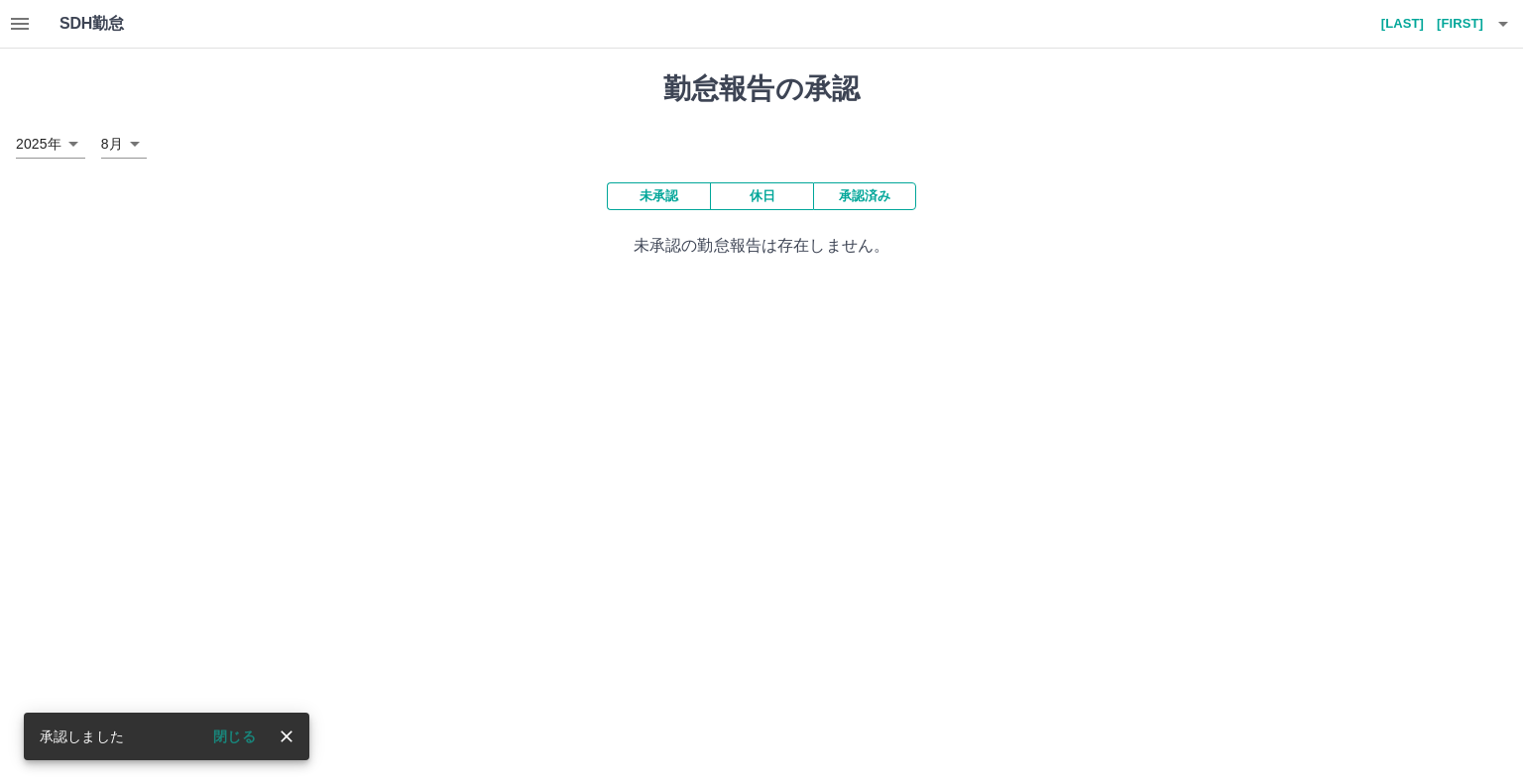 click on "[LAST]　[FIRST]" at bounding box center [1424, 24] 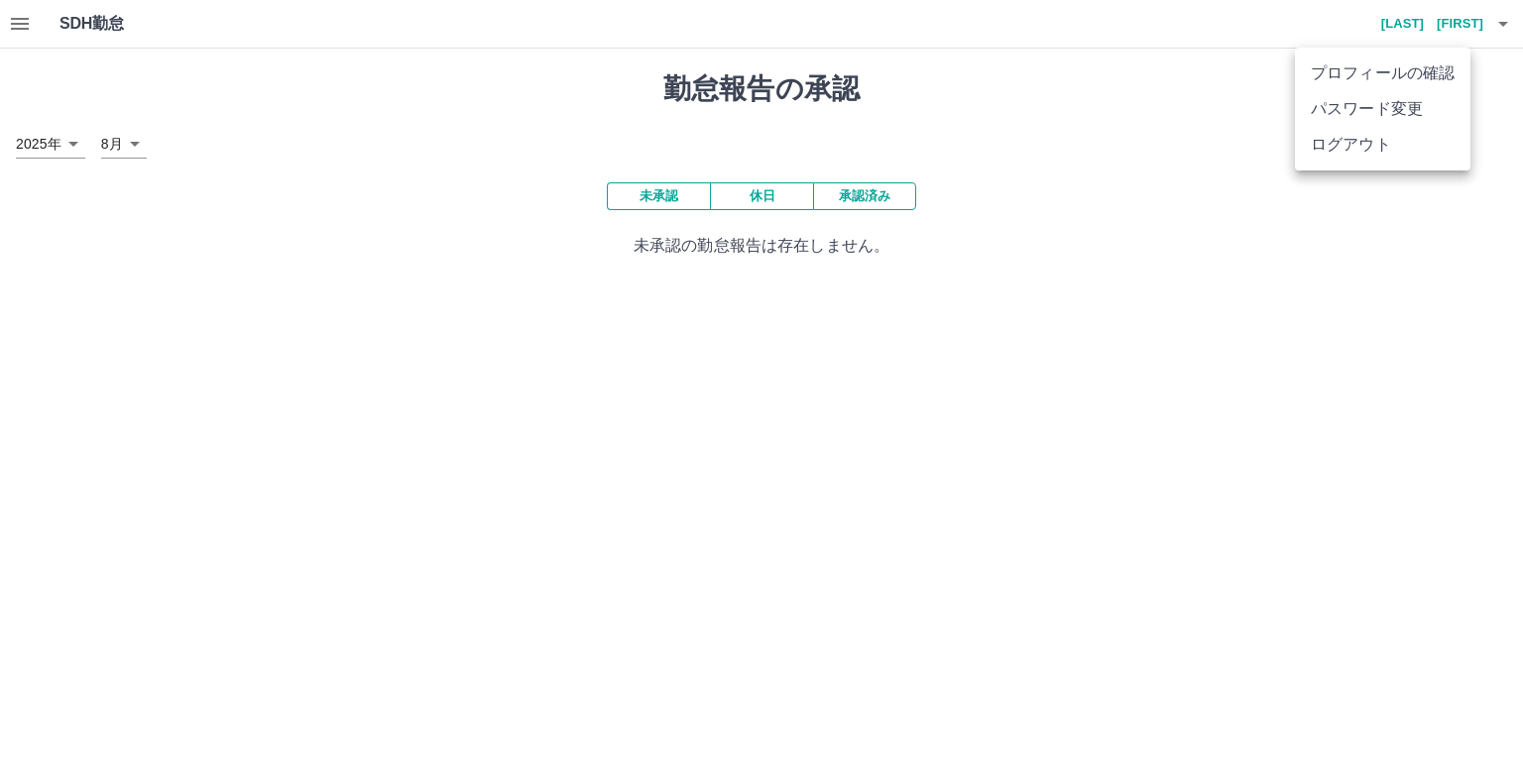 click at bounding box center (762, 392) 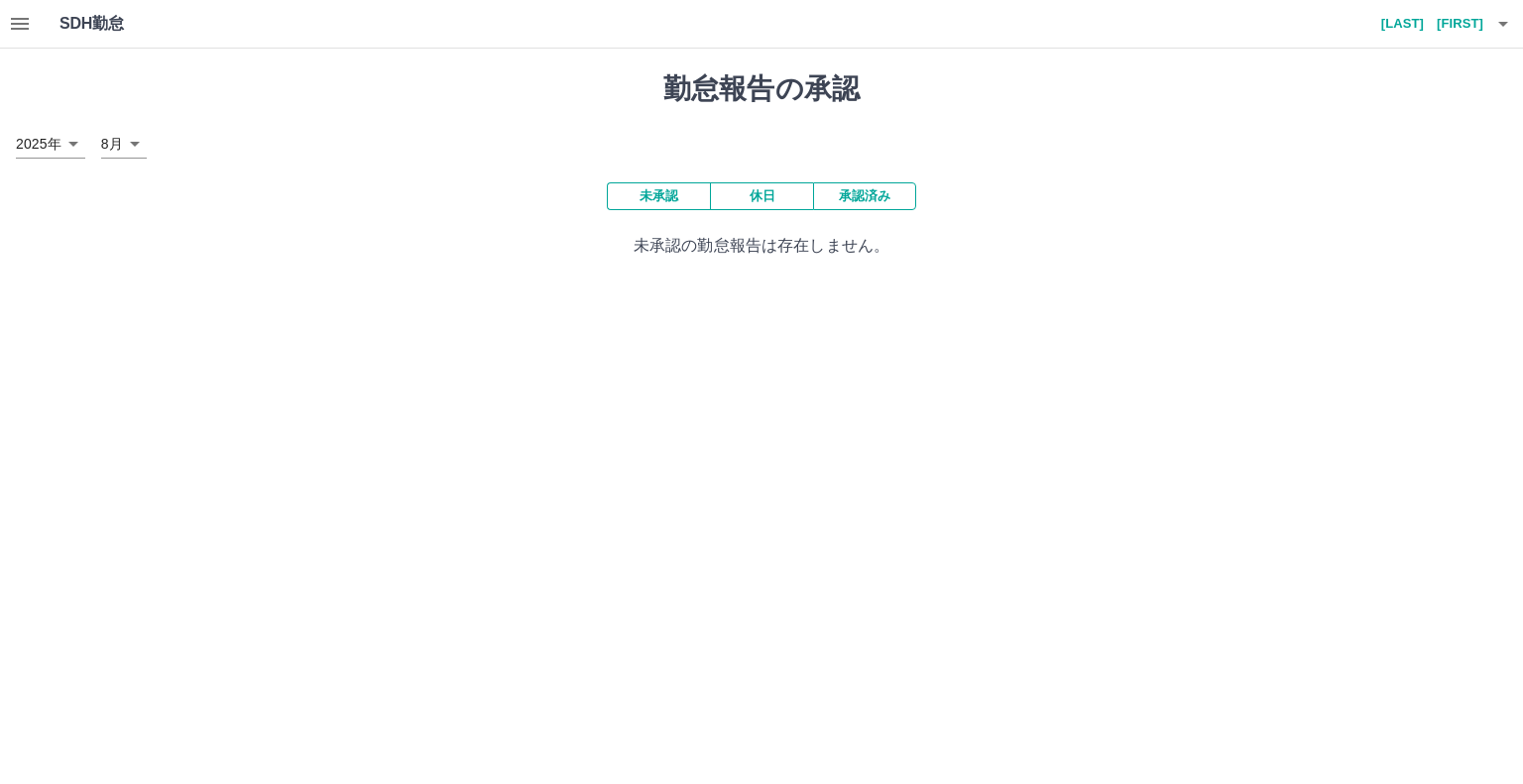 click 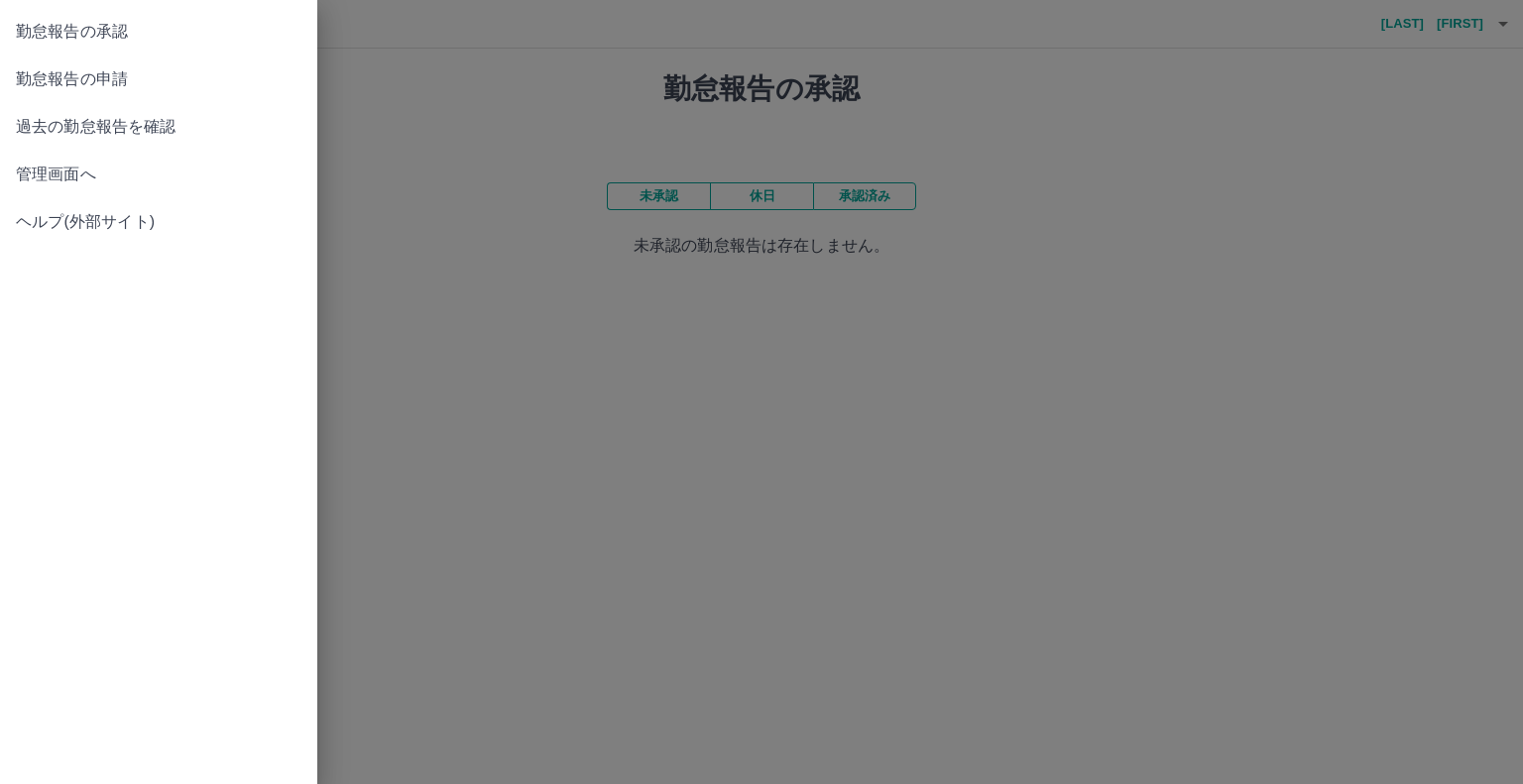 click on "勤怠報告の申請" at bounding box center (159, 79) 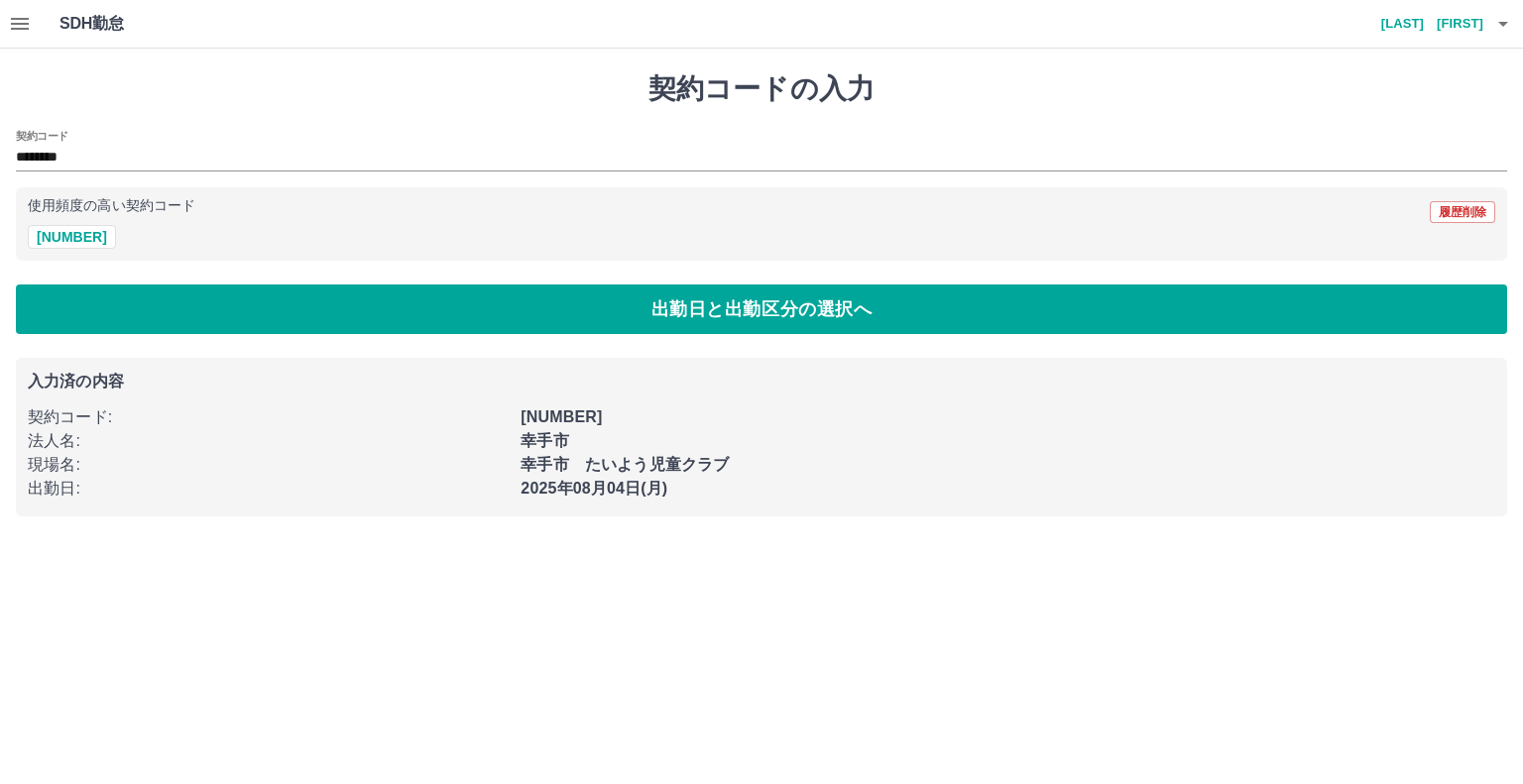 click on "契約コードの入力 契約コード ******** 使用頻度の高い契約コード 履歴削除 [NUMBER] 出勤日と出勤区分の選択へ 入力済の内容 契約コード : [NUMBER] 法人名 : [COMPANY] 現場名 : [LOCATION]　[PRODUCT] 出勤日 : 2025年08月04日(月)" at bounding box center [762, 294] 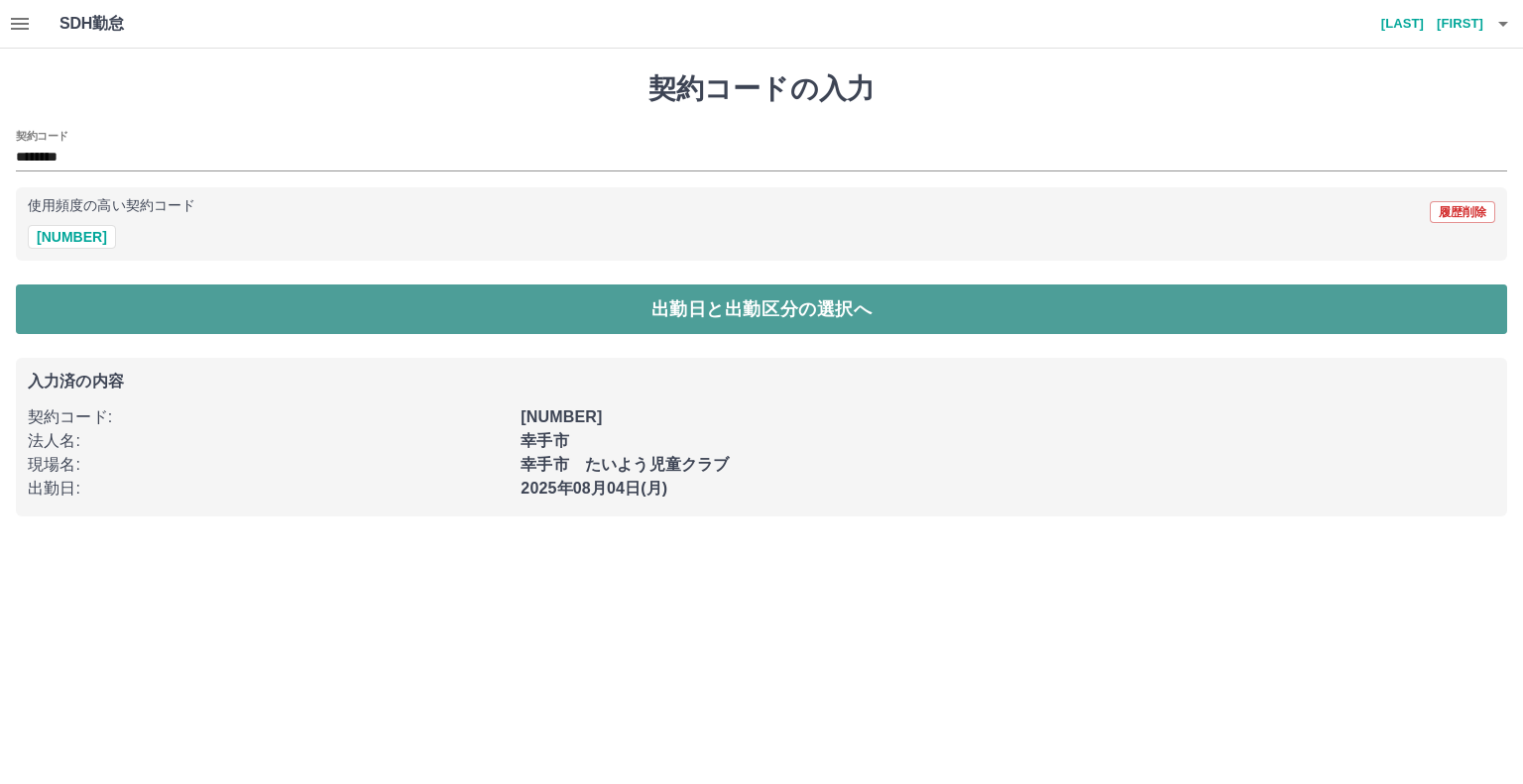 click on "出勤日と出勤区分の選択へ" at bounding box center [762, 309] 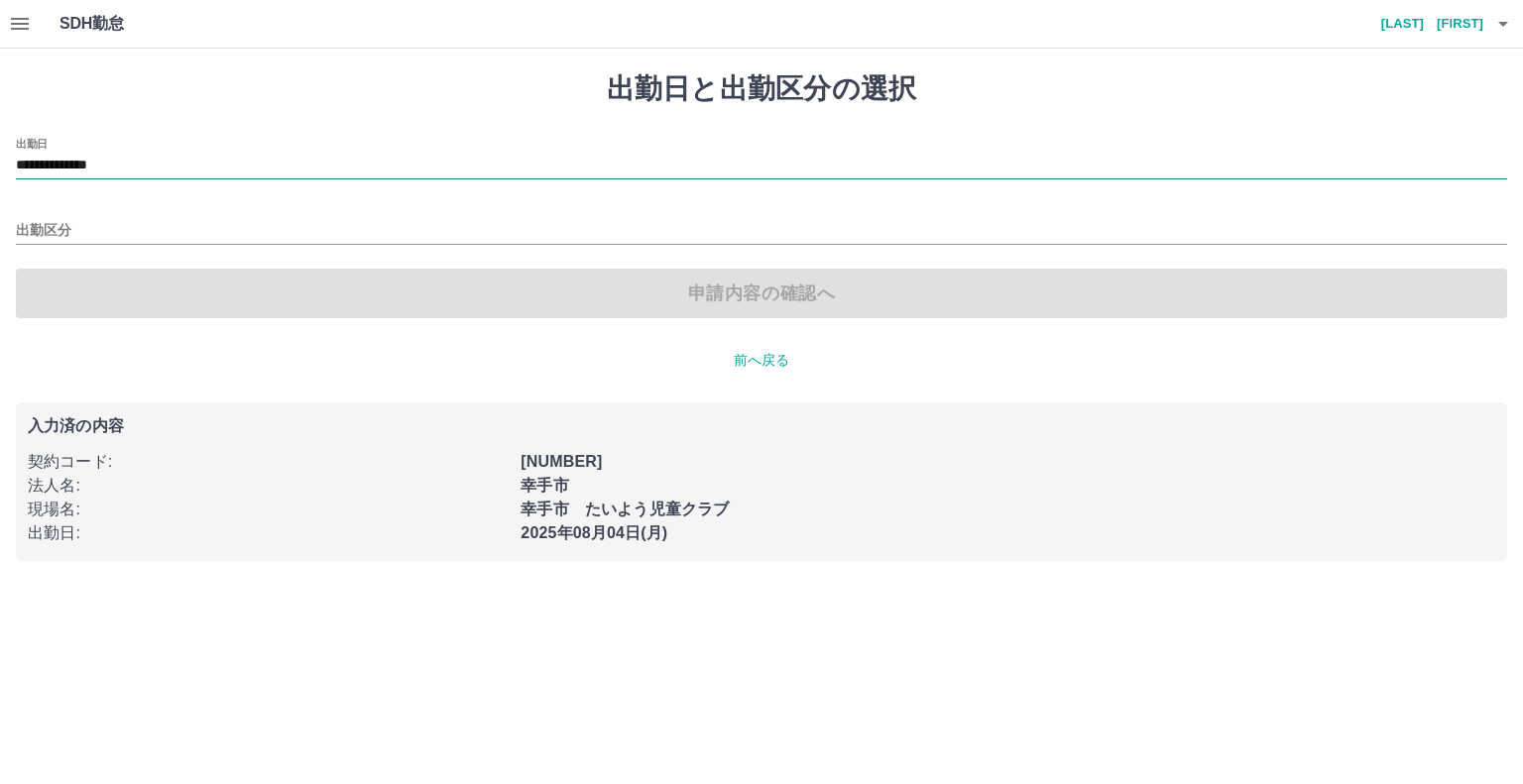 click on "**********" at bounding box center (762, 166) 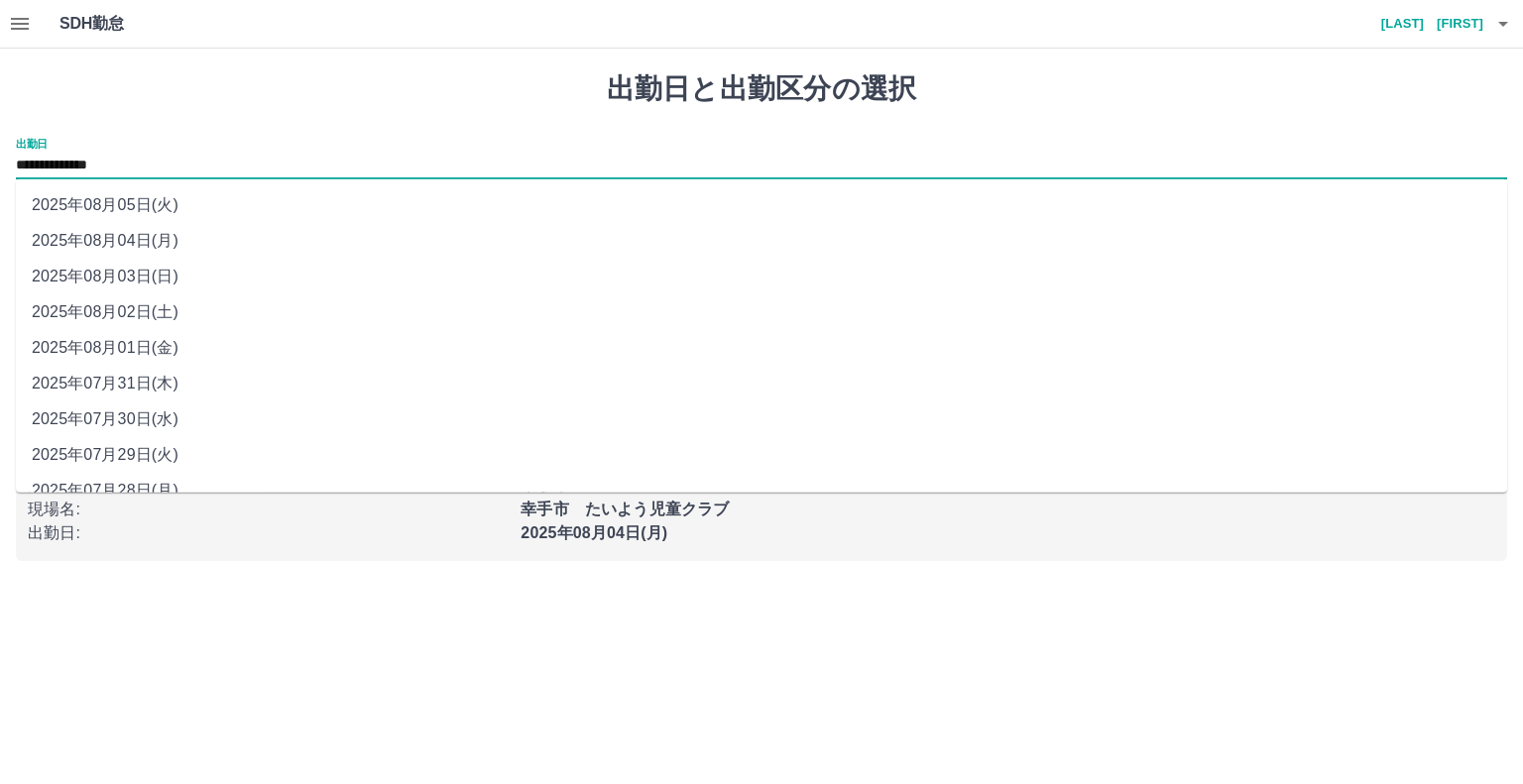 click on "2025年08月01日(金)" at bounding box center (762, 348) 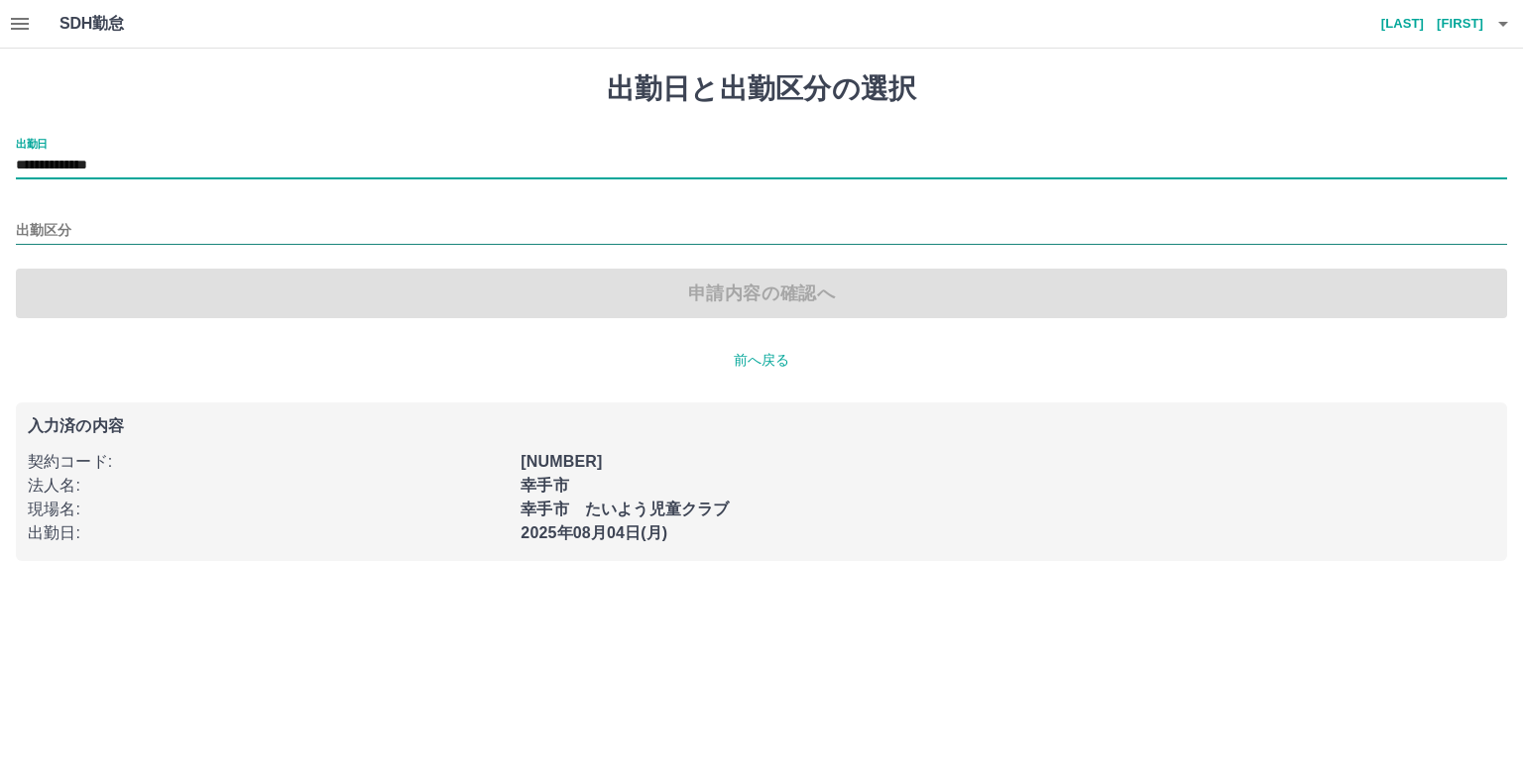 click on "出勤区分" at bounding box center (762, 231) 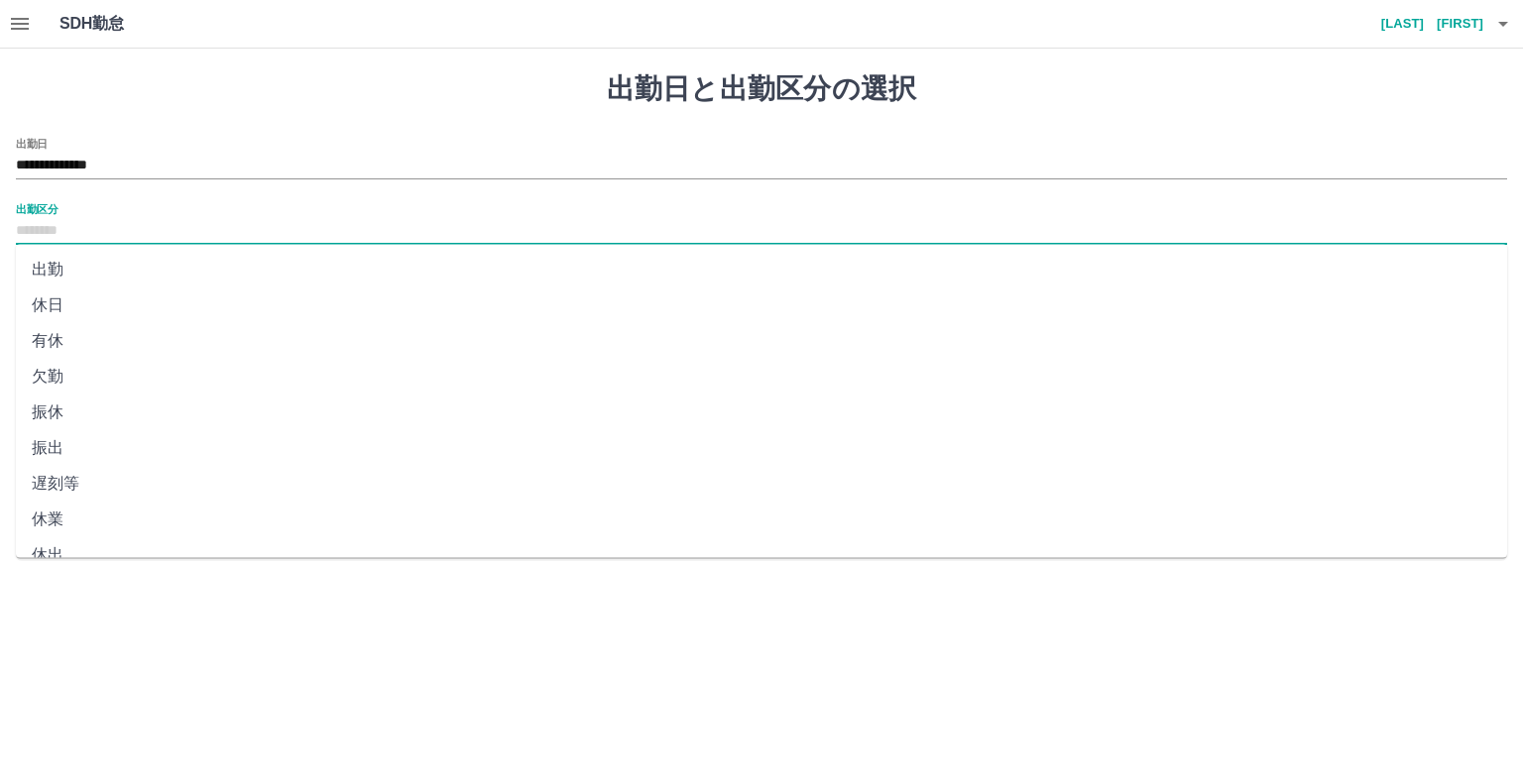 click on "出勤" at bounding box center (762, 270) 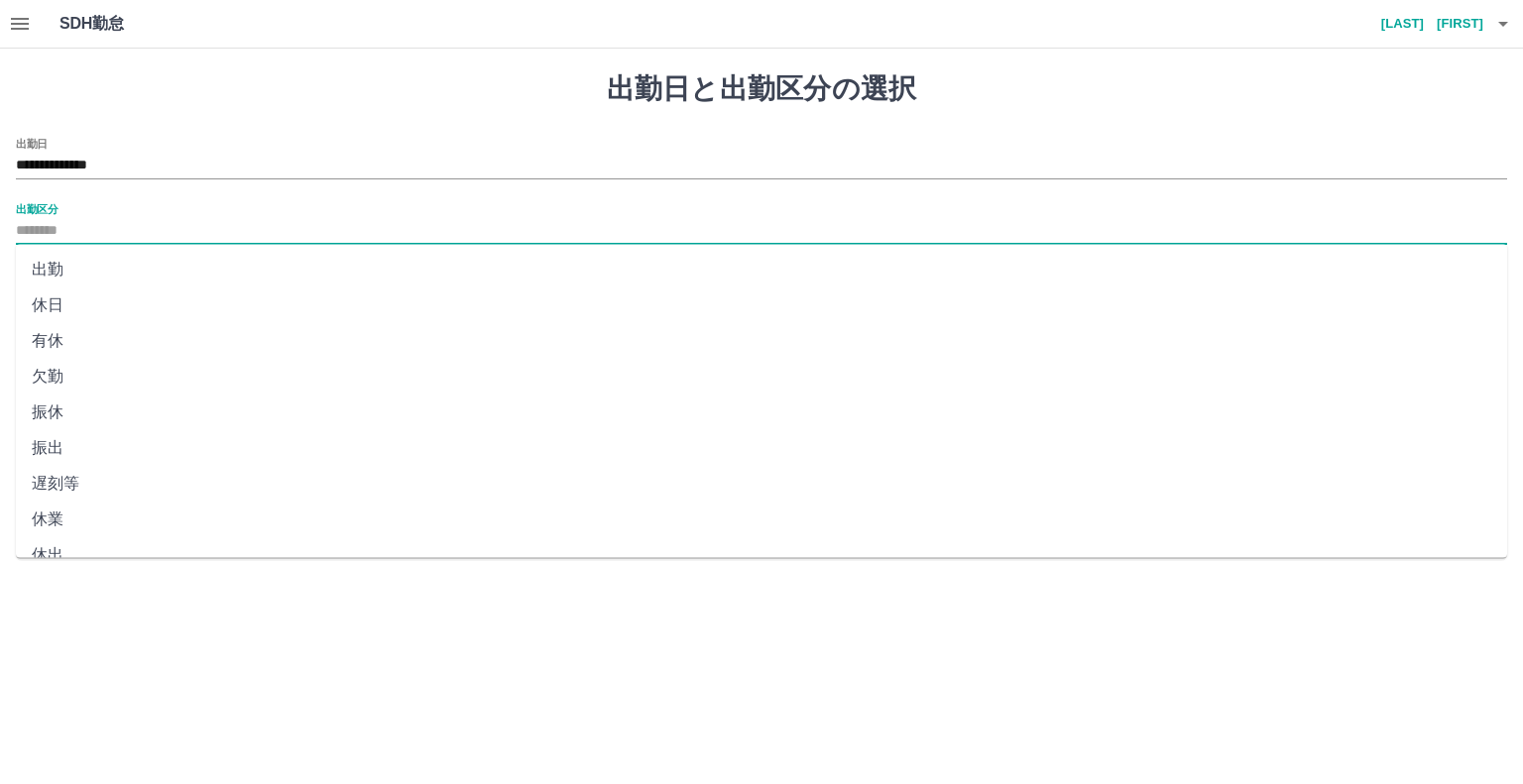 type on "**" 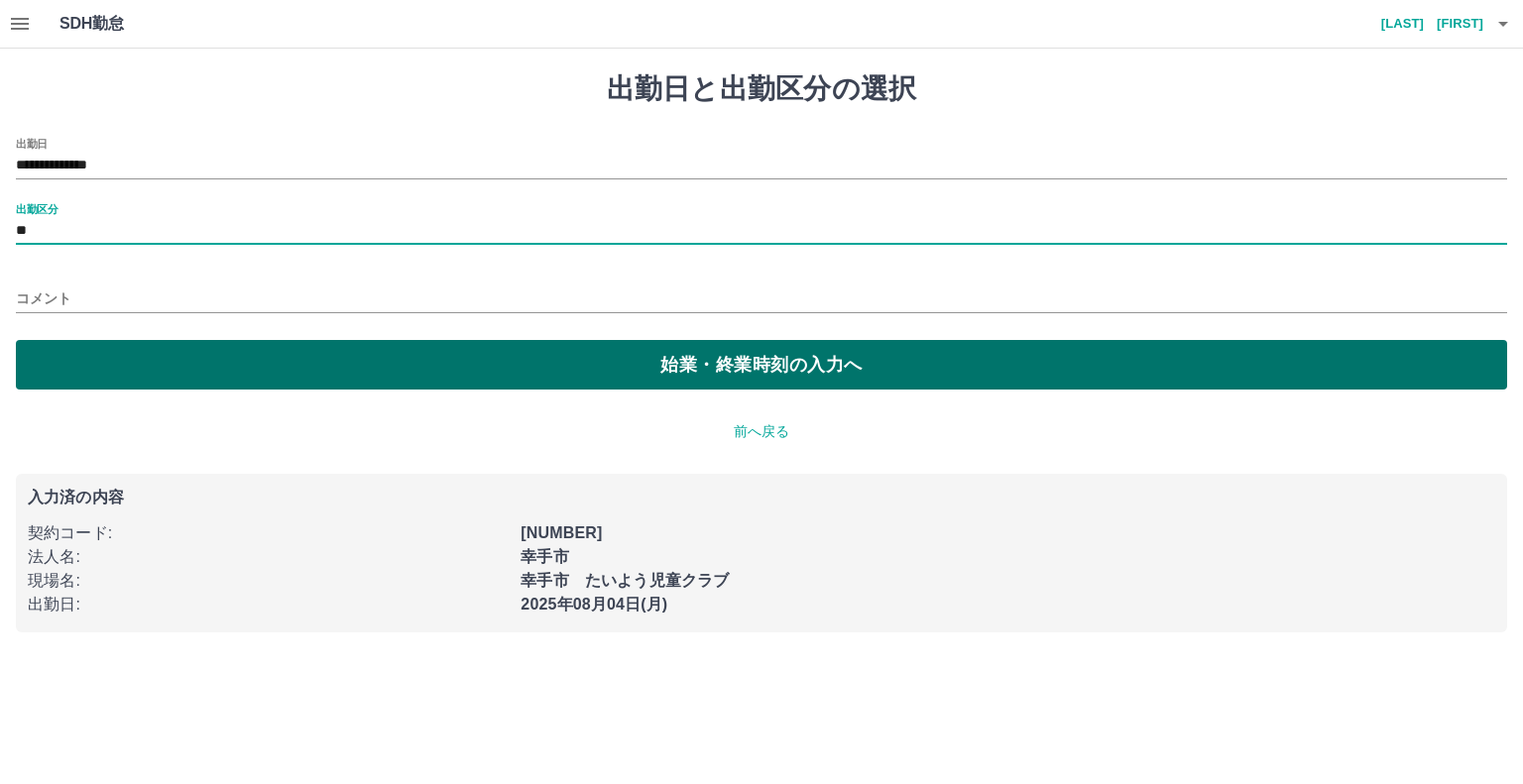 click on "始業・終業時刻の入力へ" at bounding box center [762, 365] 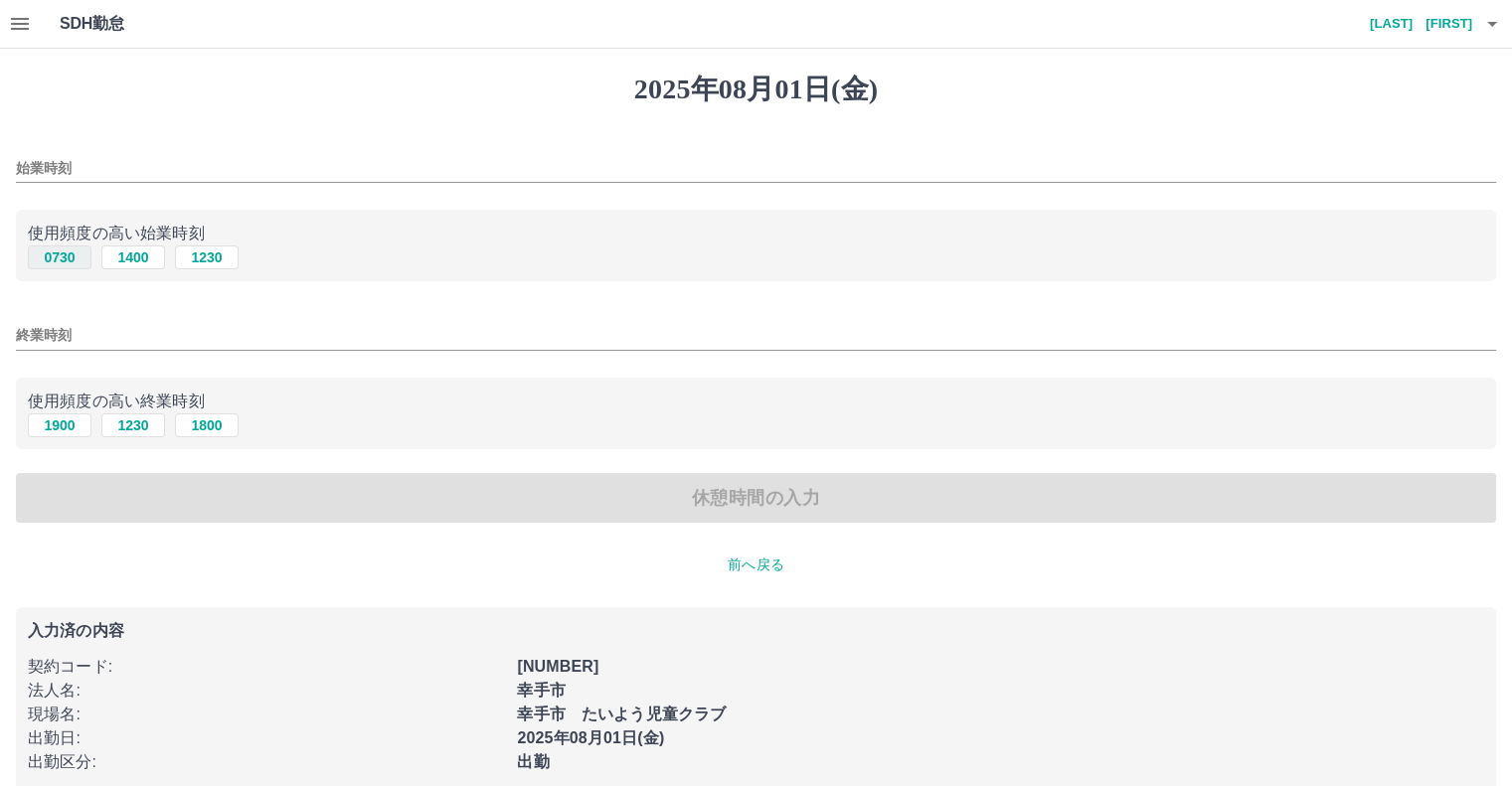 click on "0730" at bounding box center (60, 257) 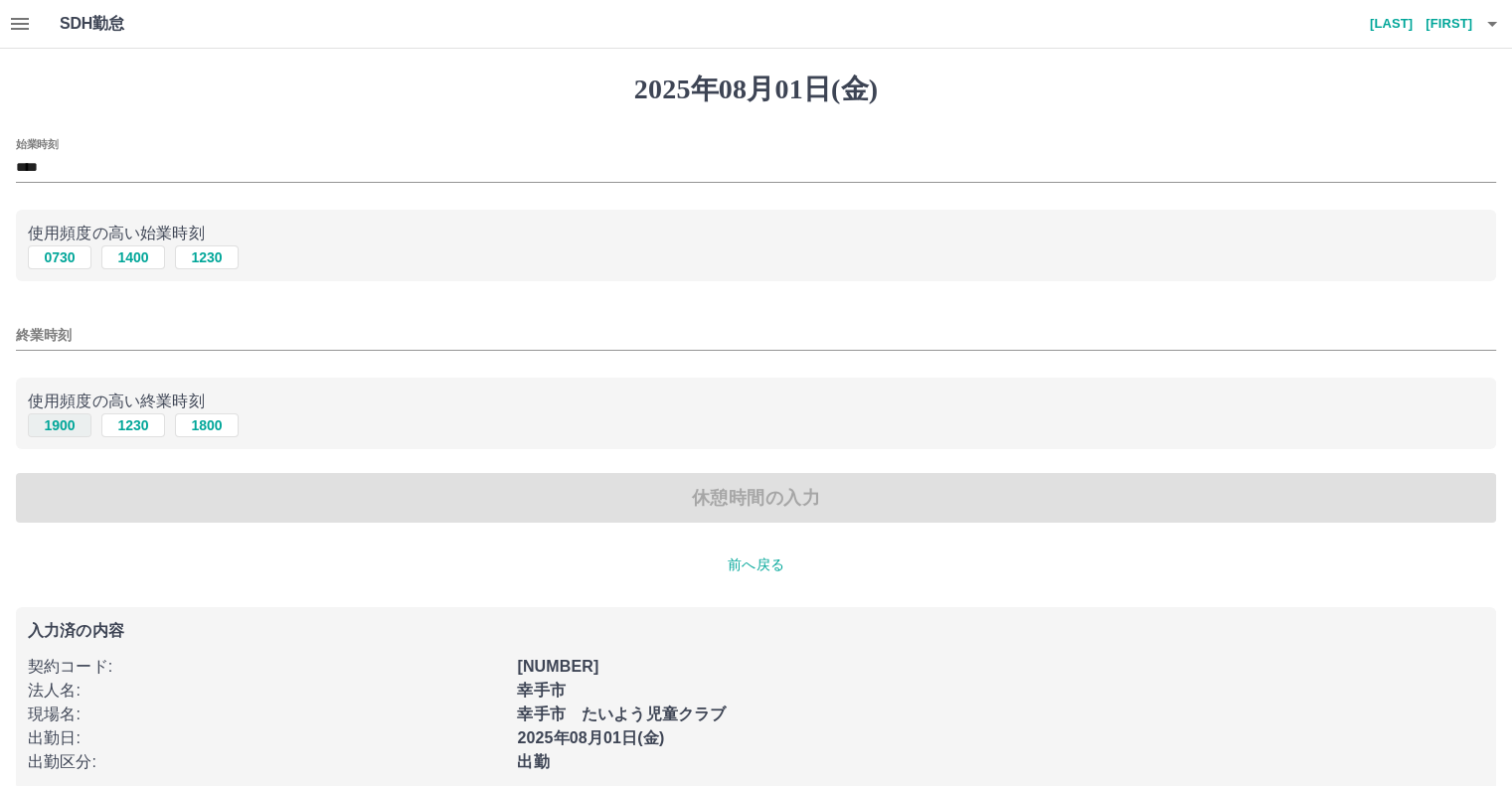 click on "1900" at bounding box center [60, 425] 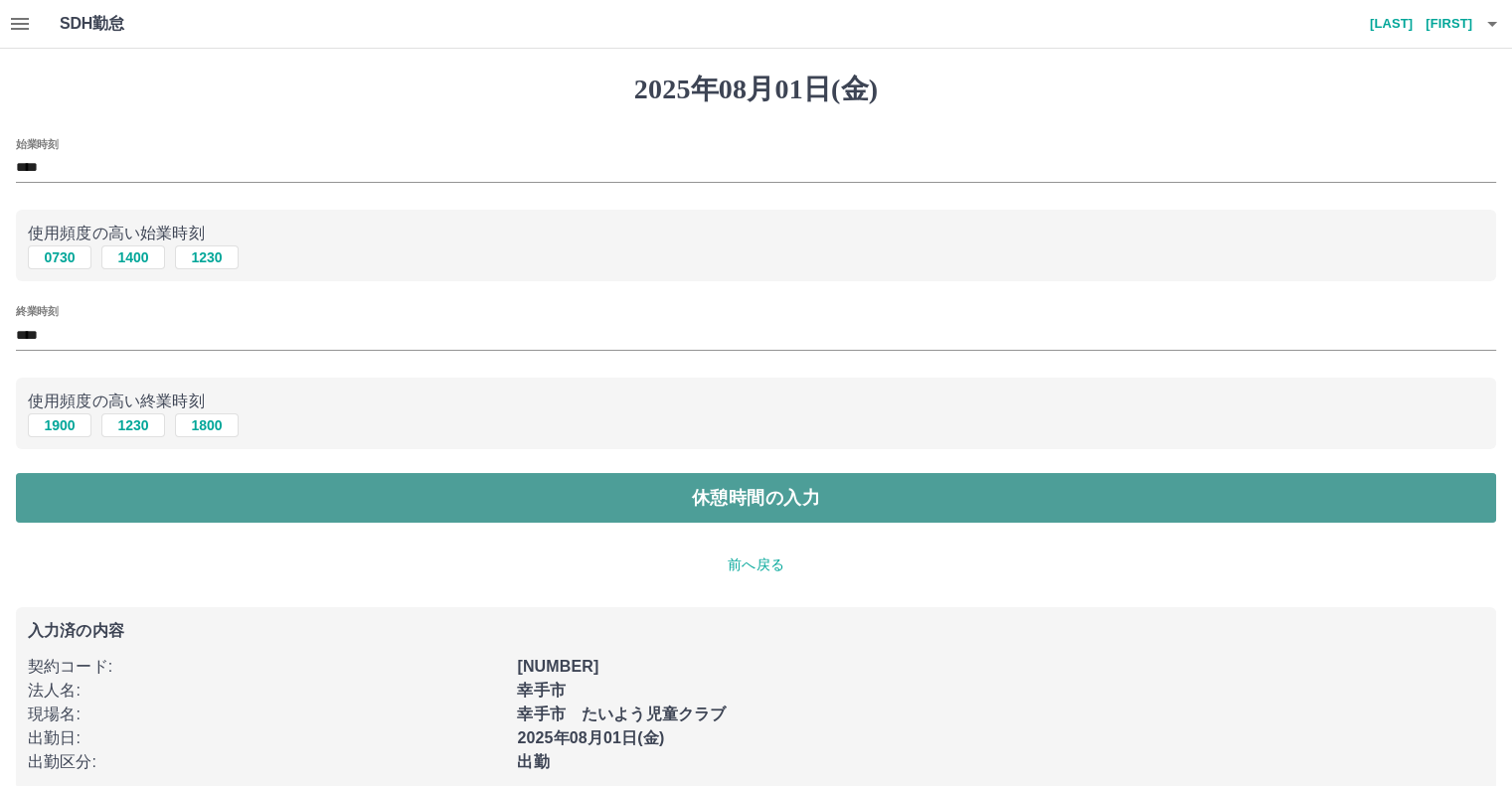 click on "休憩時間の入力" at bounding box center (756, 498) 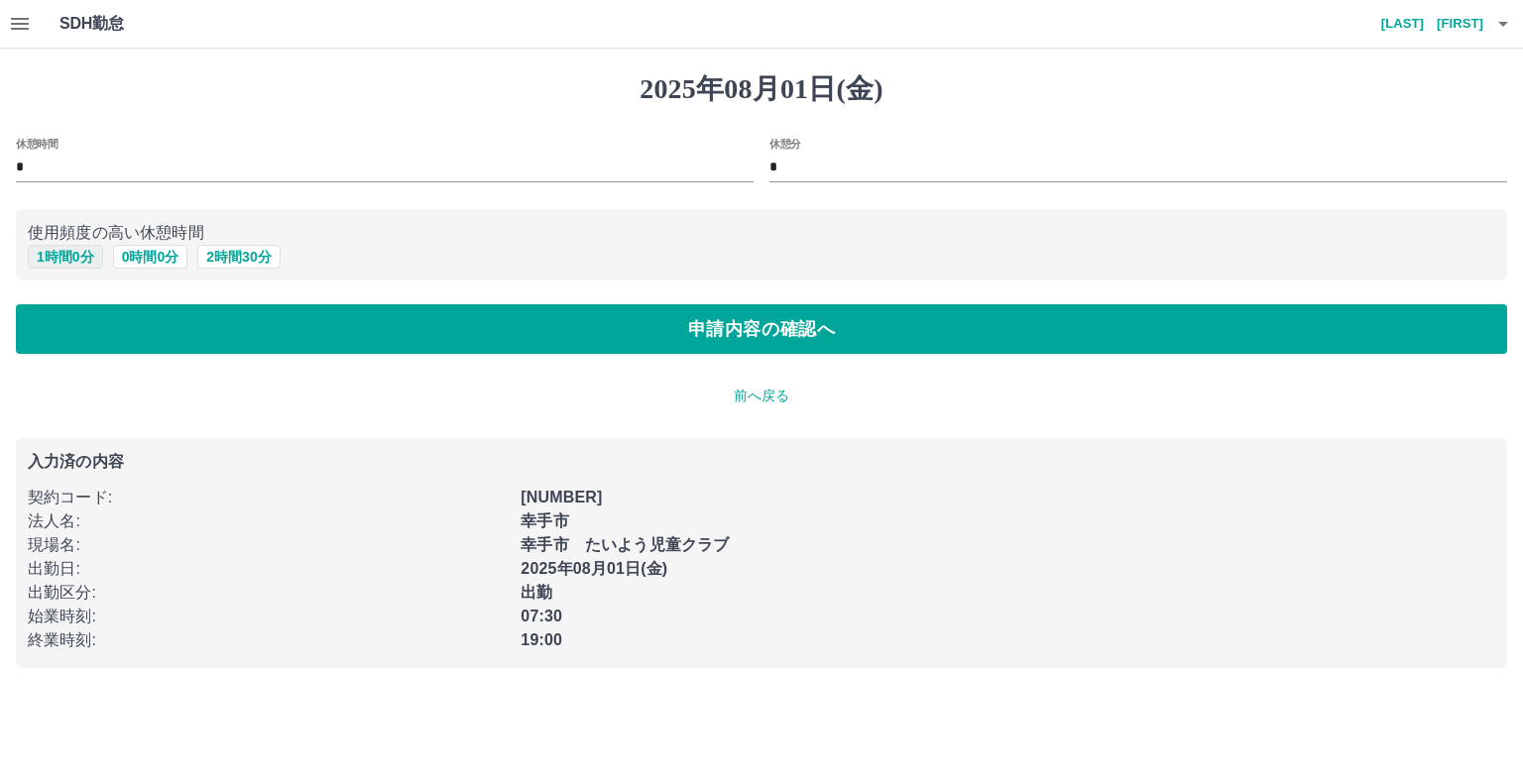 click on "1 時間 0 分" at bounding box center [65, 257] 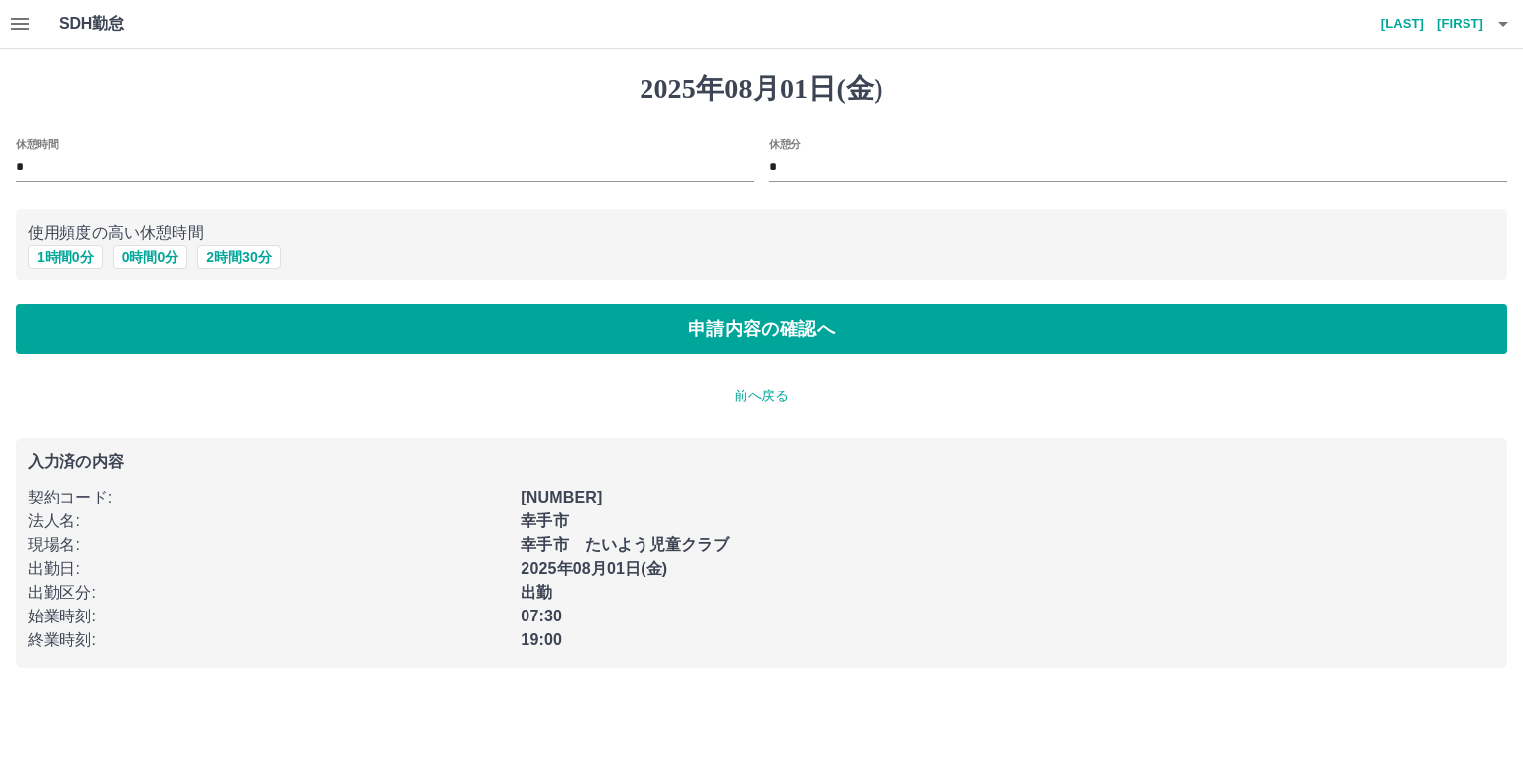 type on "*" 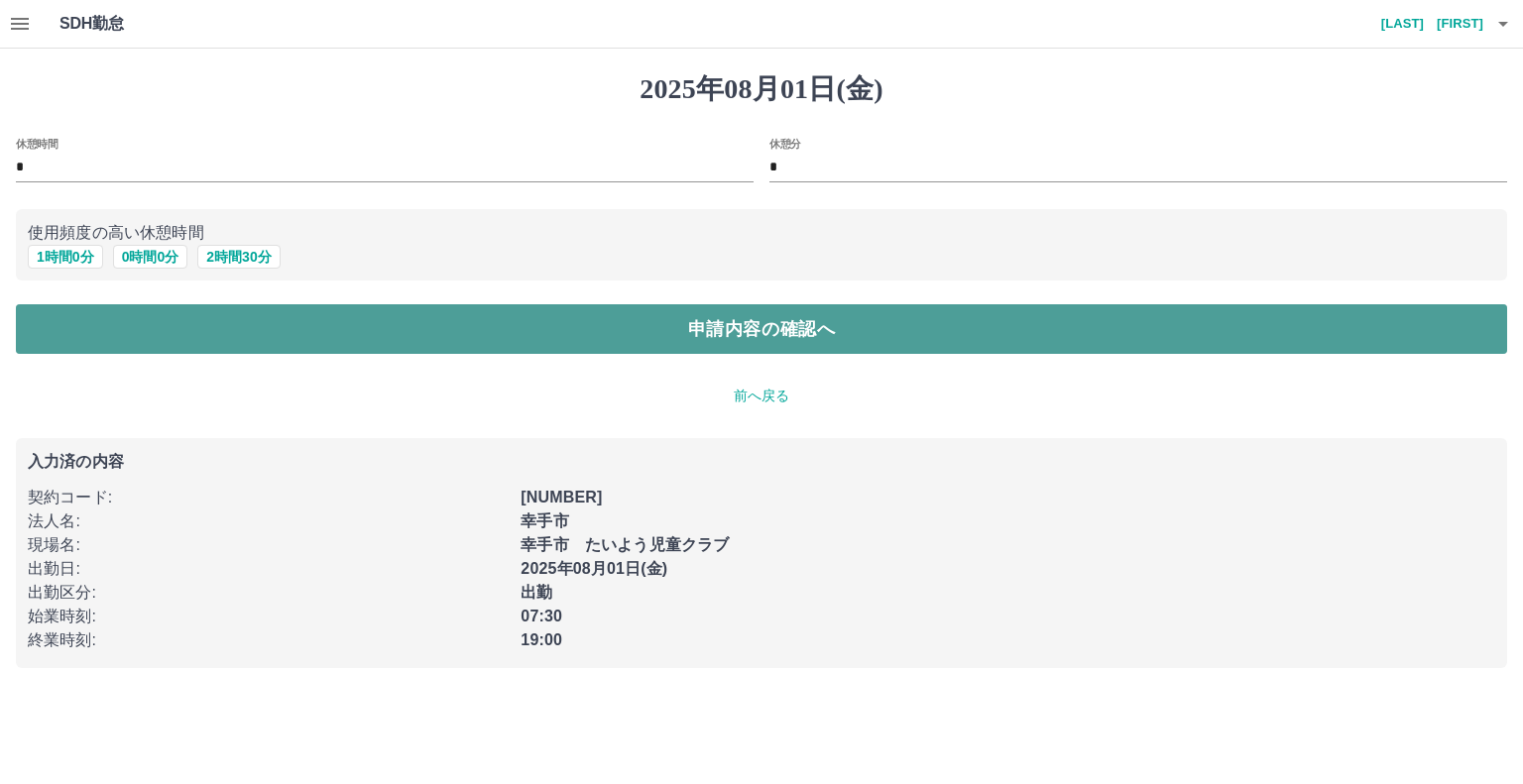click on "申請内容の確認へ" at bounding box center (762, 329) 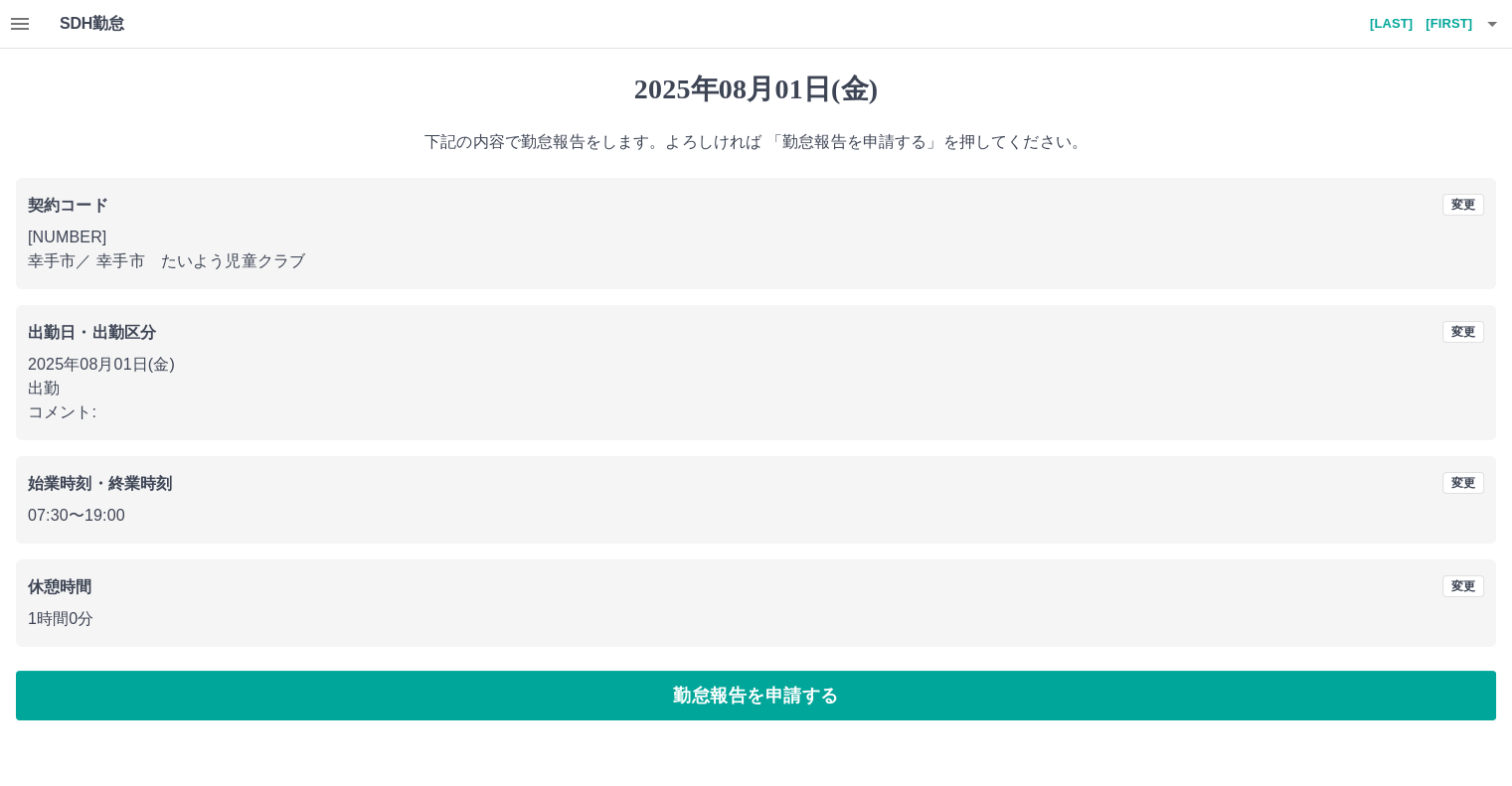 scroll, scrollTop: 29, scrollLeft: 0, axis: vertical 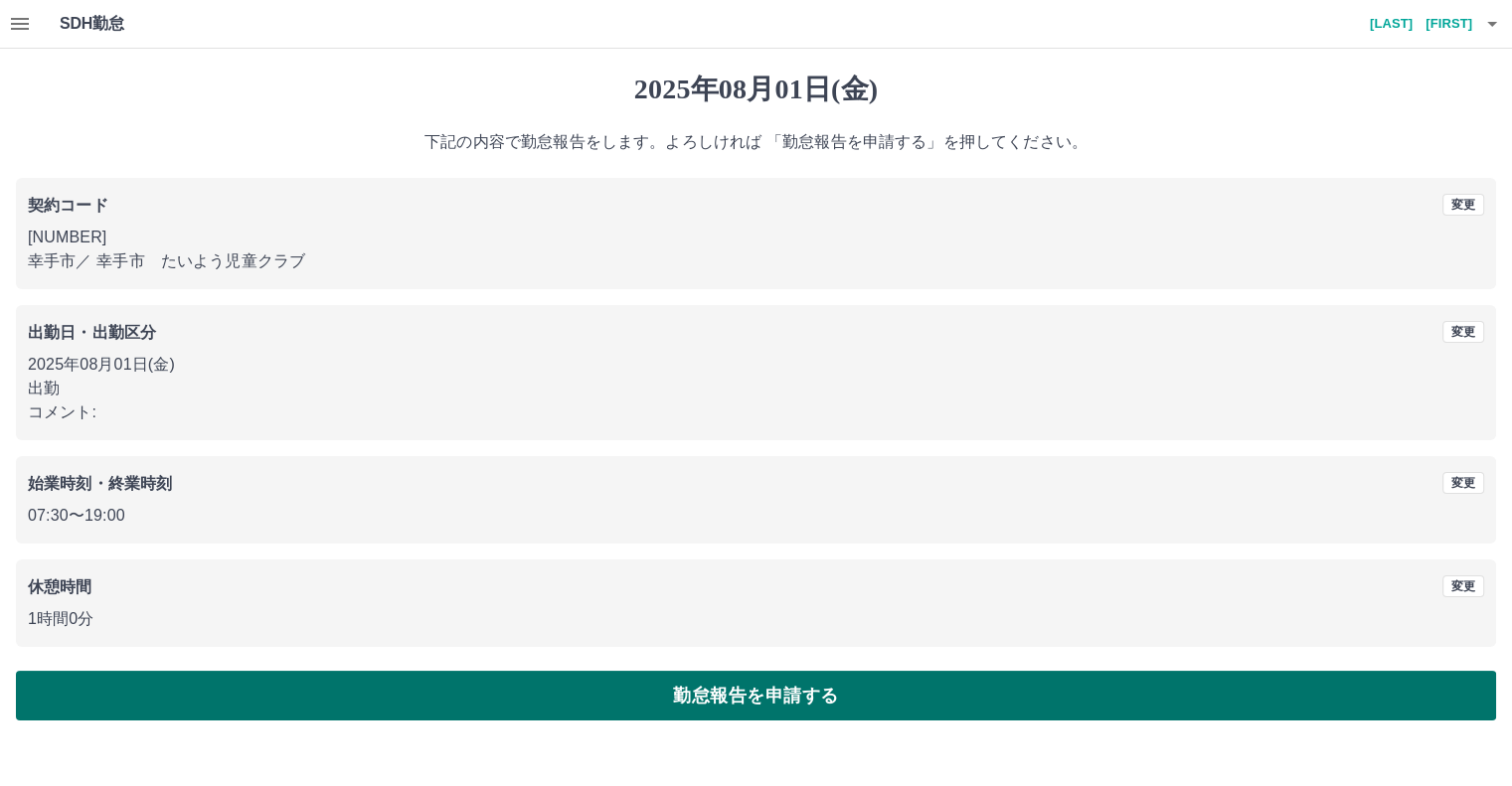click on "勤怠報告を申請する" at bounding box center [756, 696] 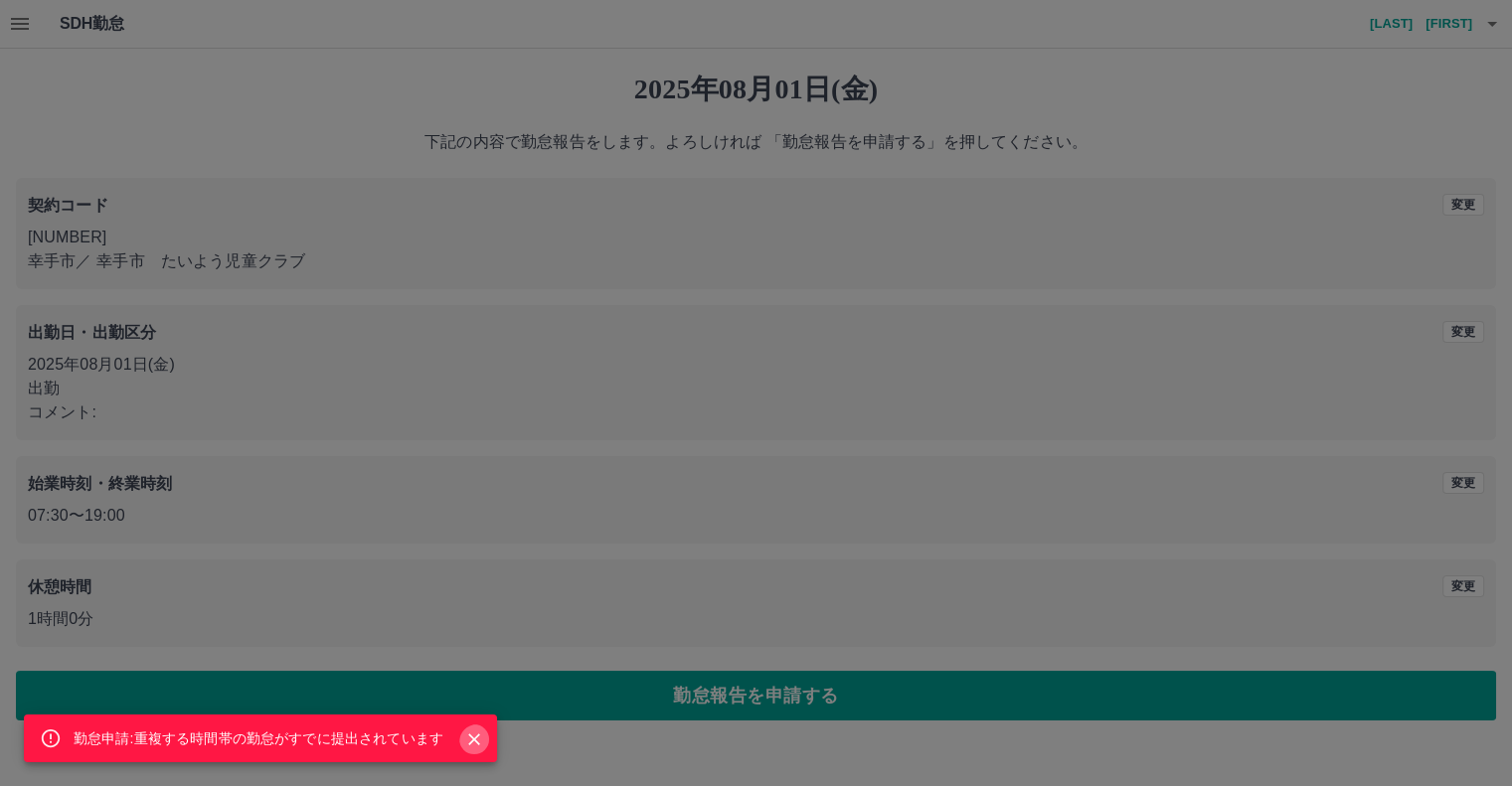 click 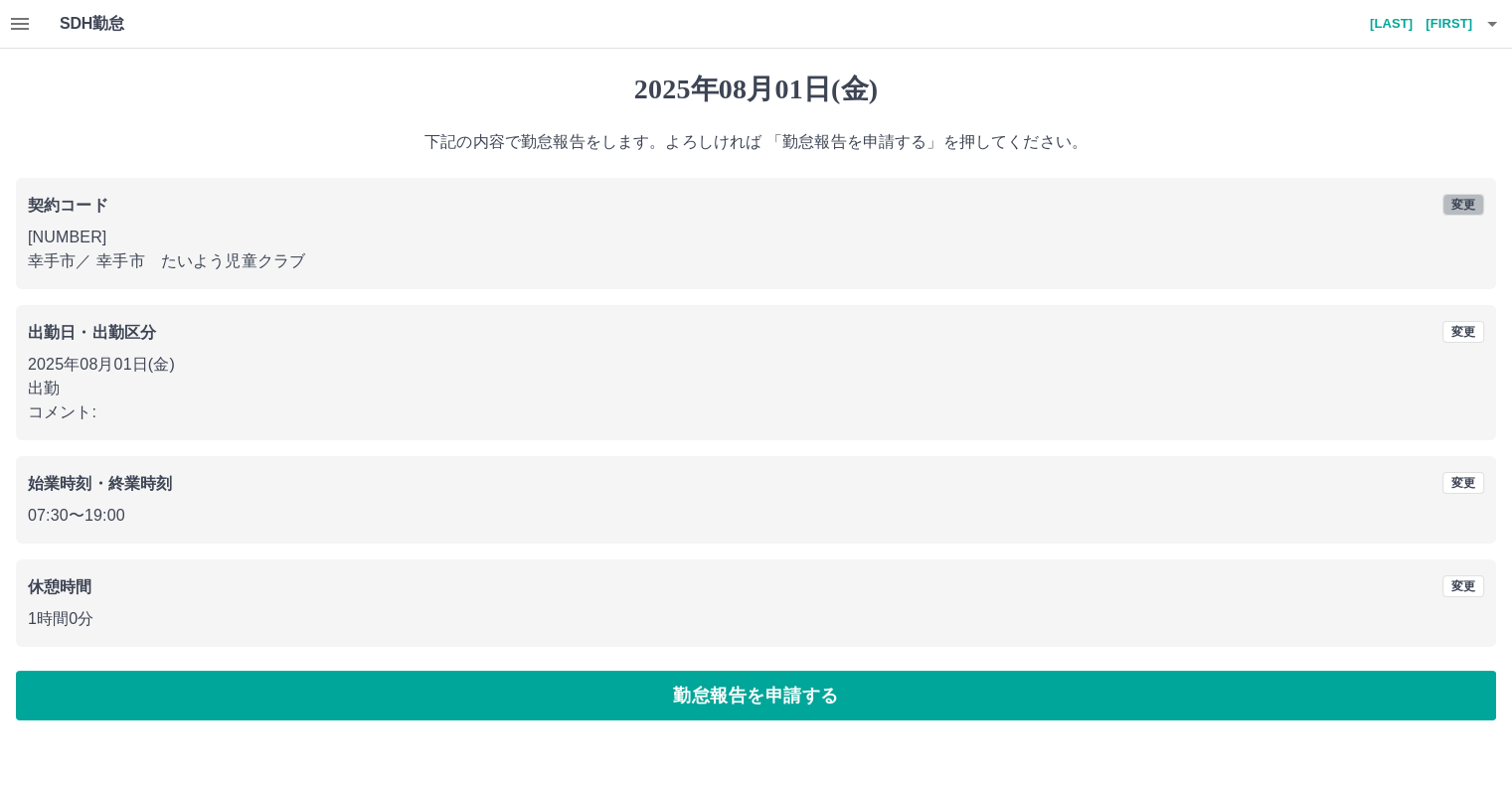 click on "変更" at bounding box center [1463, 205] 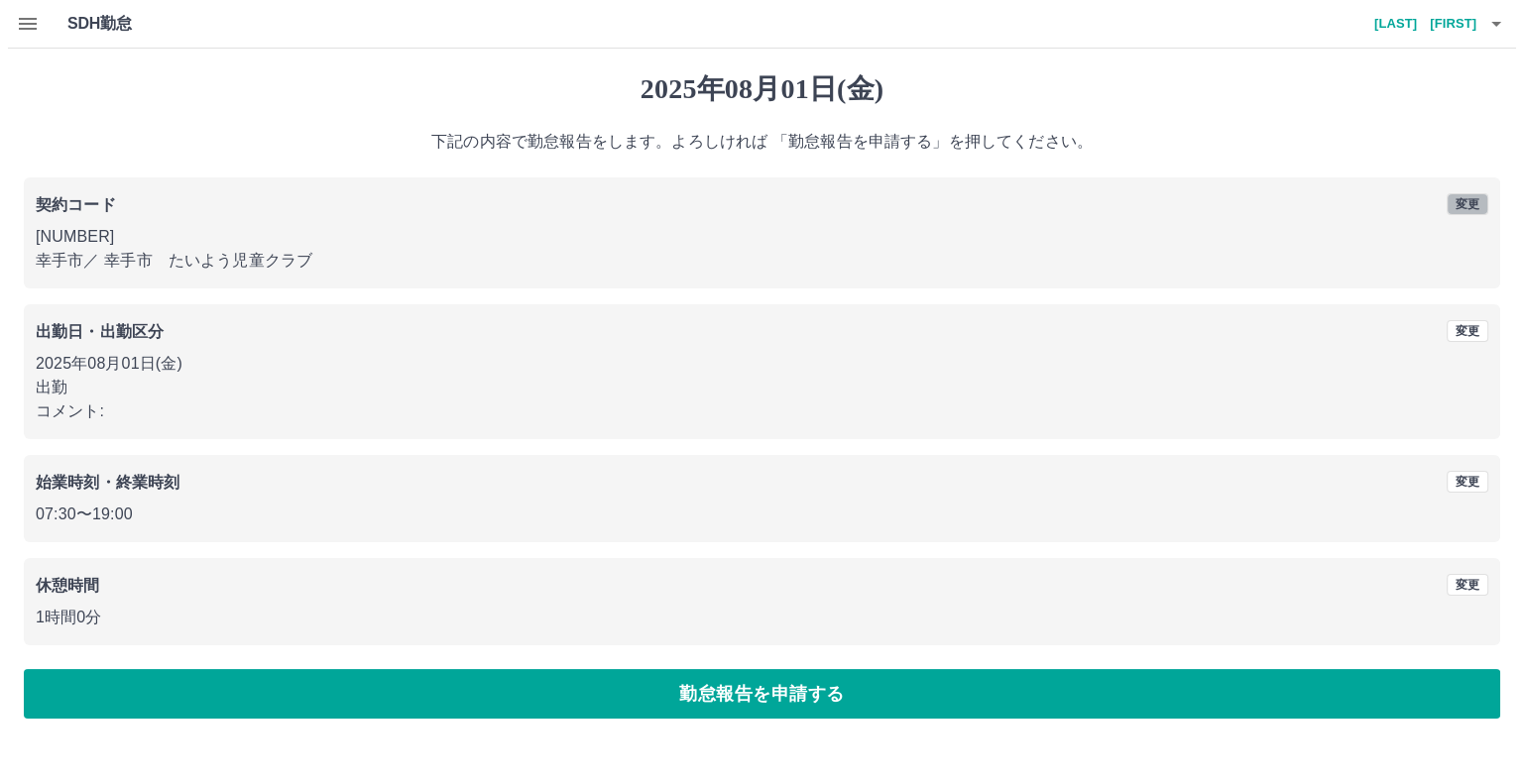 scroll, scrollTop: 0, scrollLeft: 0, axis: both 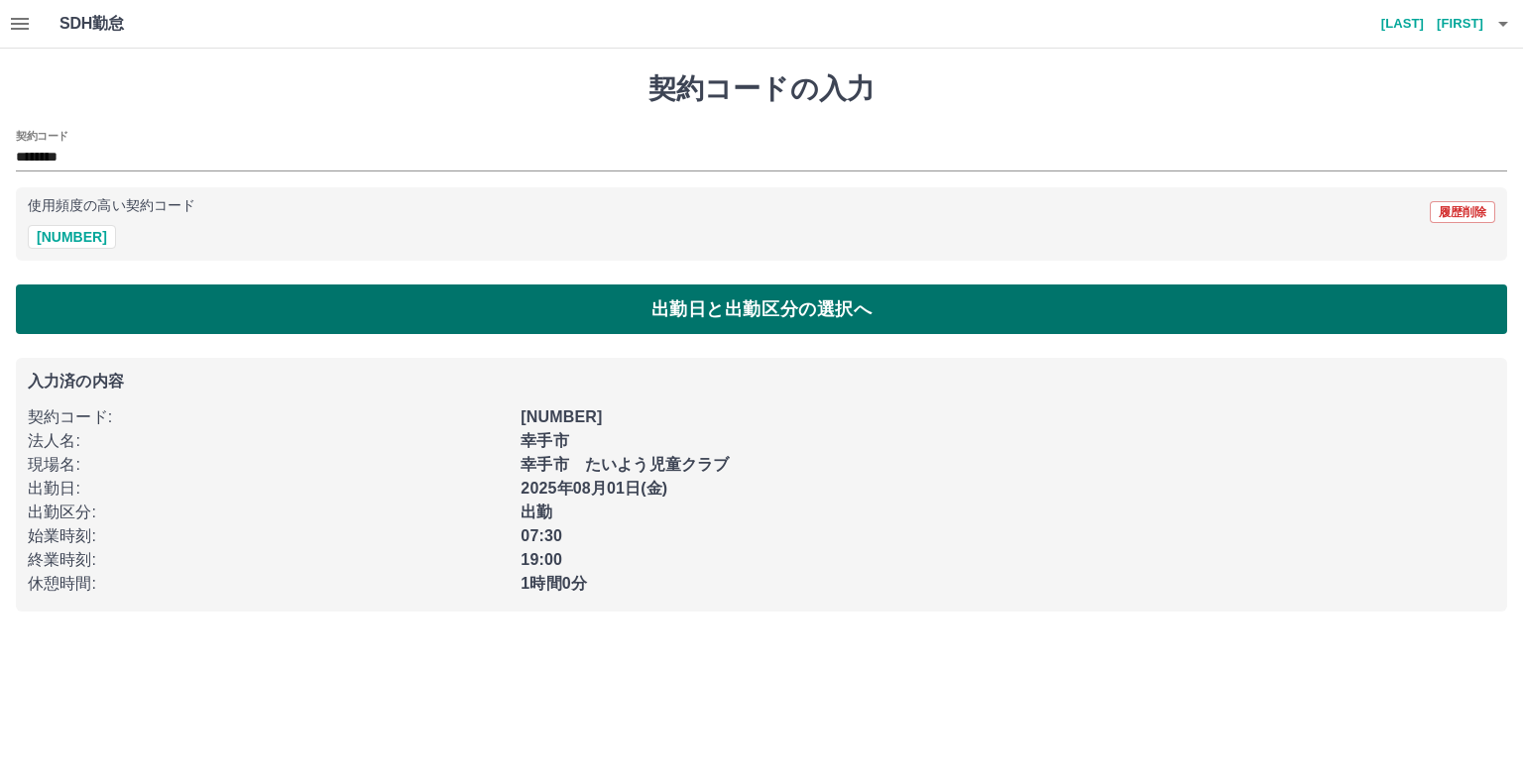 click on "出勤日と出勤区分の選択へ" at bounding box center (762, 309) 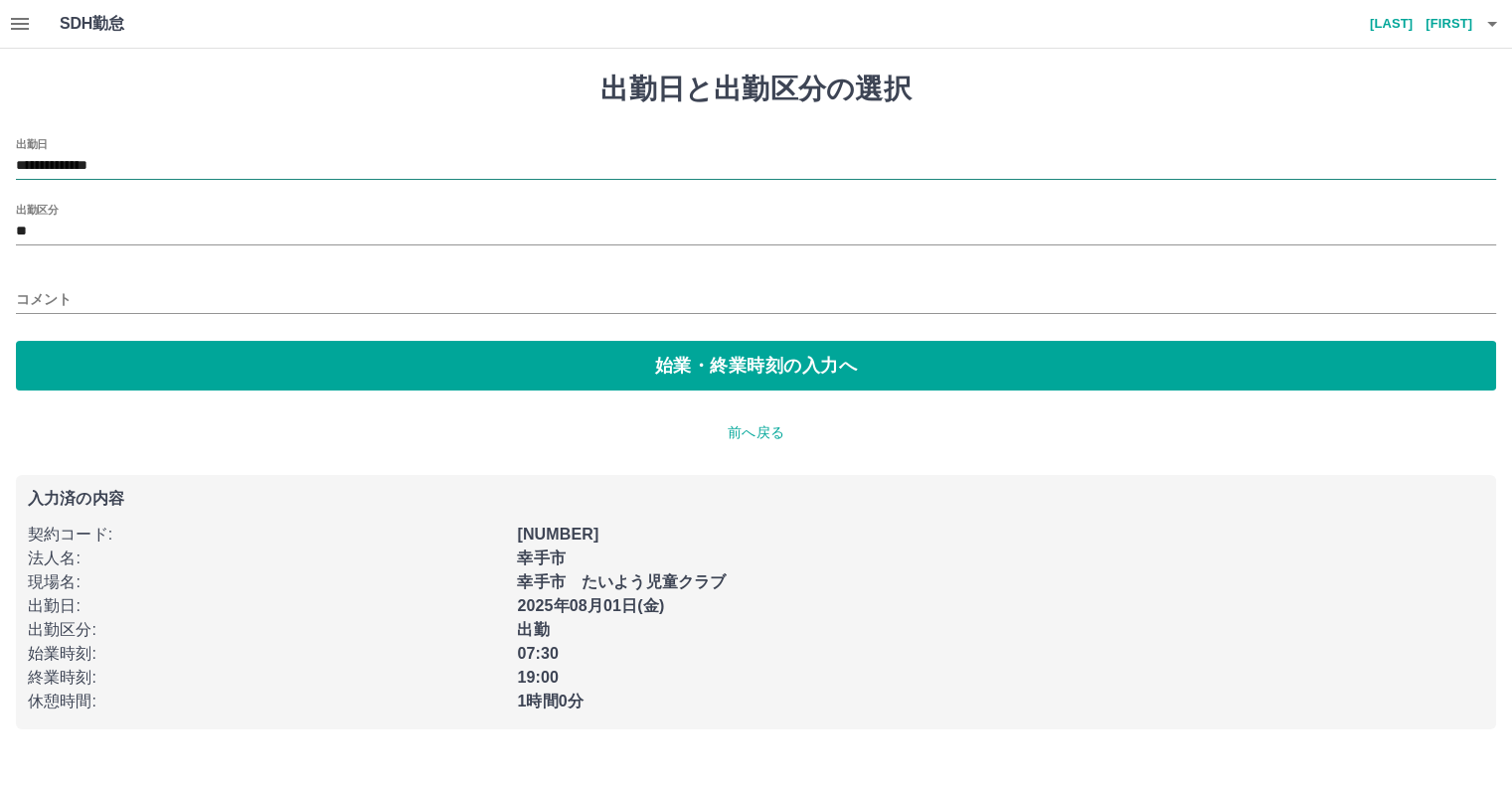 click on "**********" at bounding box center (756, 166) 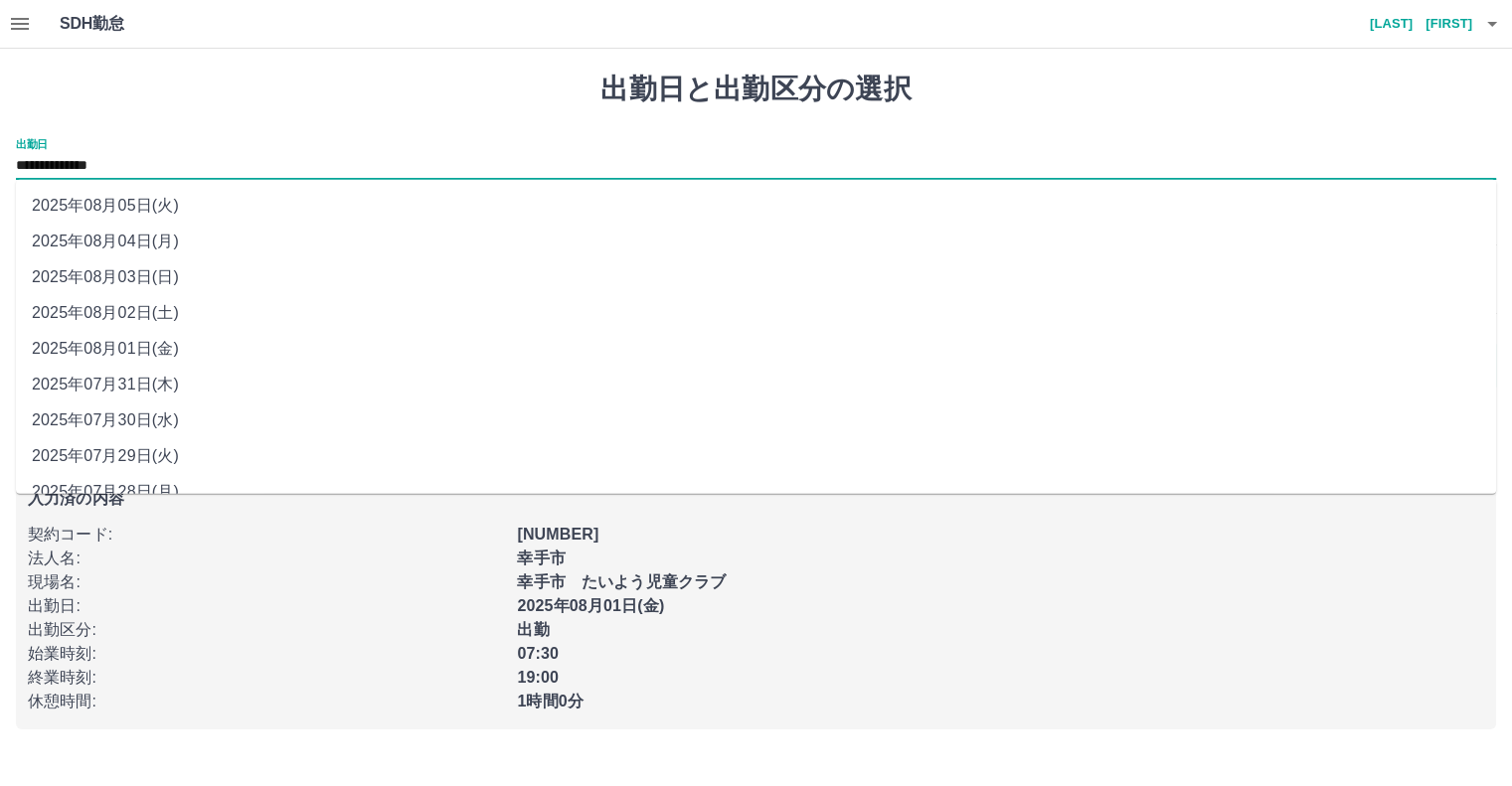 click on "2025年08月02日(土)" at bounding box center [756, 313] 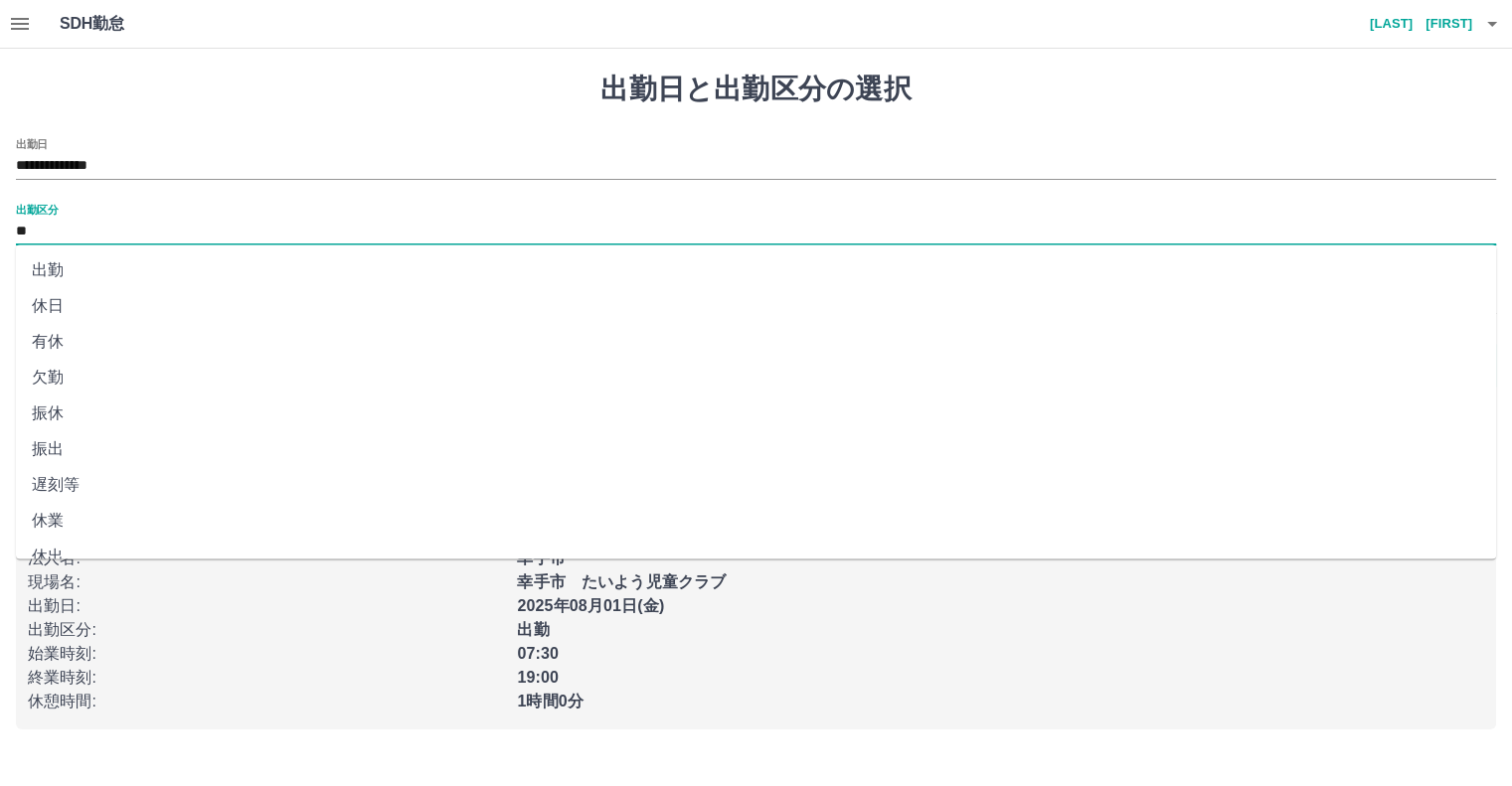 click on "**" at bounding box center [756, 232] 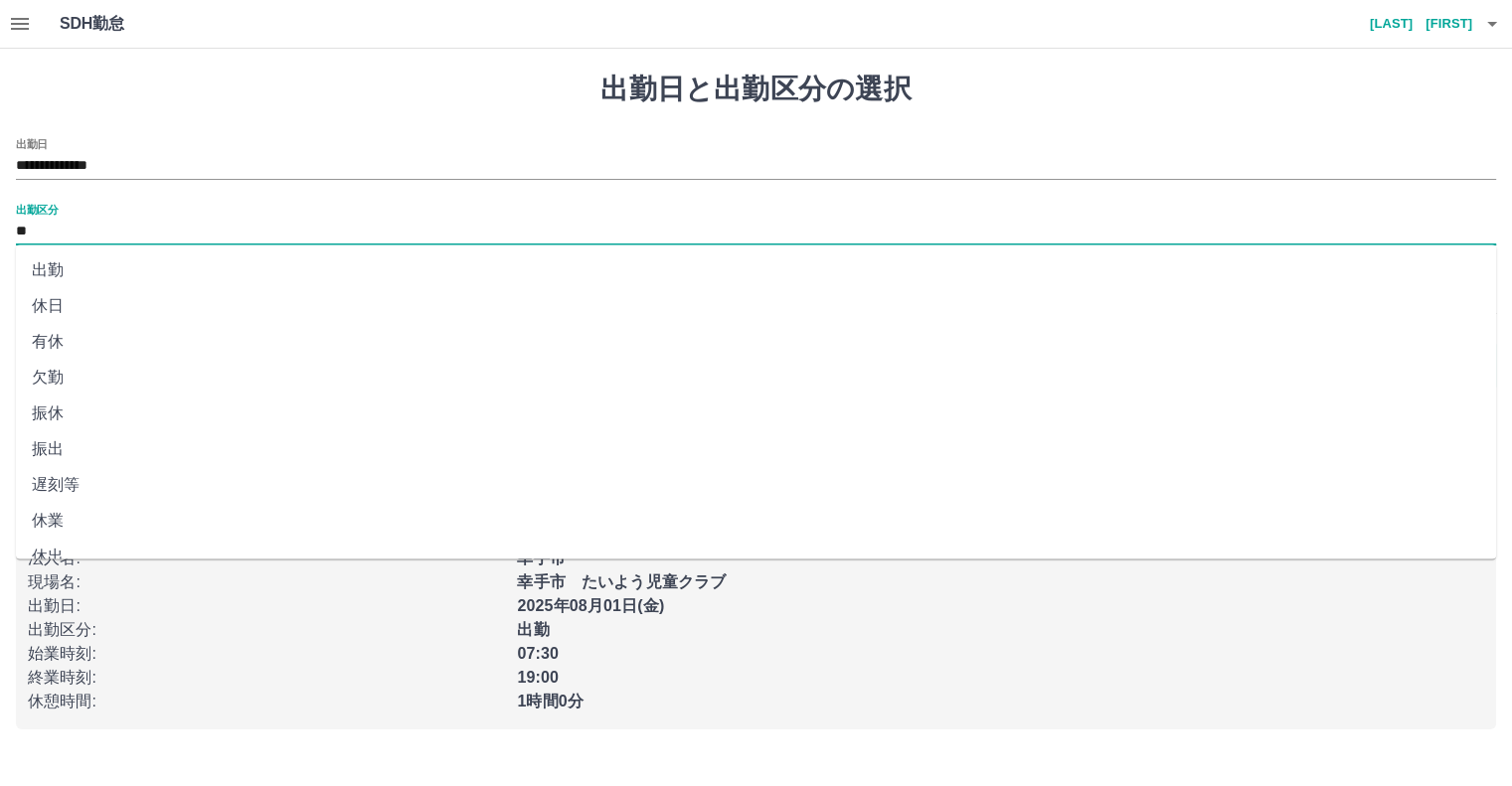 click on "休日" at bounding box center [756, 306] 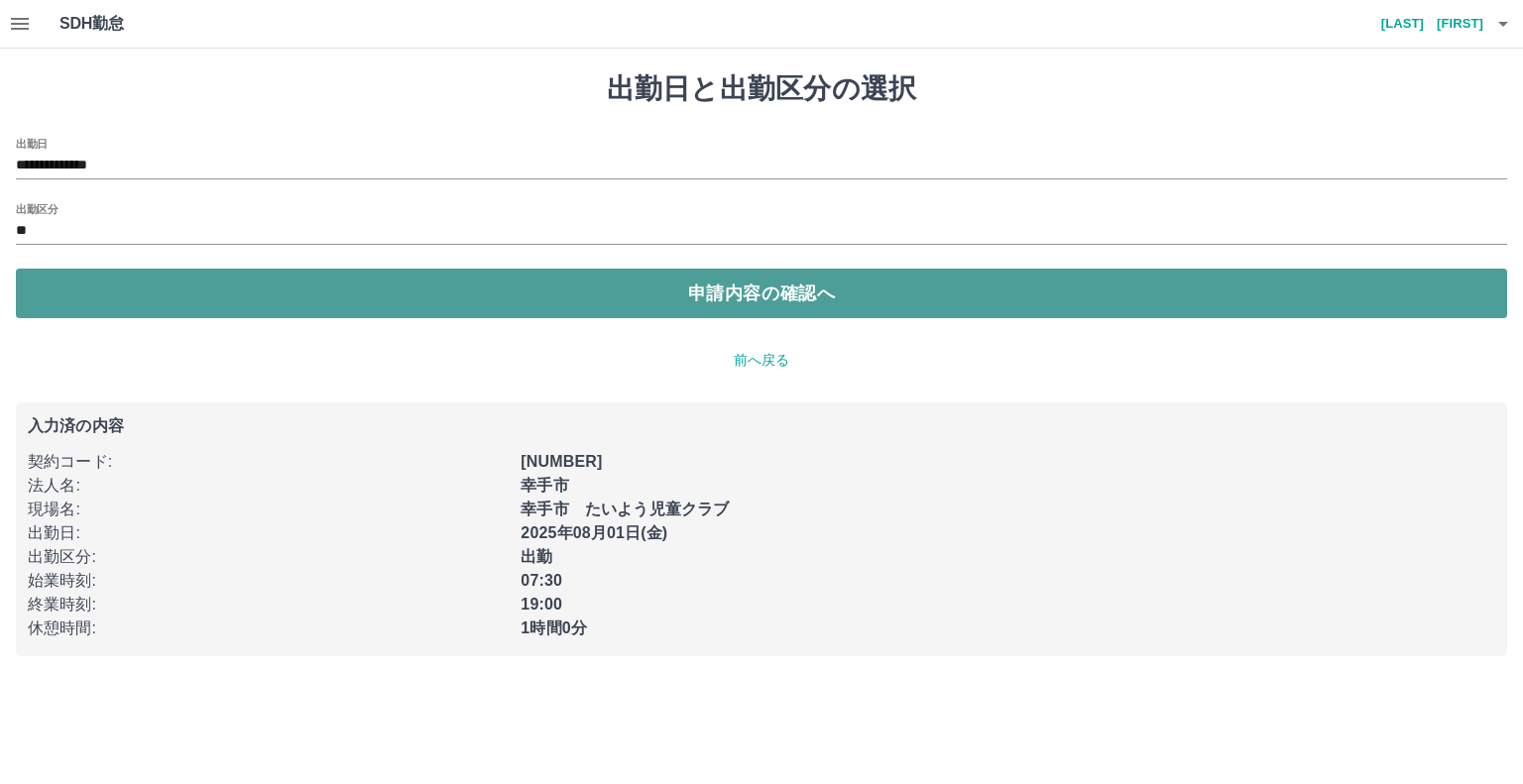 click on "申請内容の確認へ" at bounding box center [762, 293] 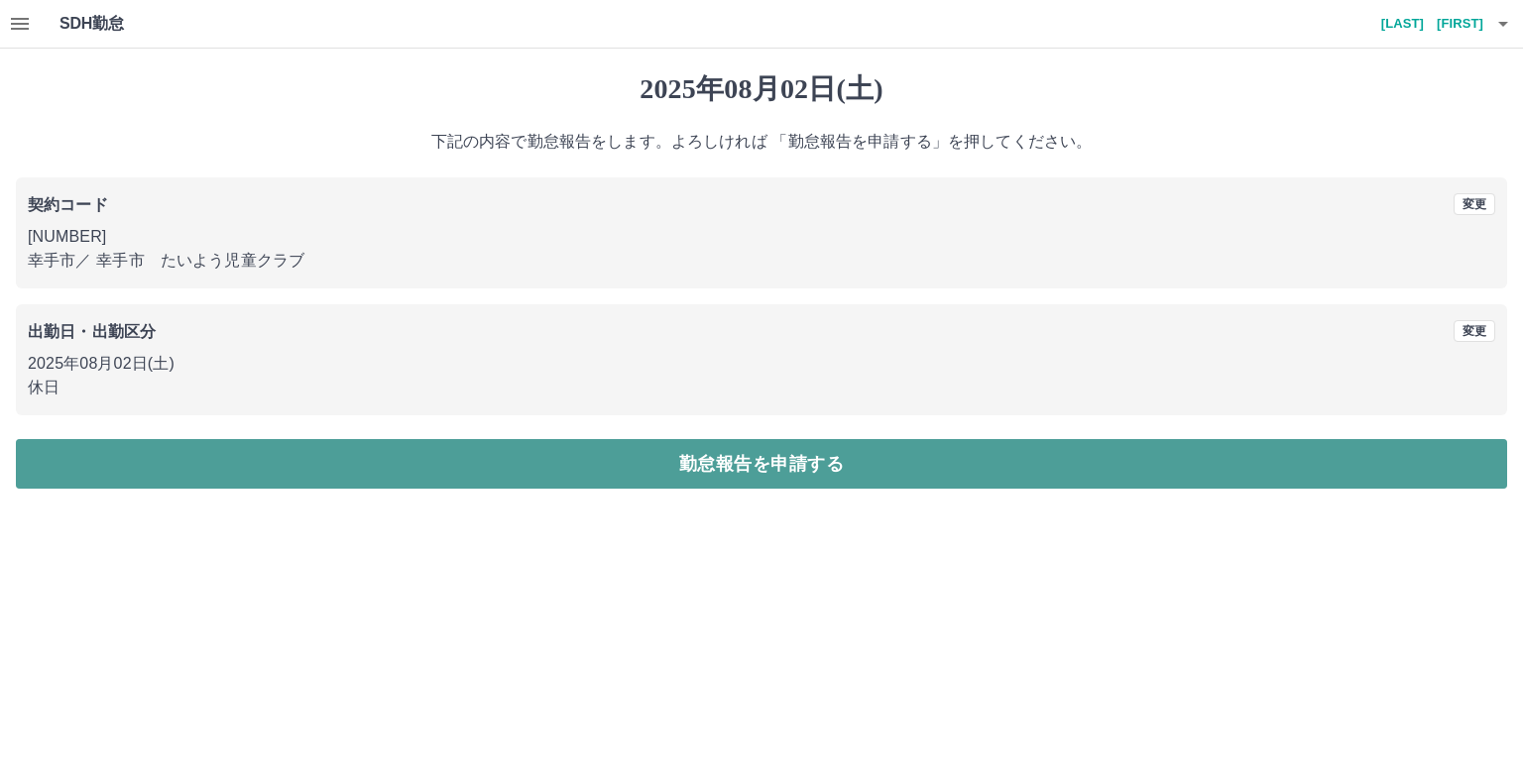 click on "勤怠報告を申請する" at bounding box center [762, 464] 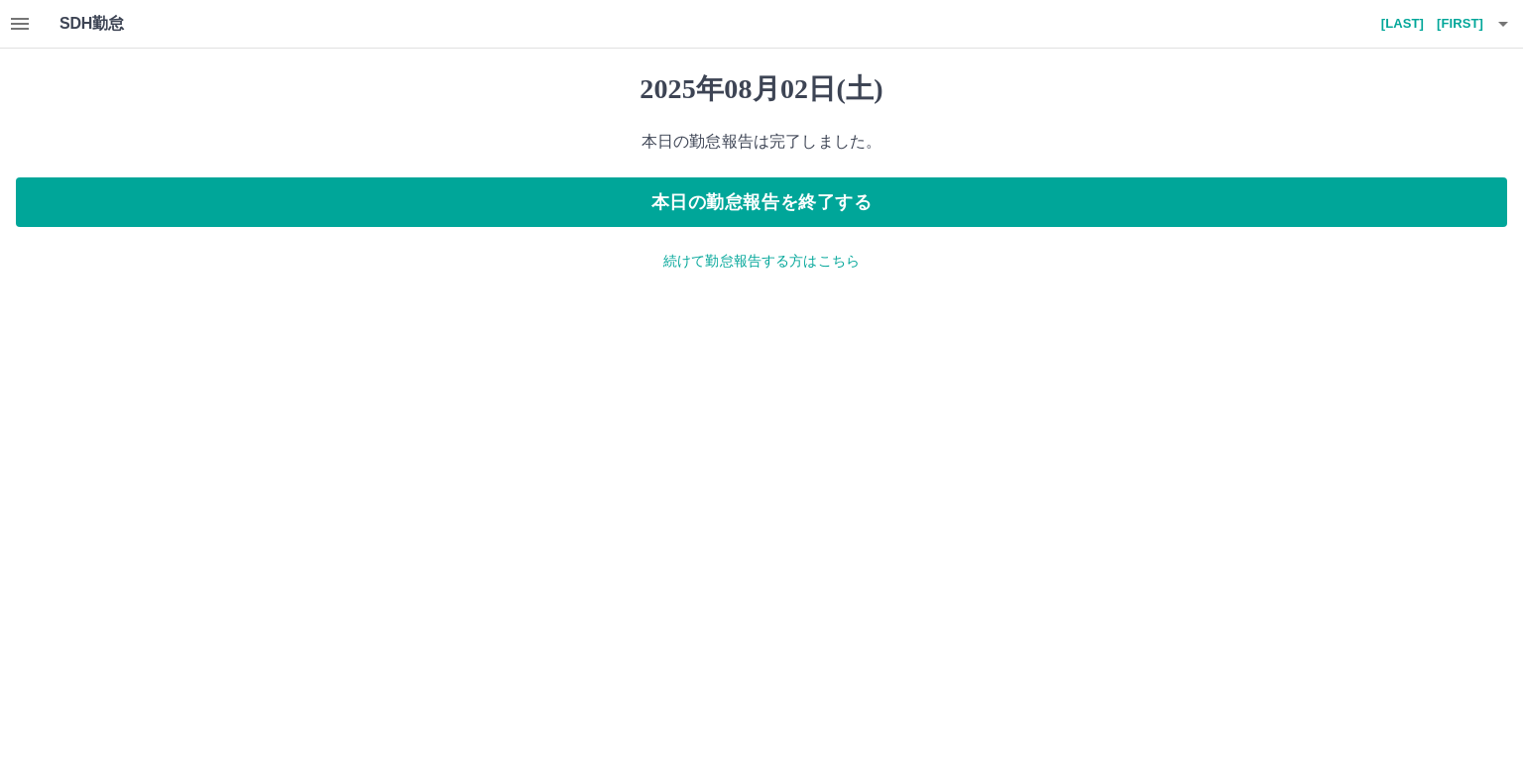 click on "続けて勤怠報告する方はこちら" at bounding box center (762, 261) 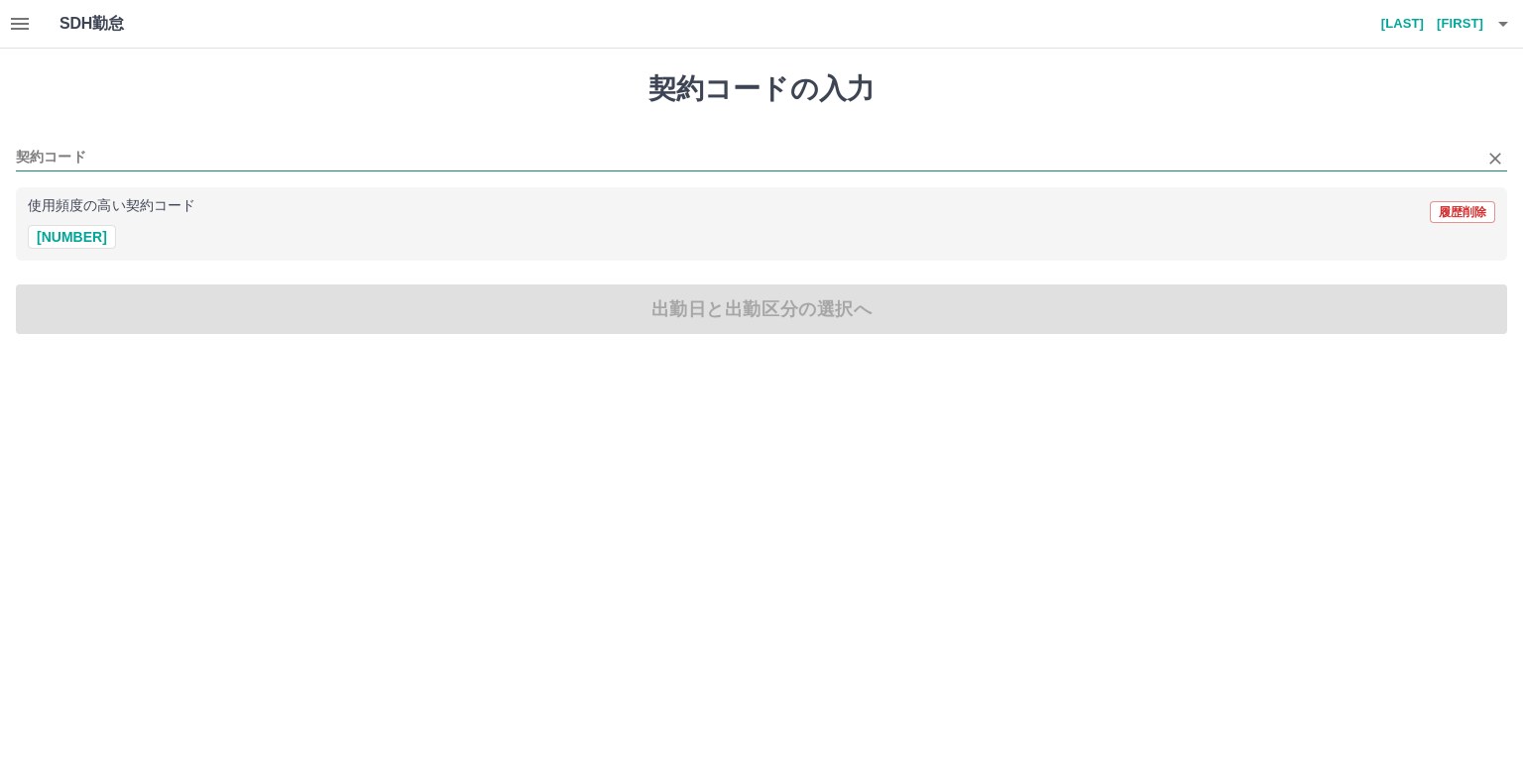 click on "契約コード" at bounding box center [747, 158] 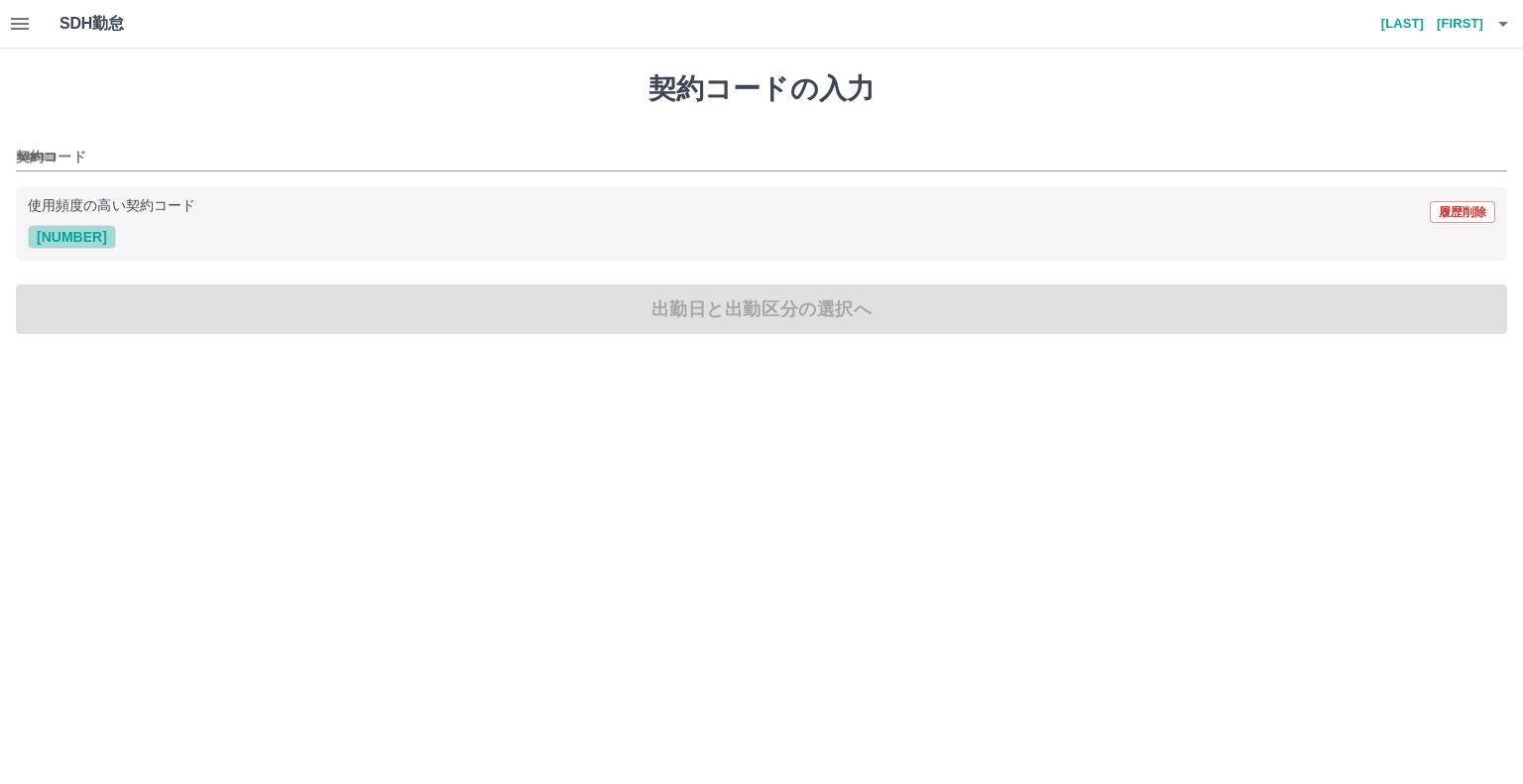 click on "[NUMBER]" at bounding box center (71, 237) 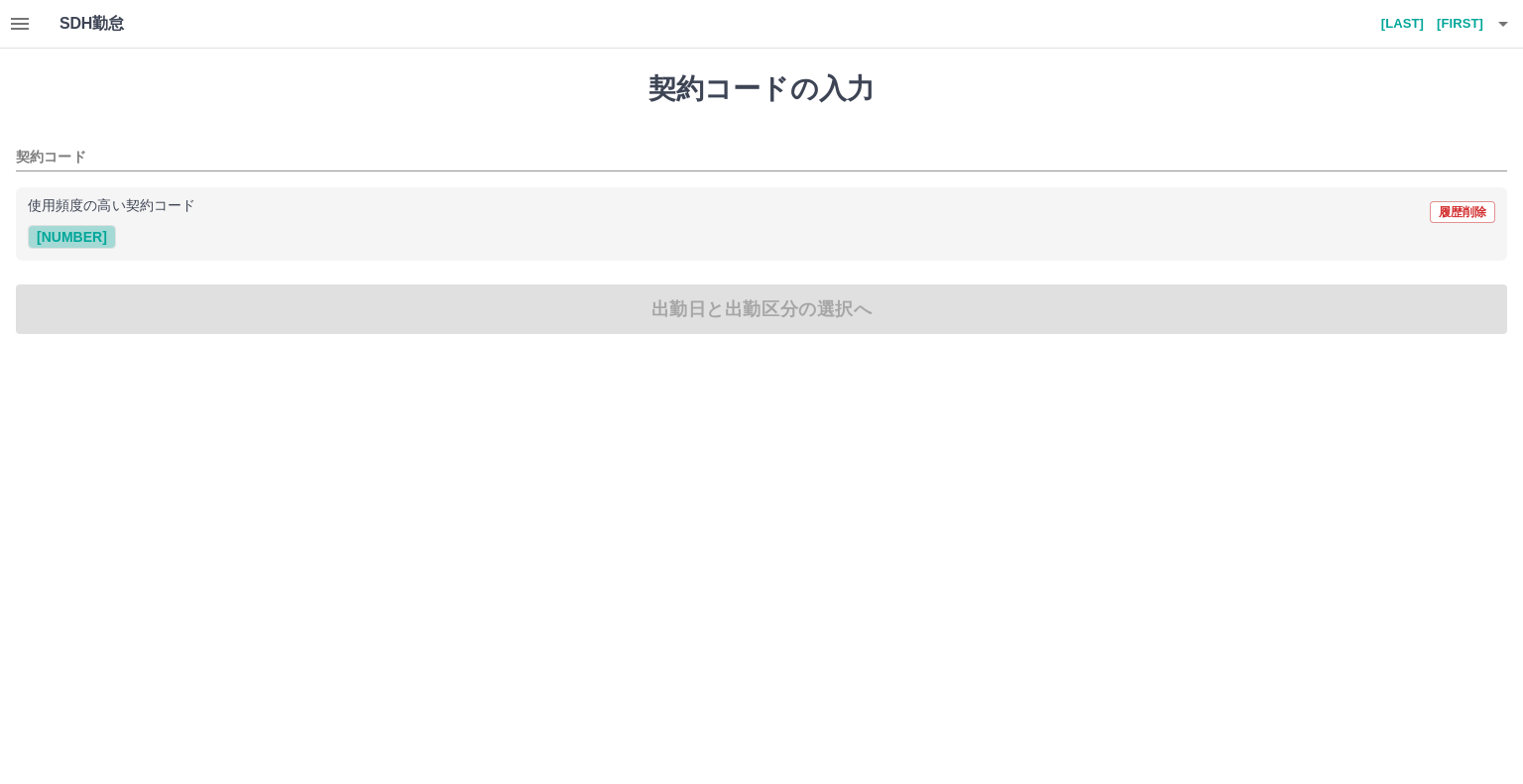 type on "********" 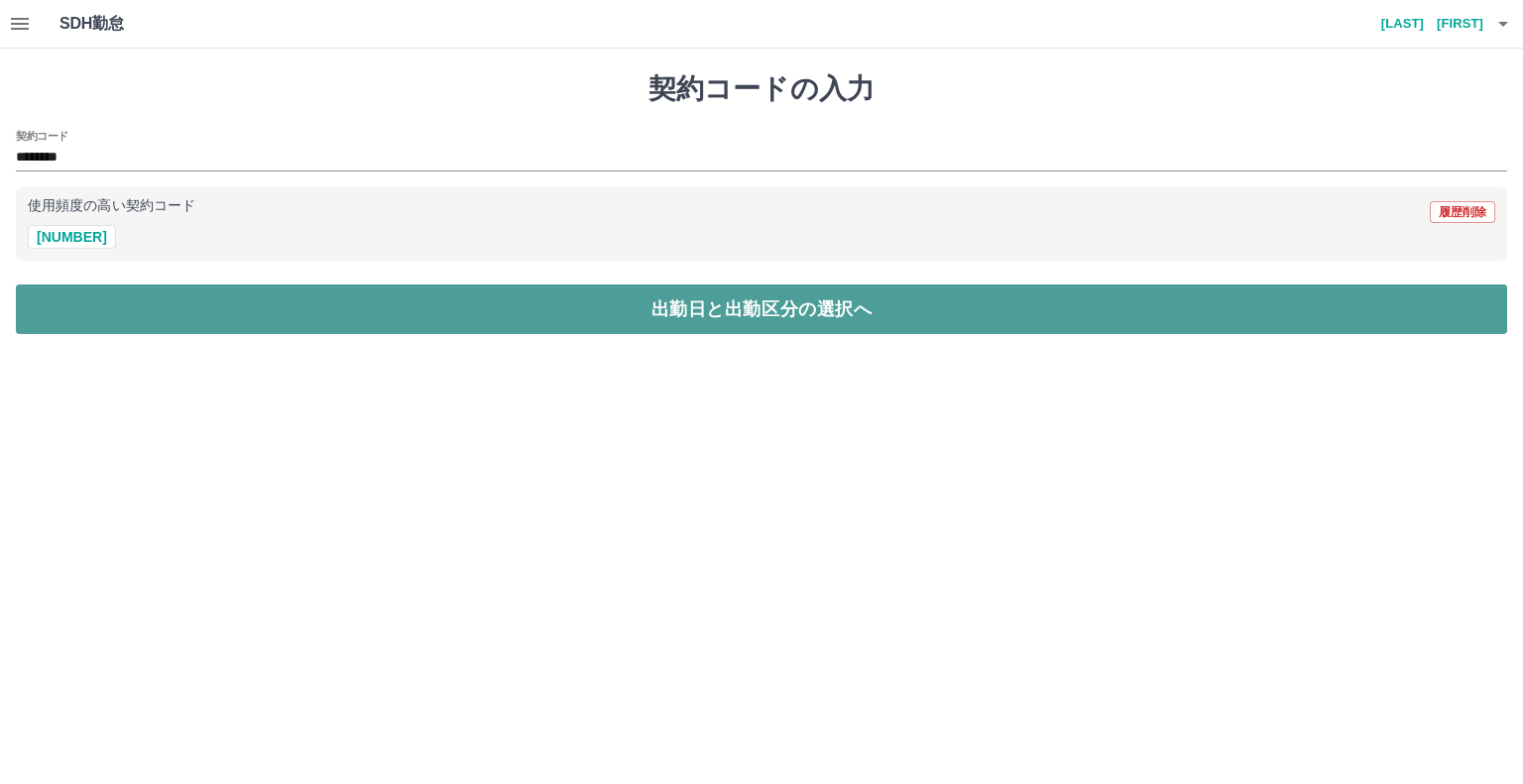 click on "出勤日と出勤区分の選択へ" at bounding box center [762, 309] 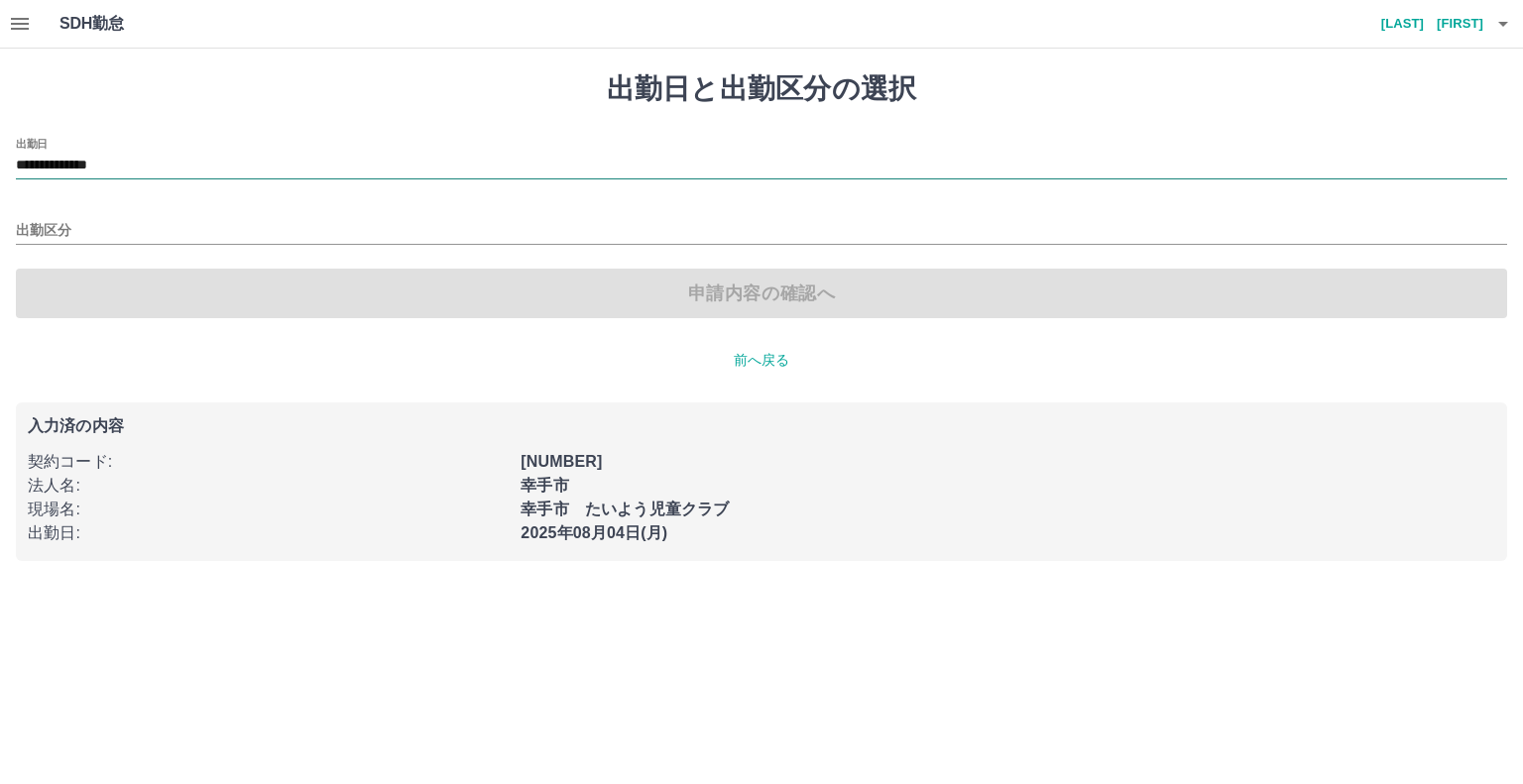 click on "**********" at bounding box center [762, 166] 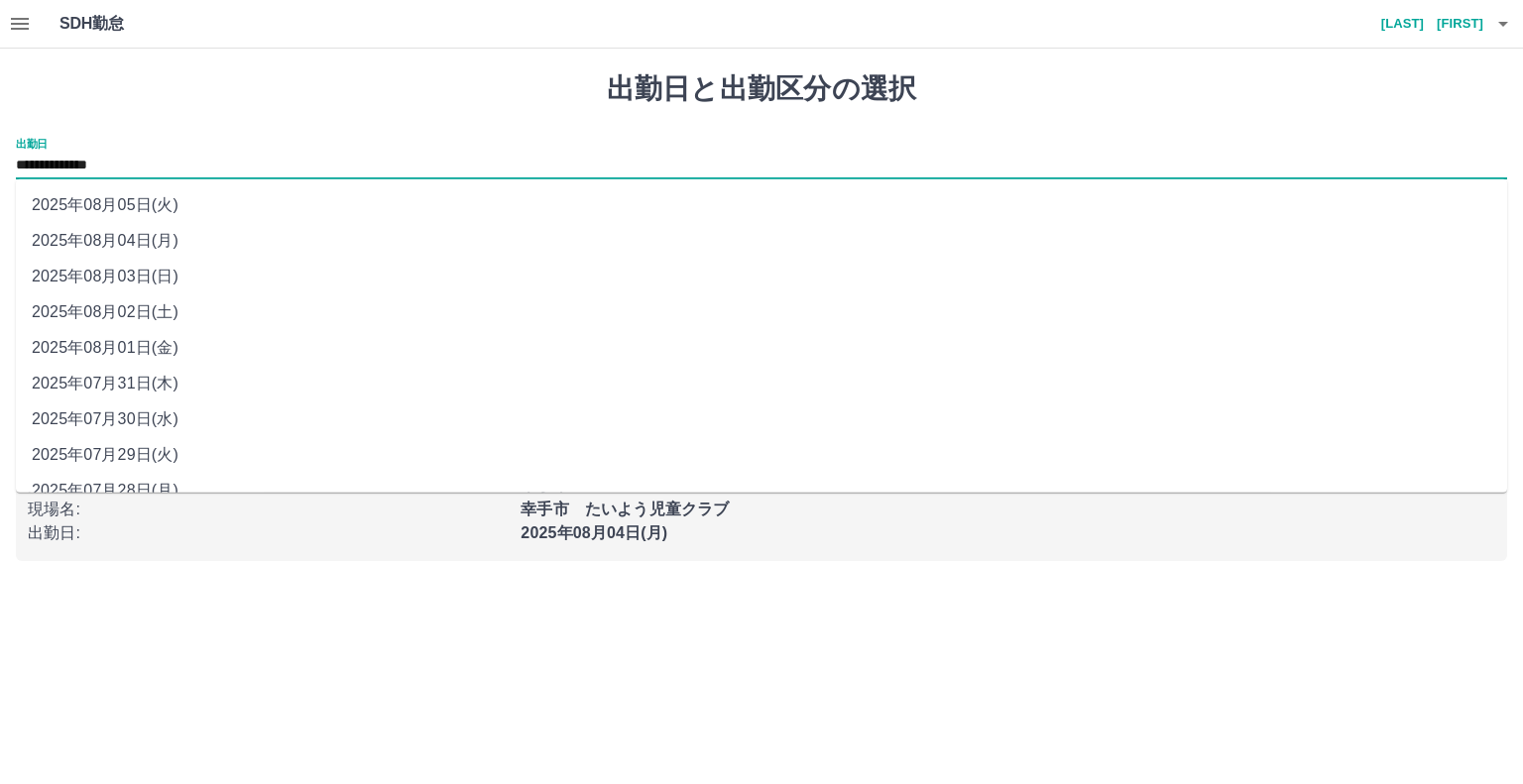 click on "2025年08月03日(日)" at bounding box center (762, 277) 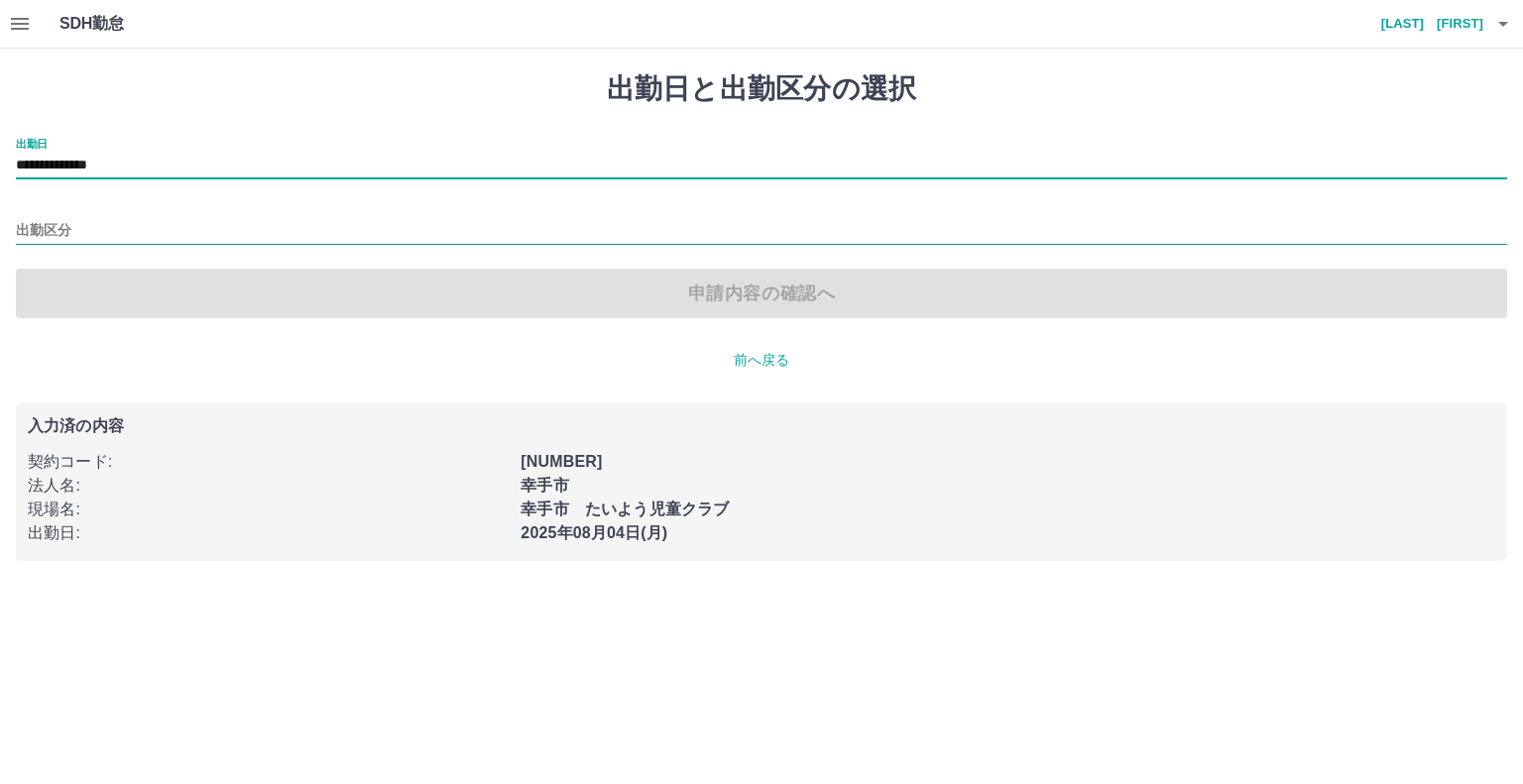 click on "出勤区分" at bounding box center (762, 231) 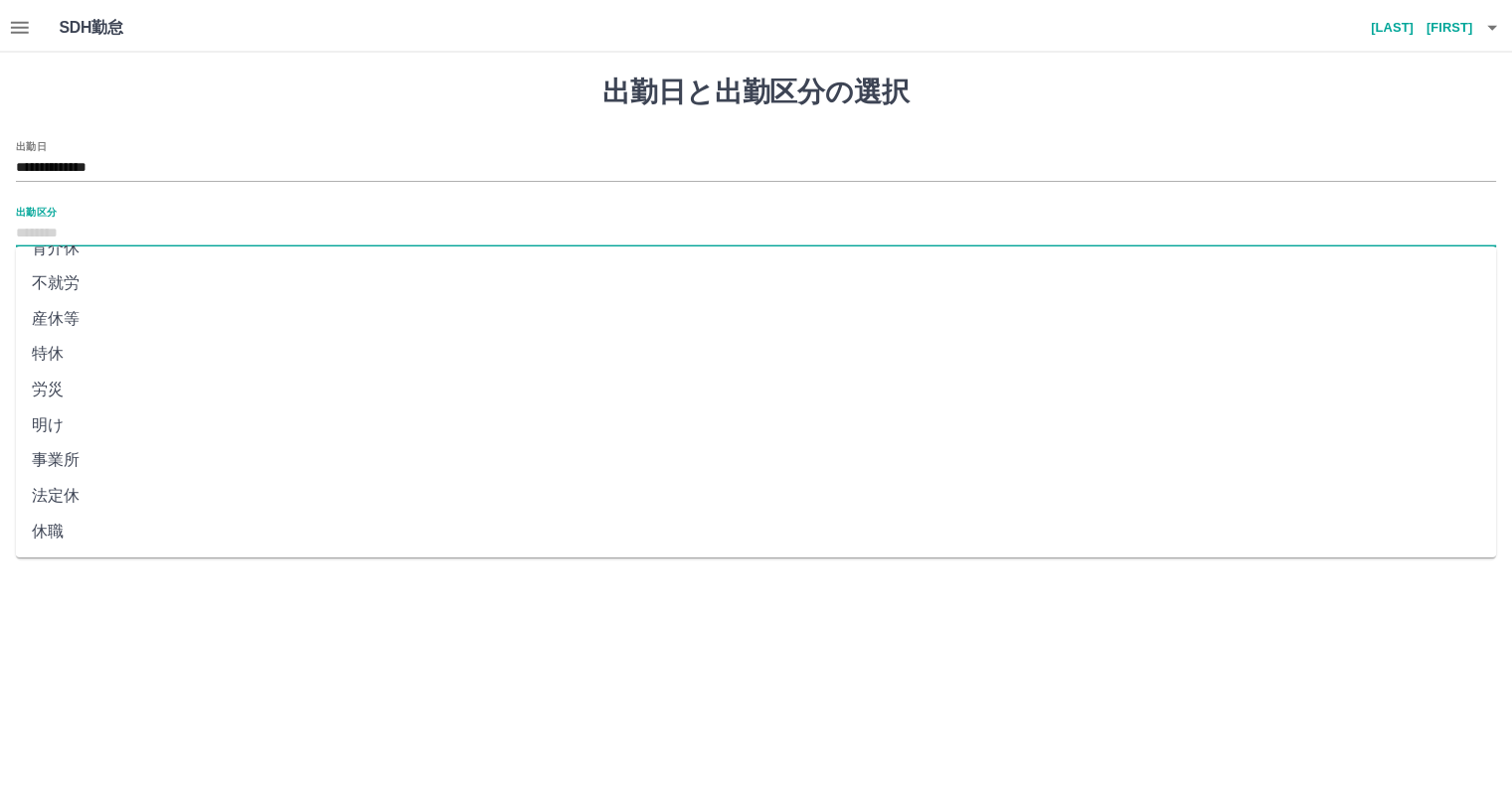 scroll, scrollTop: 452, scrollLeft: 0, axis: vertical 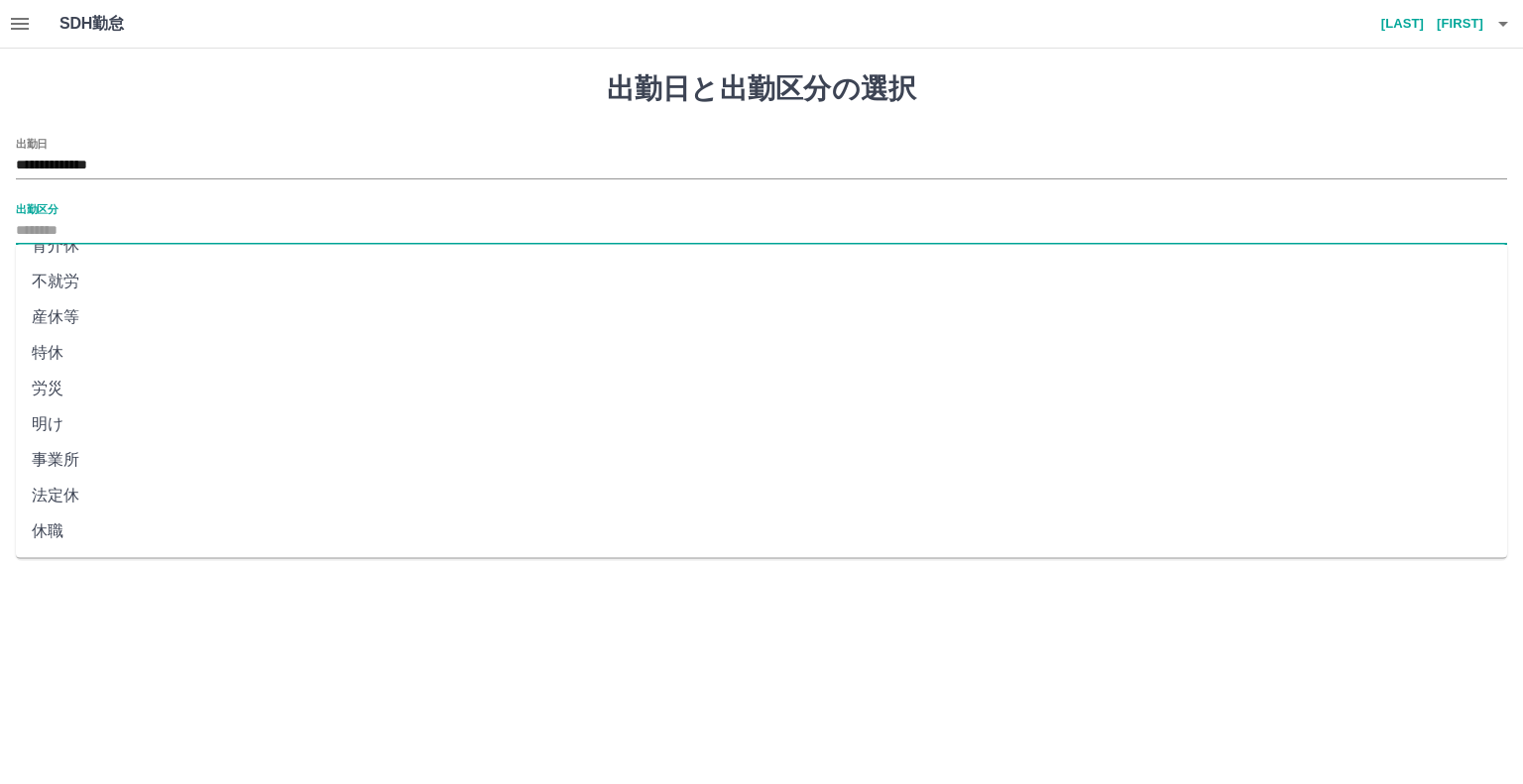 click on "法定休" at bounding box center [762, 496] 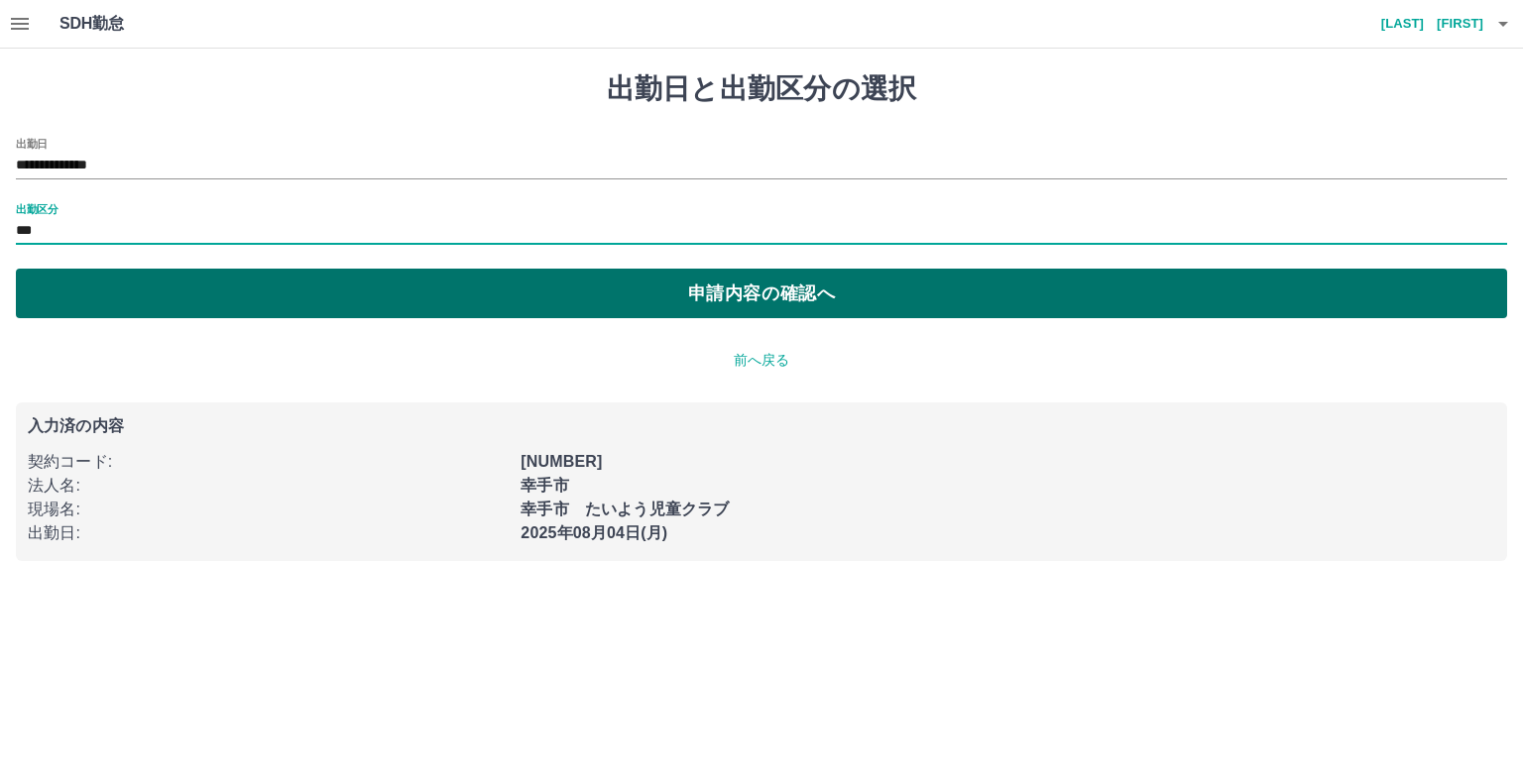 click on "申請内容の確認へ" at bounding box center [762, 293] 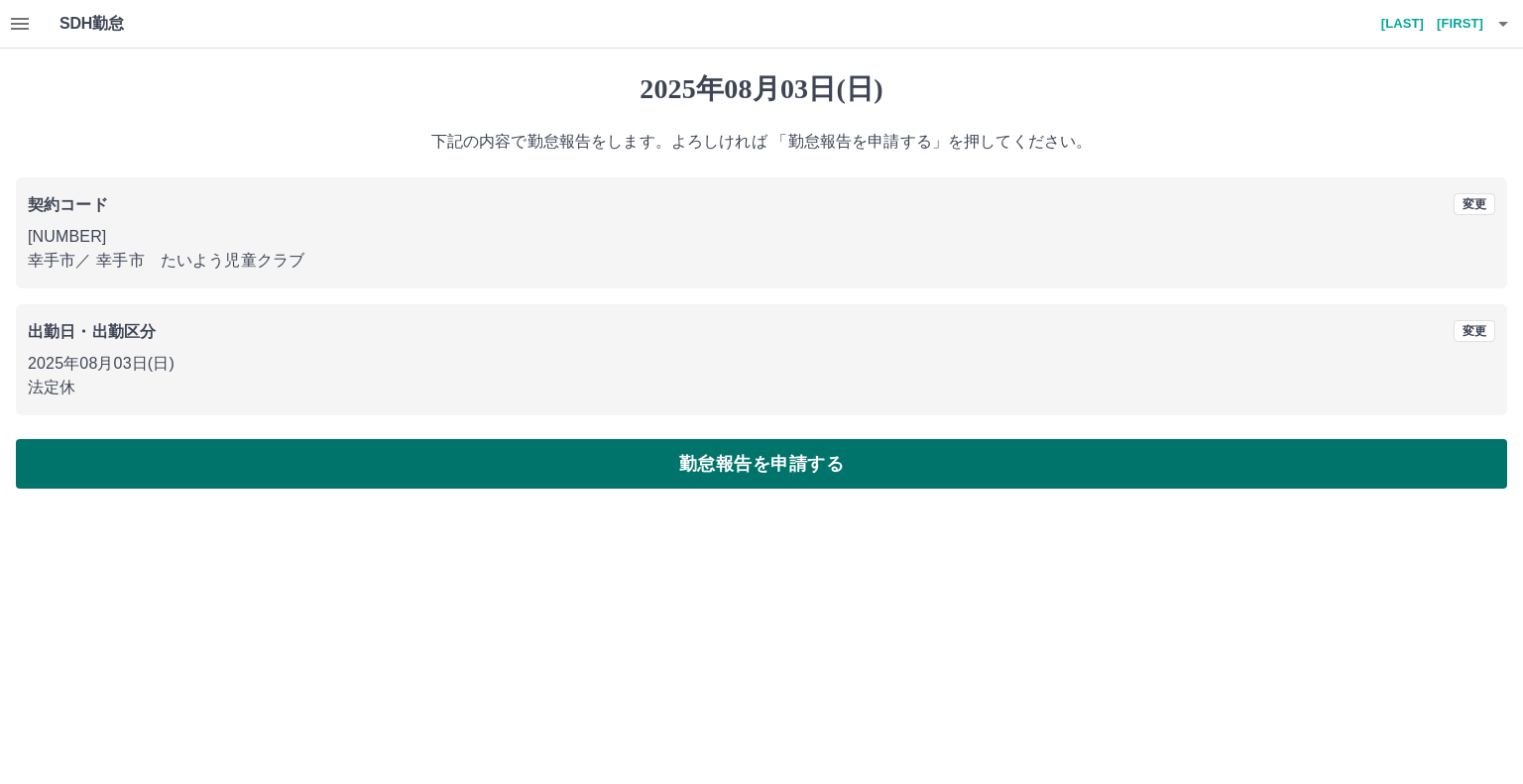 click on "勤怠報告を申請する" at bounding box center [762, 464] 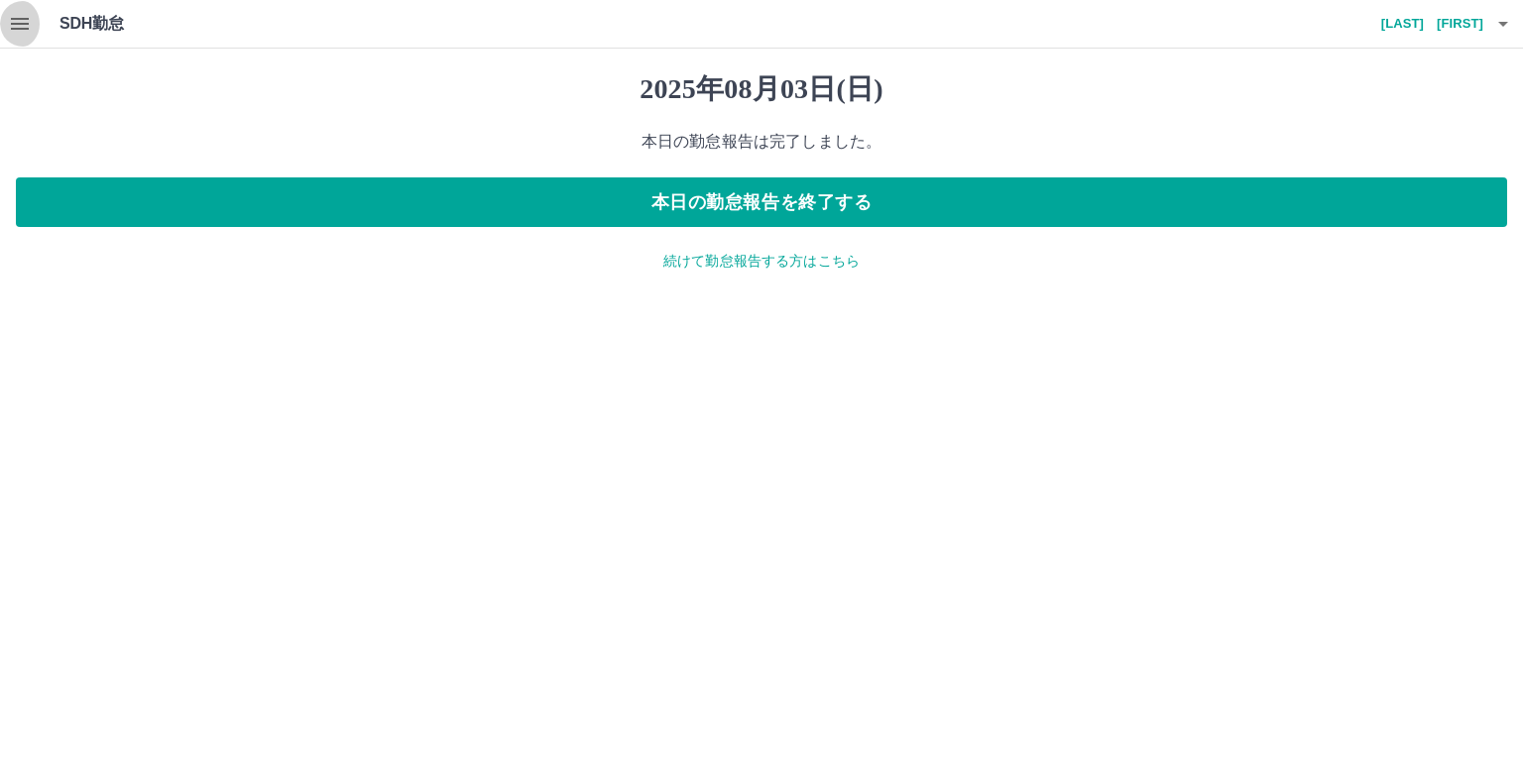 click 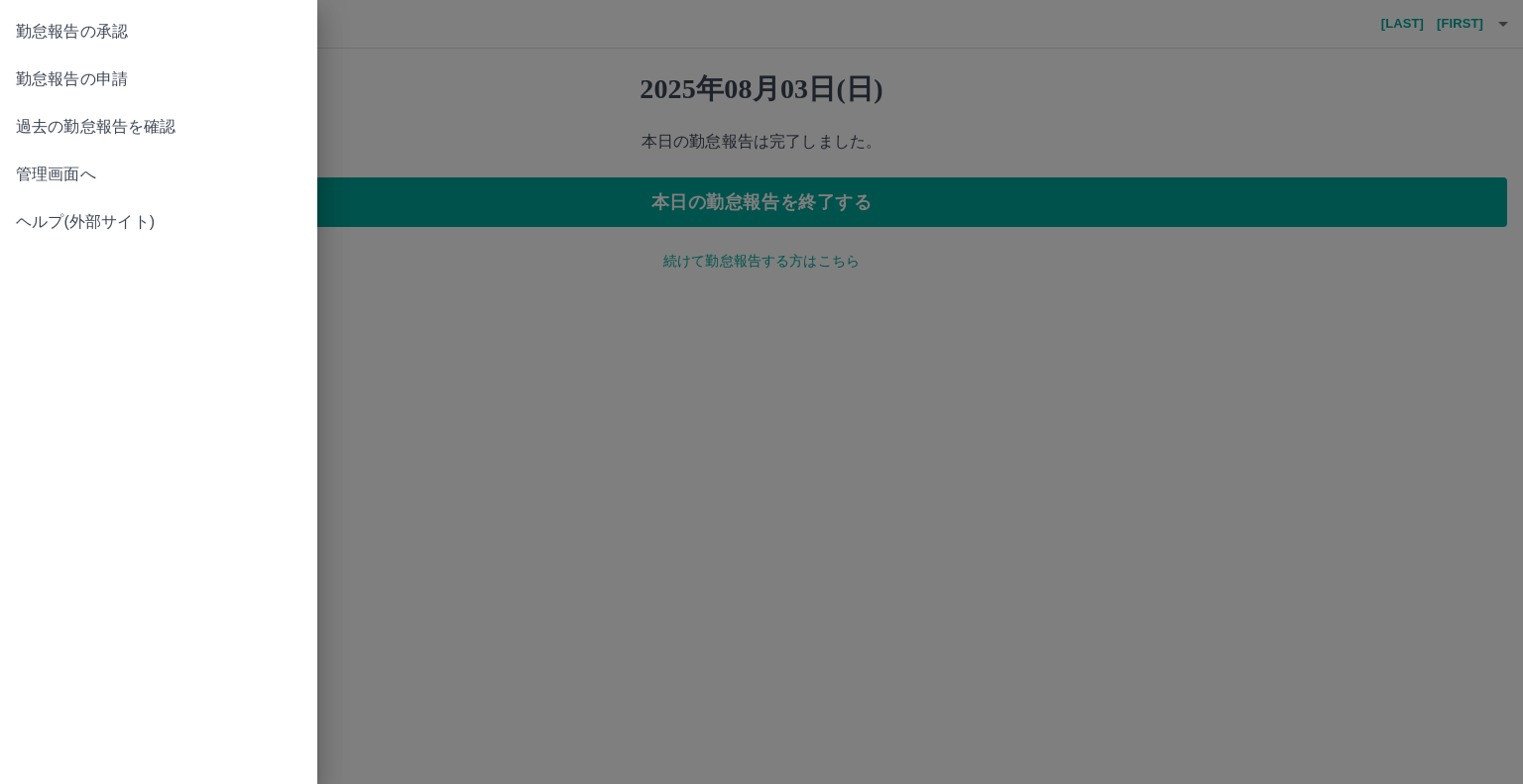 click on "勤怠報告の承認" at bounding box center (159, 32) 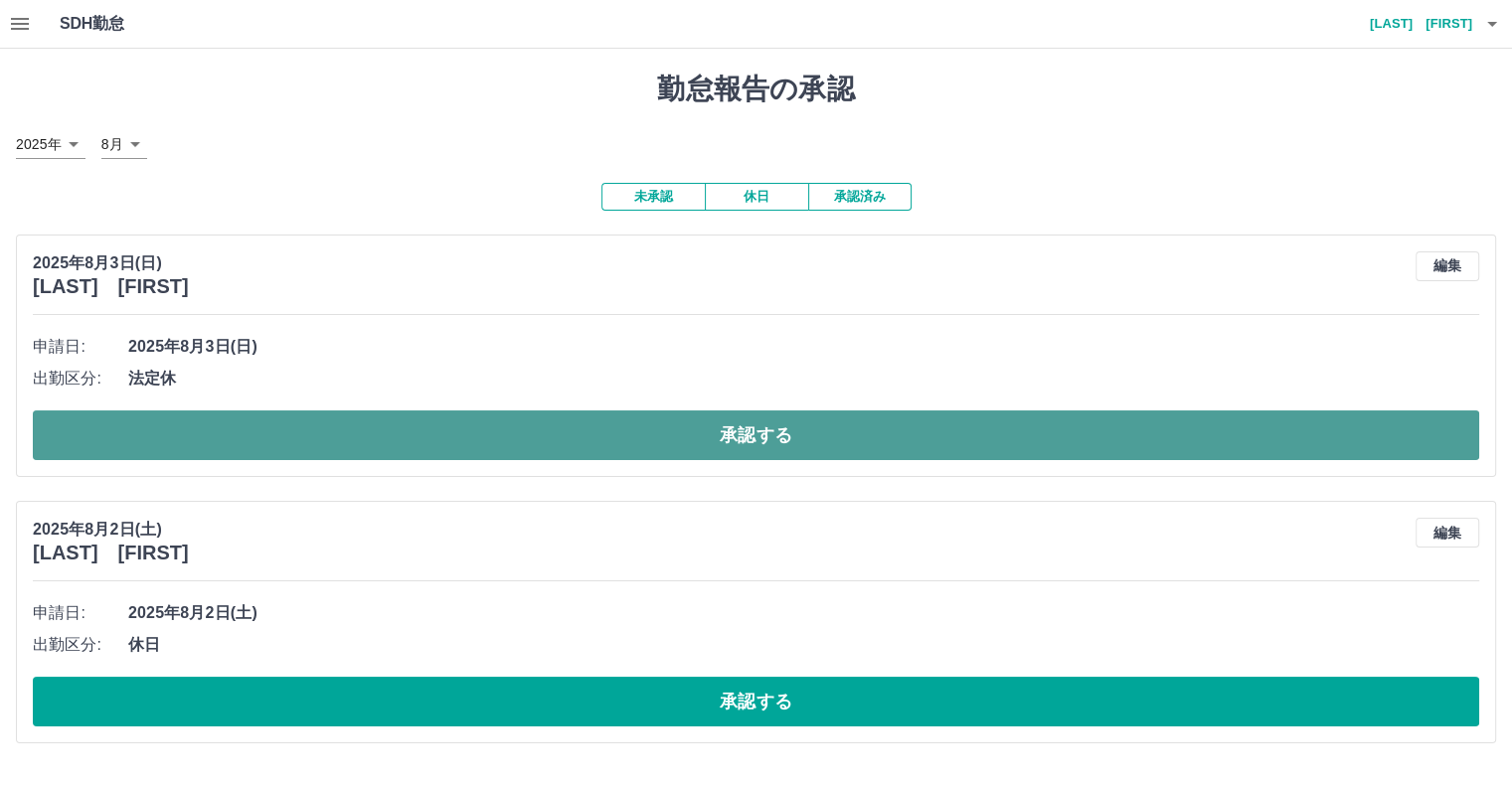 click on "承認する" at bounding box center [756, 435] 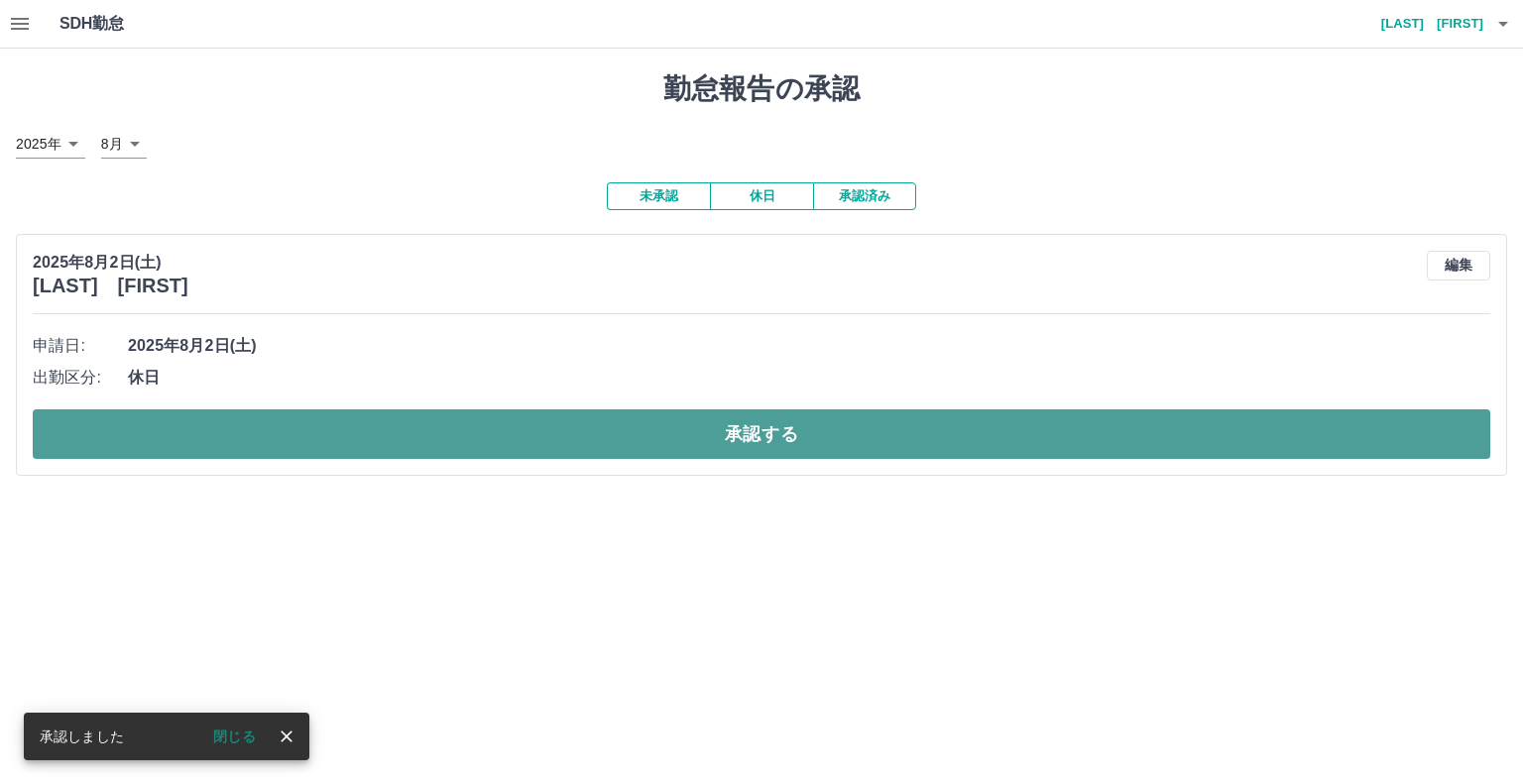 click on "承認する" at bounding box center [762, 434] 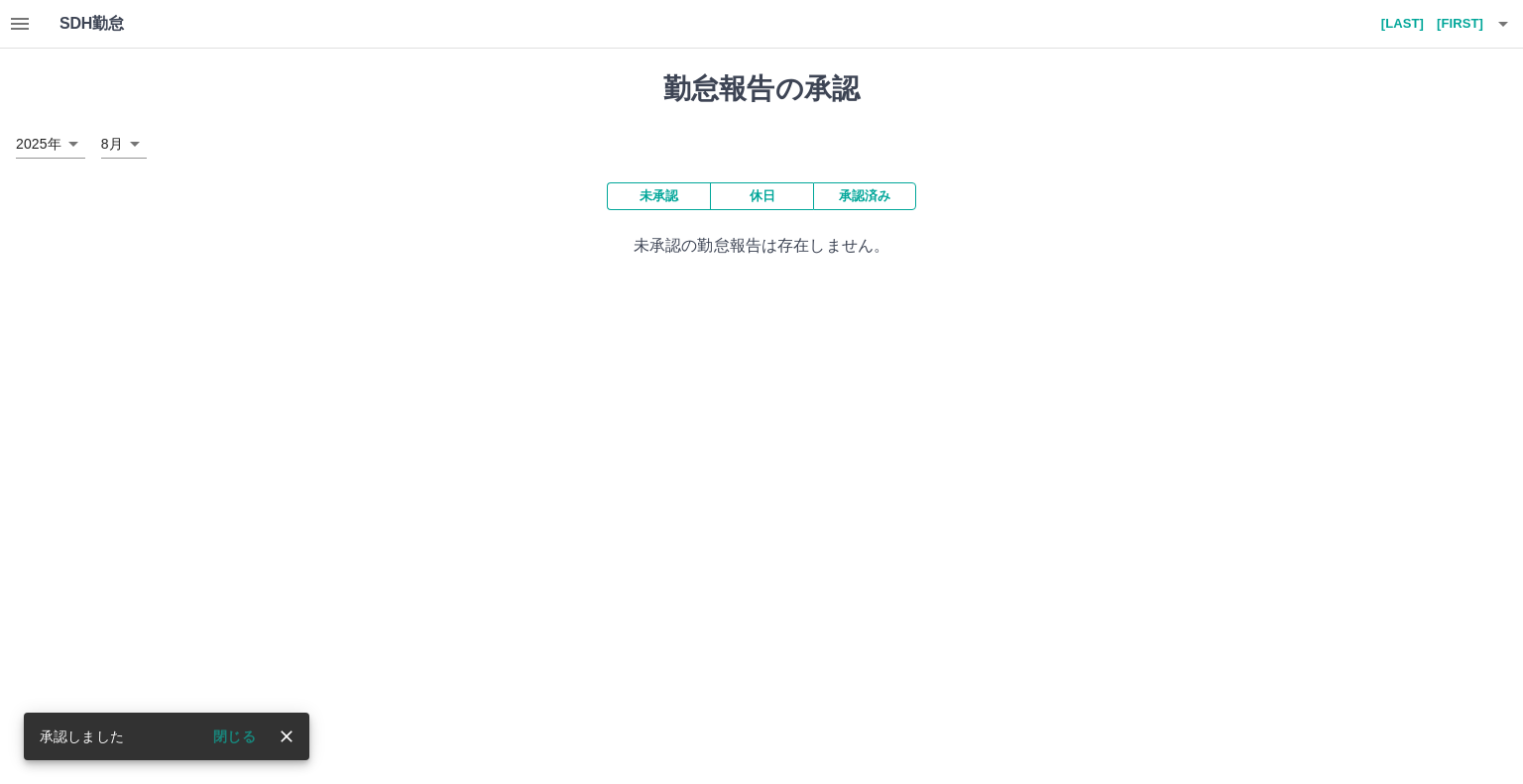 click on "未承認" at bounding box center [658, 196] 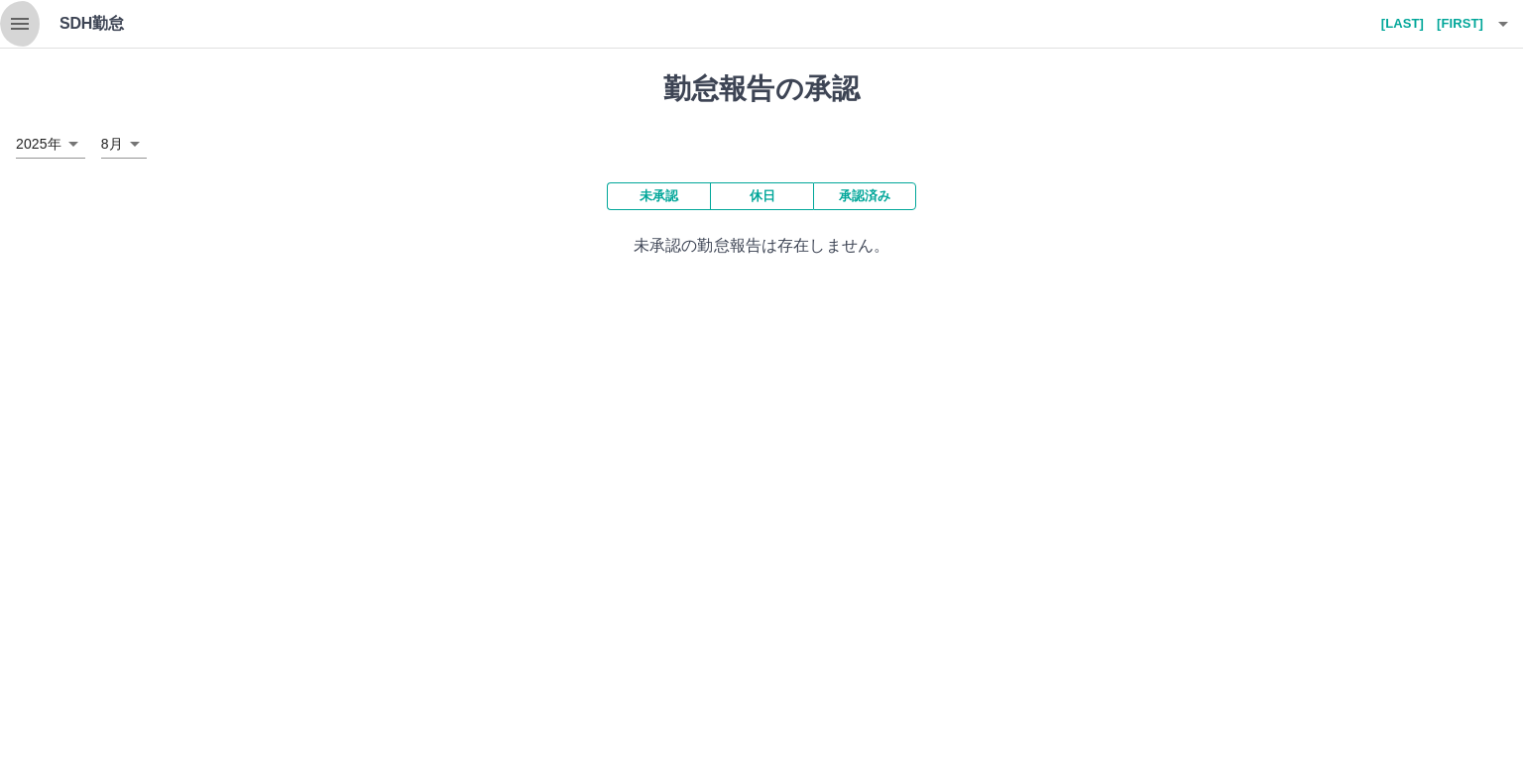 click 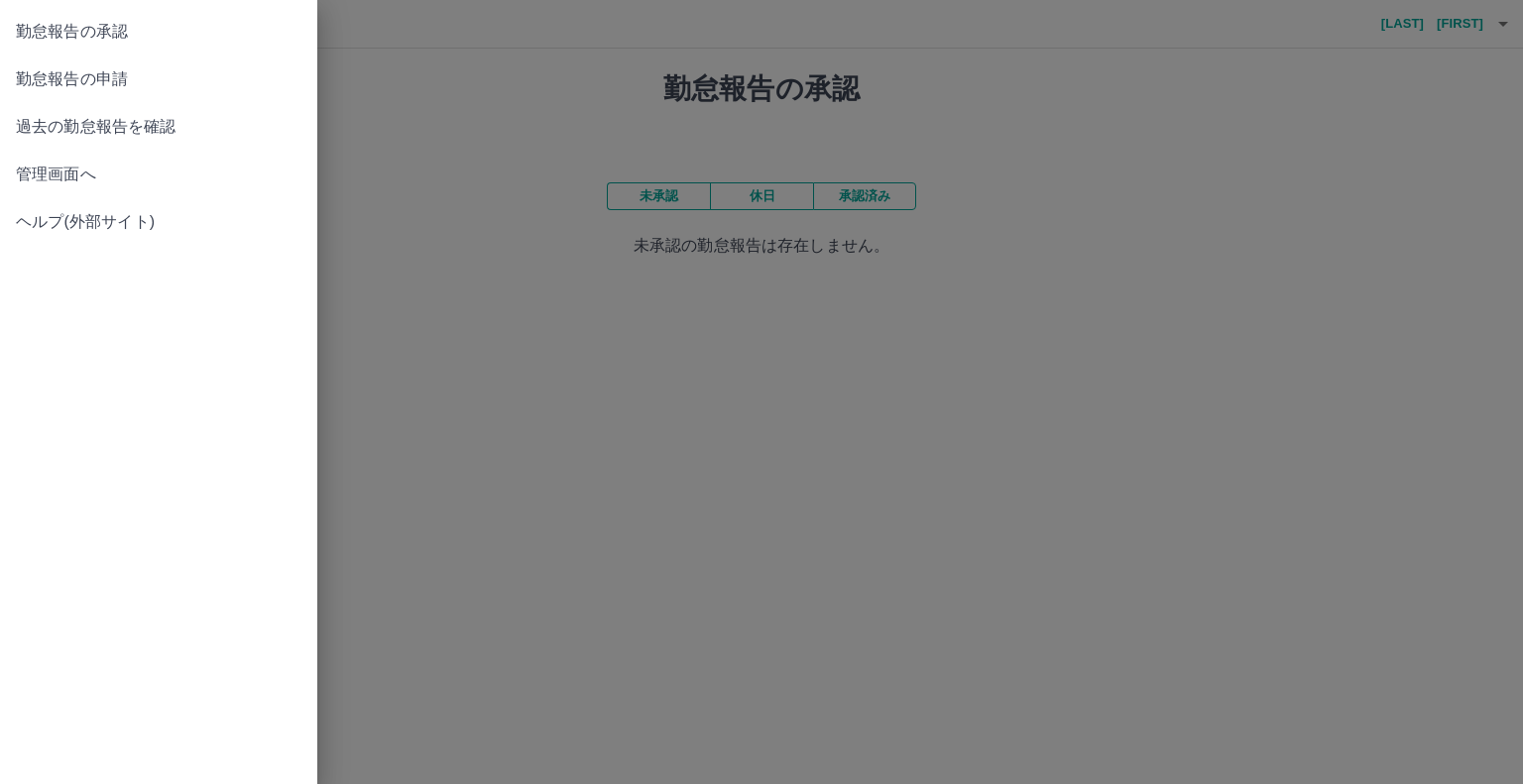 click on "管理画面へ" at bounding box center (159, 174) 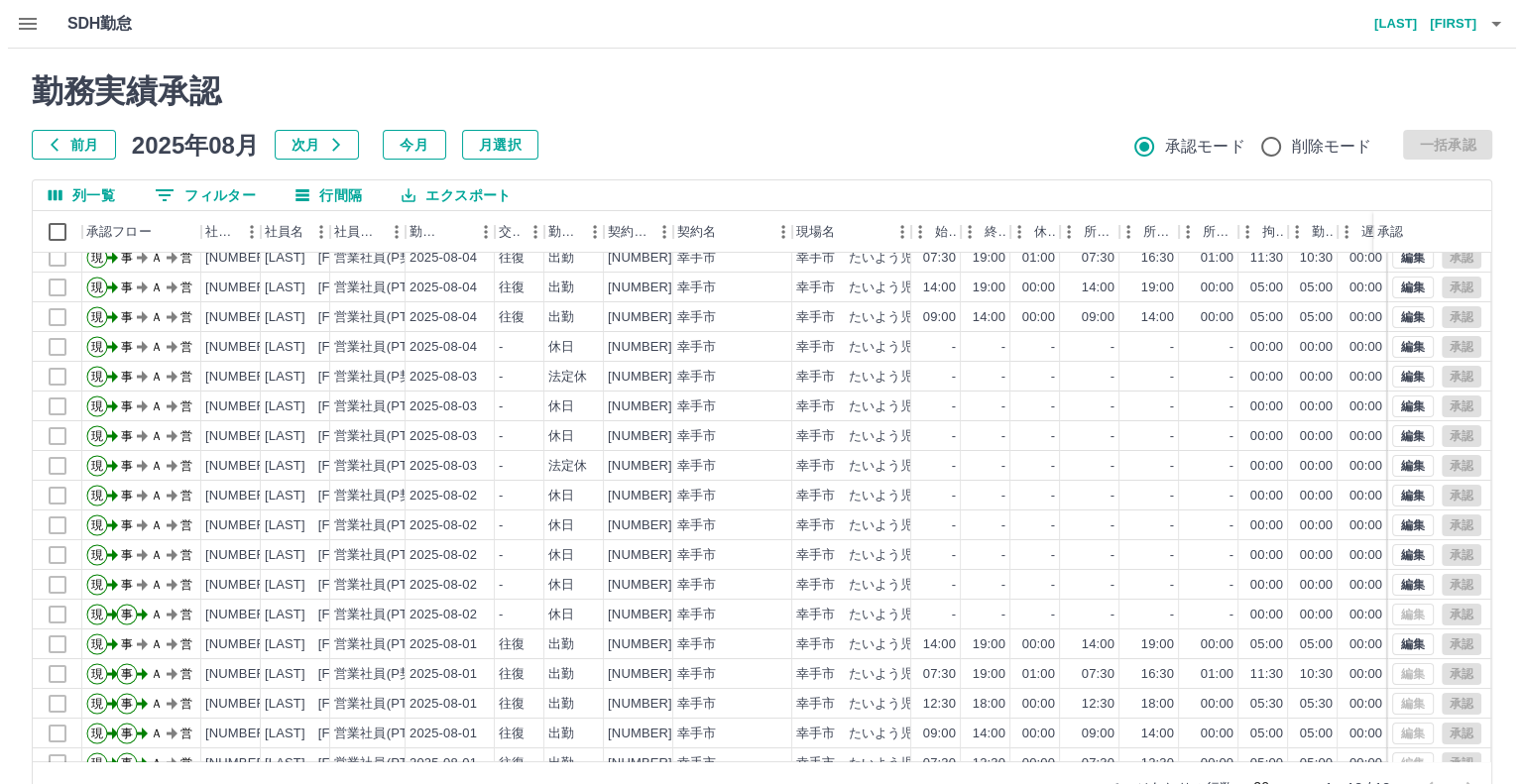scroll, scrollTop: 0, scrollLeft: 0, axis: both 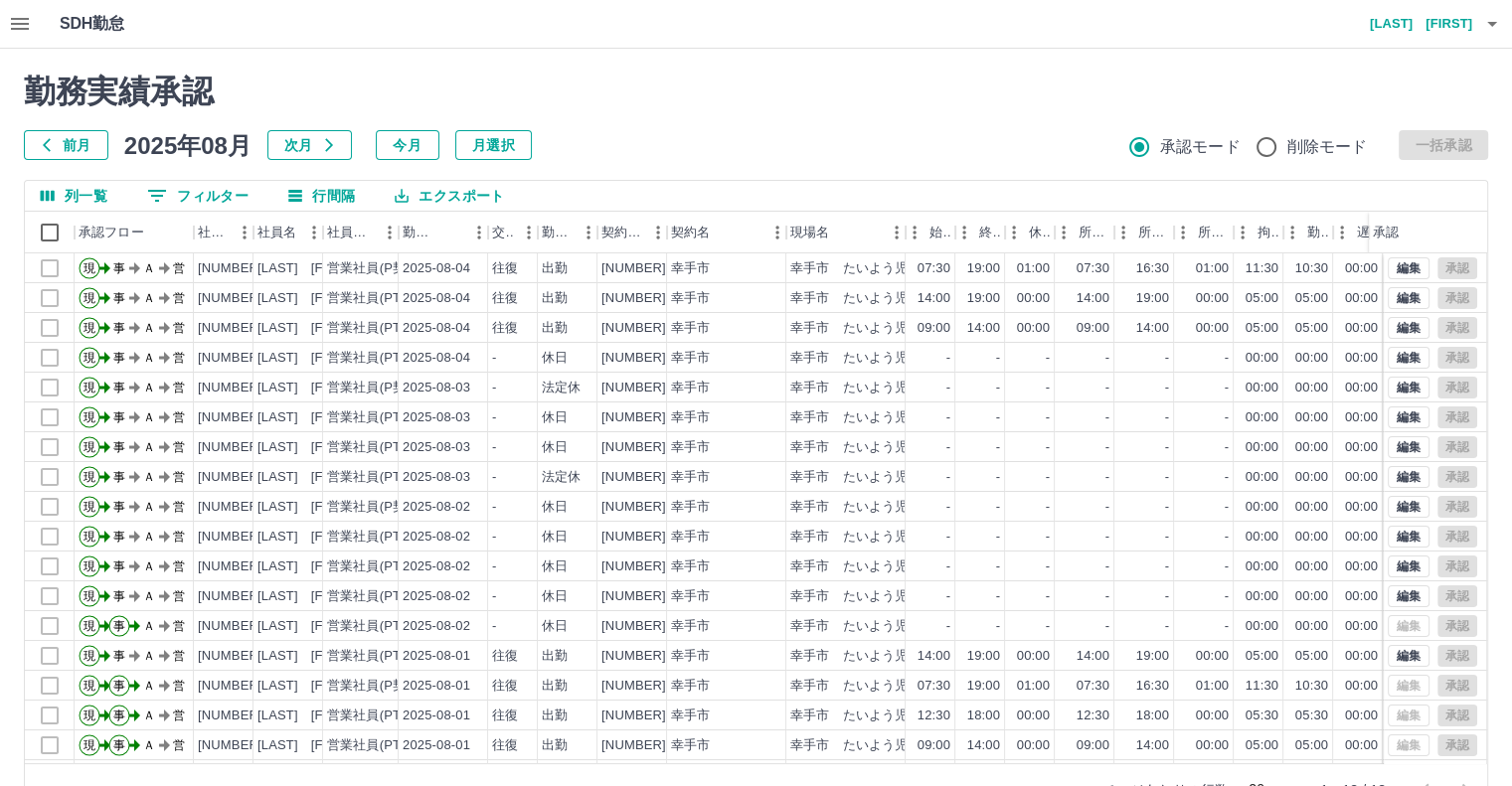 drag, startPoint x: 1363, startPoint y: 7, endPoint x: 855, endPoint y: 136, distance: 524.123 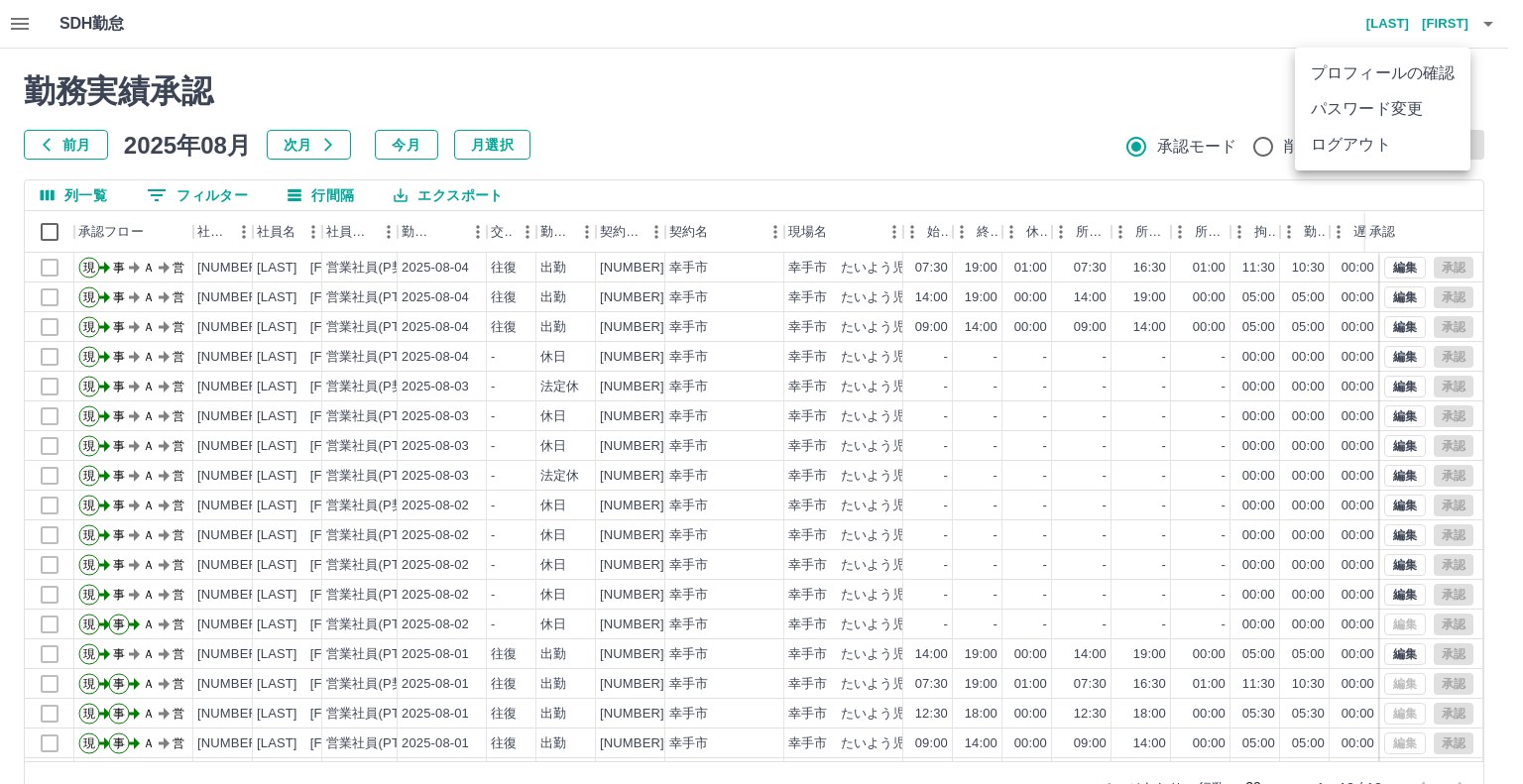 click on "ログアウト" at bounding box center [1382, 145] 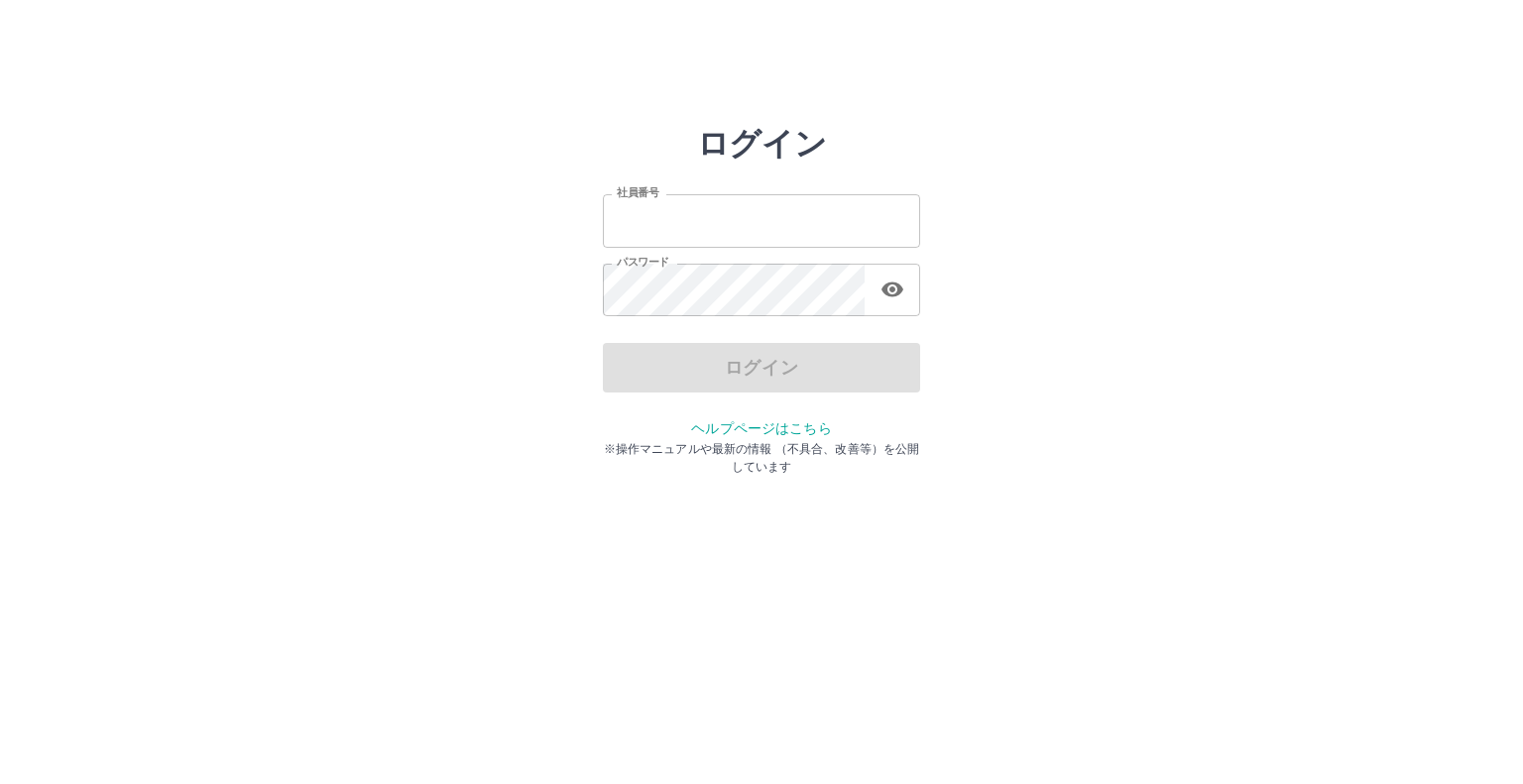 scroll, scrollTop: 0, scrollLeft: 0, axis: both 